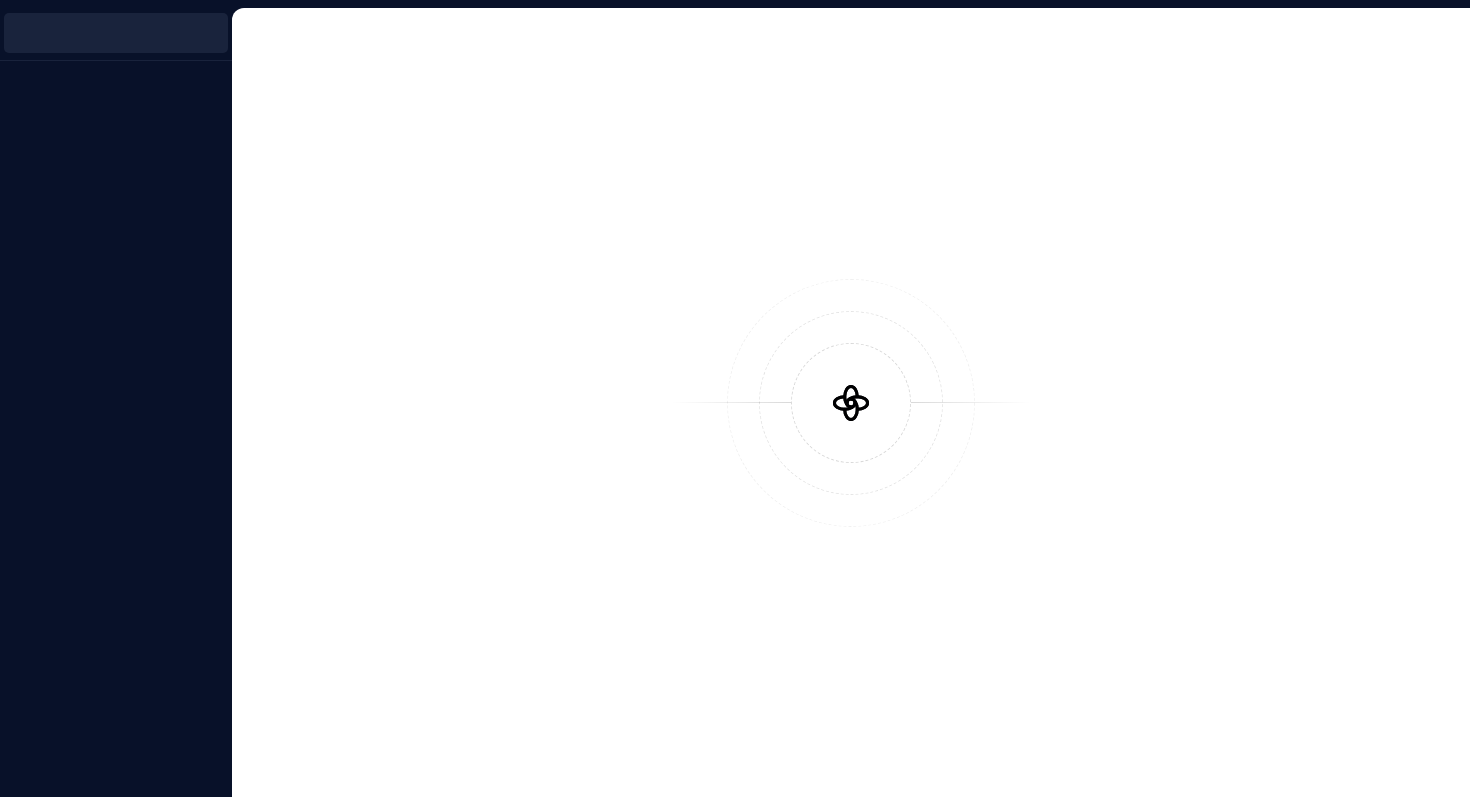 scroll, scrollTop: 0, scrollLeft: 0, axis: both 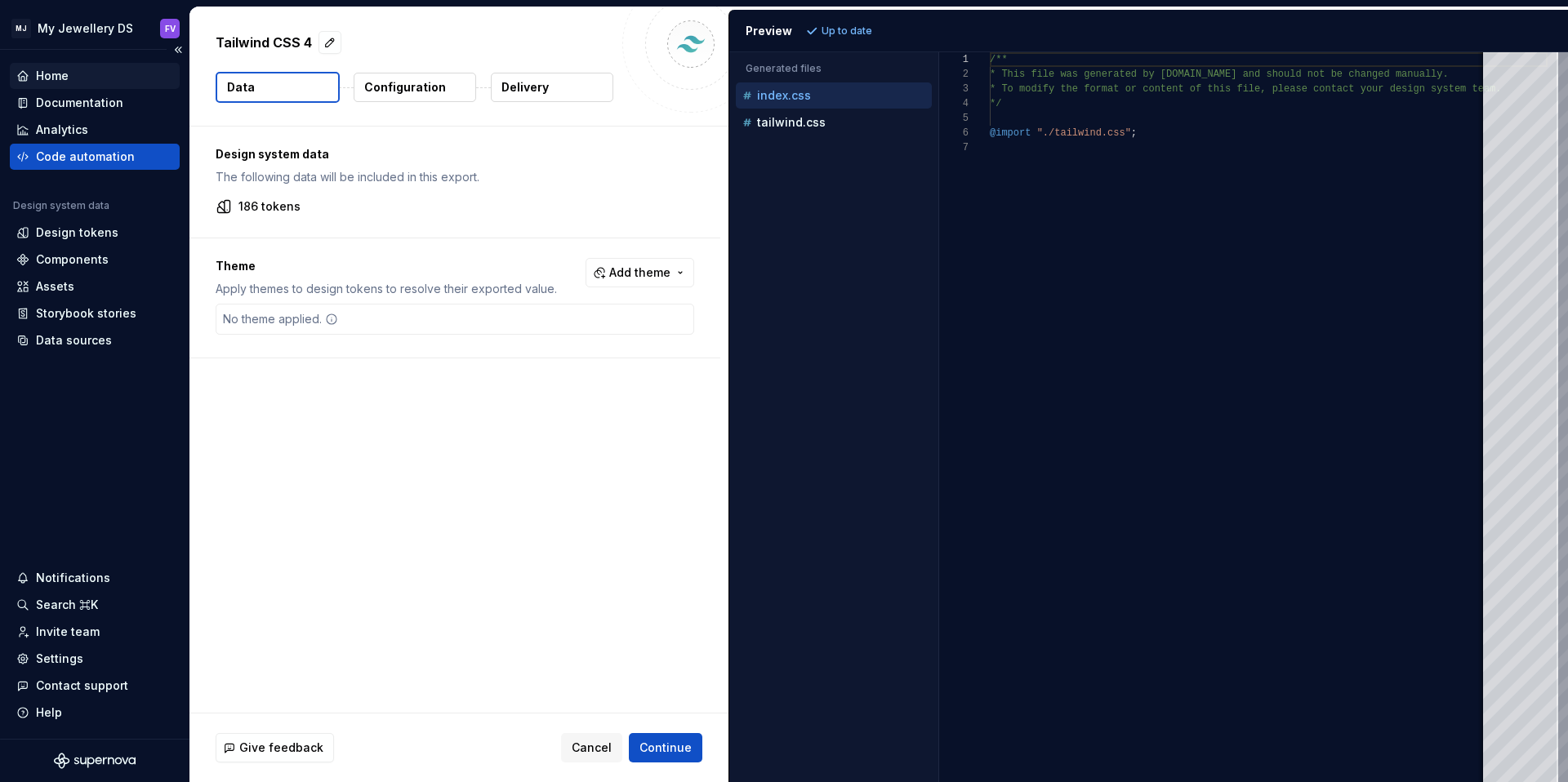 click on "Home" at bounding box center (95, 76) 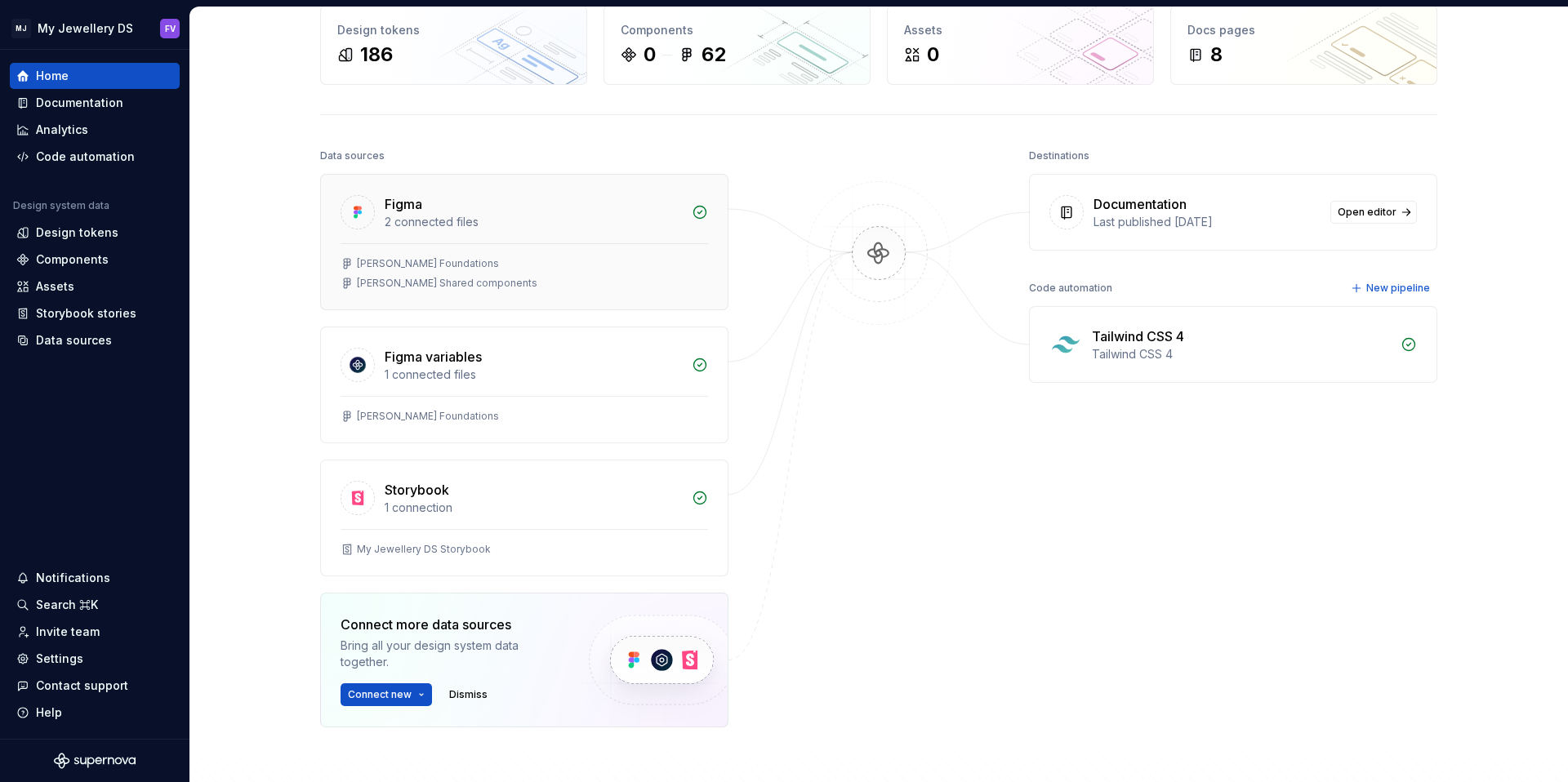scroll, scrollTop: 83, scrollLeft: 0, axis: vertical 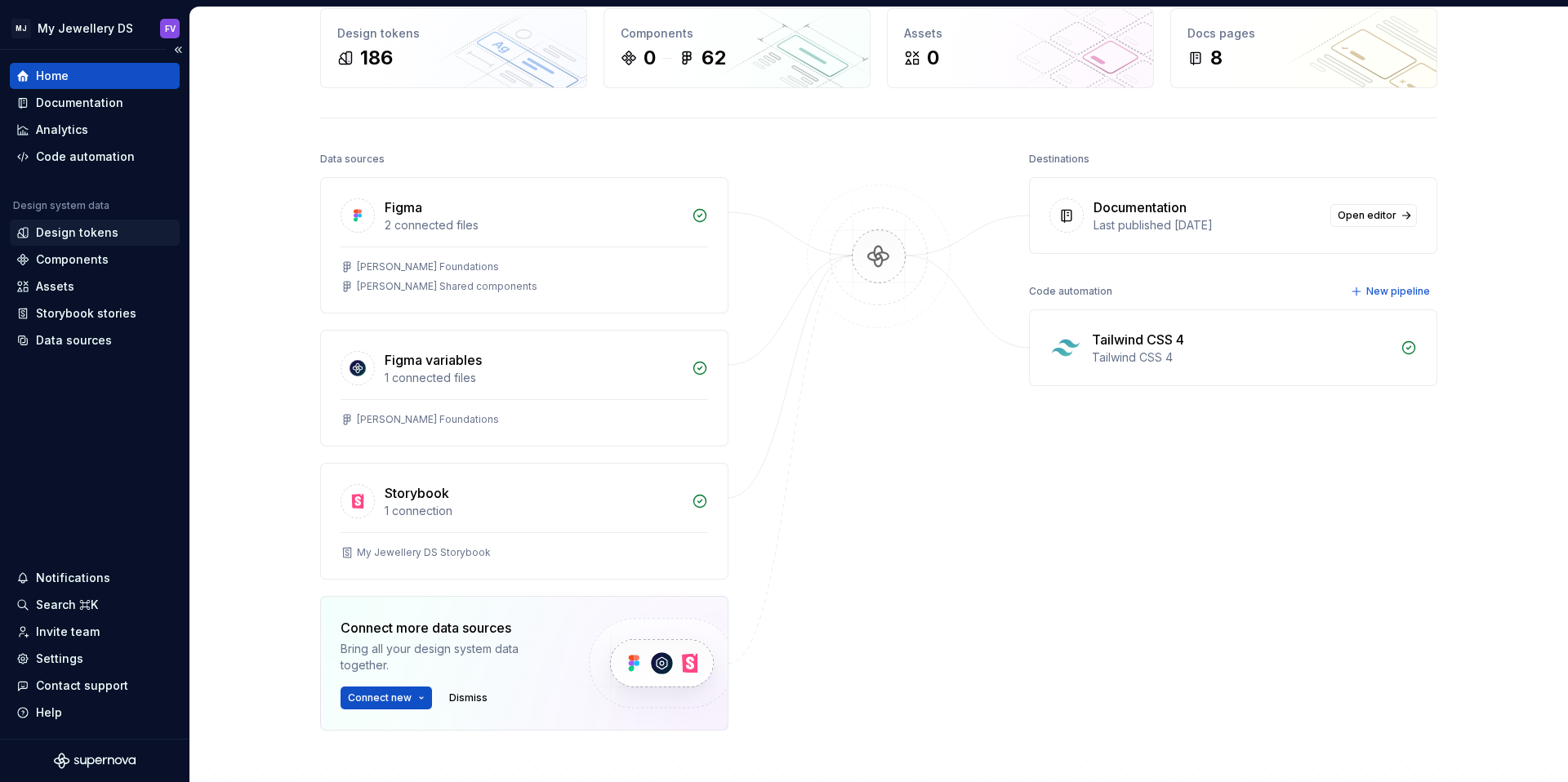 click on "Design tokens" at bounding box center (77, 233) 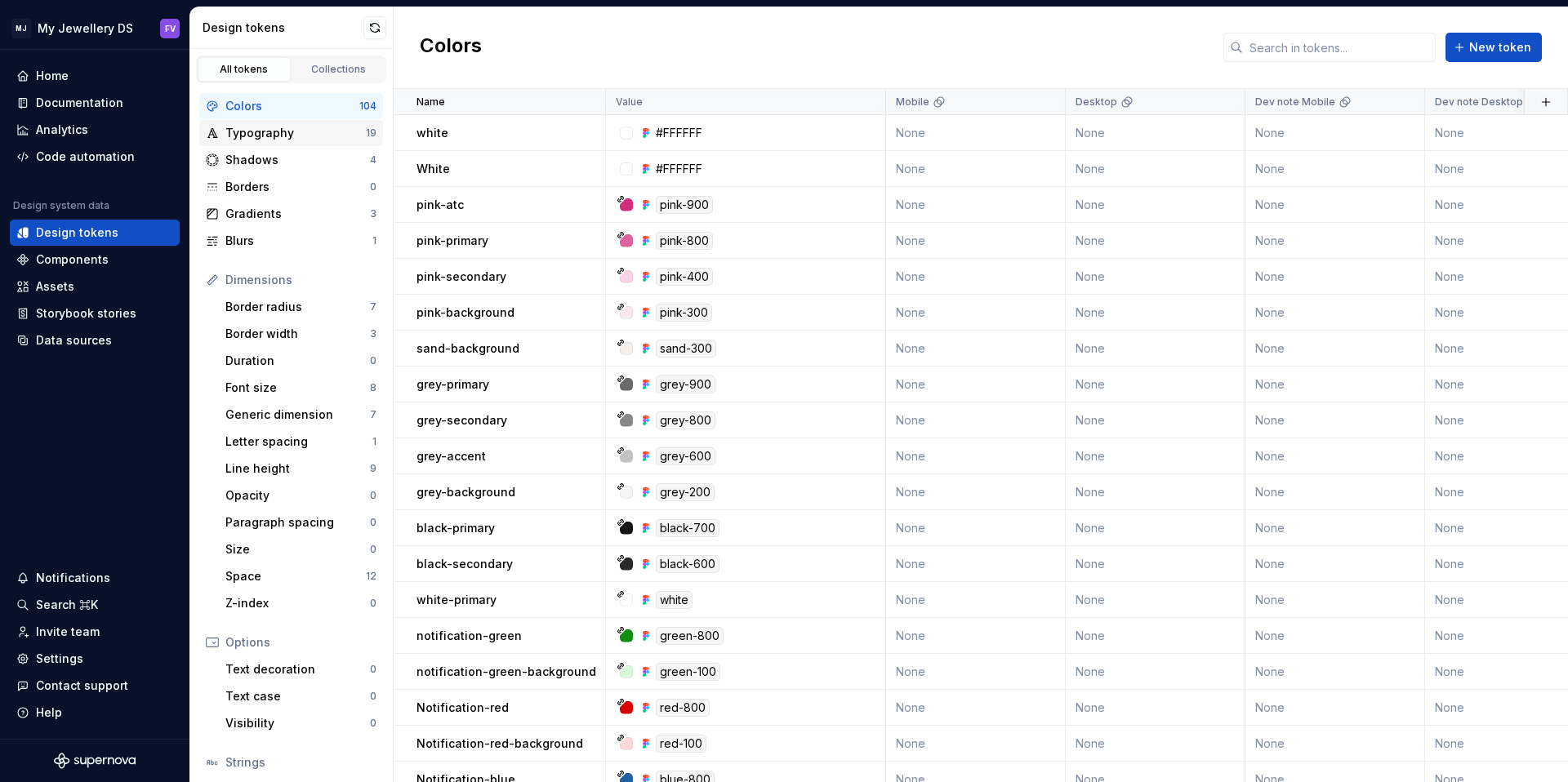 click on "Typography" at bounding box center [296, 133] 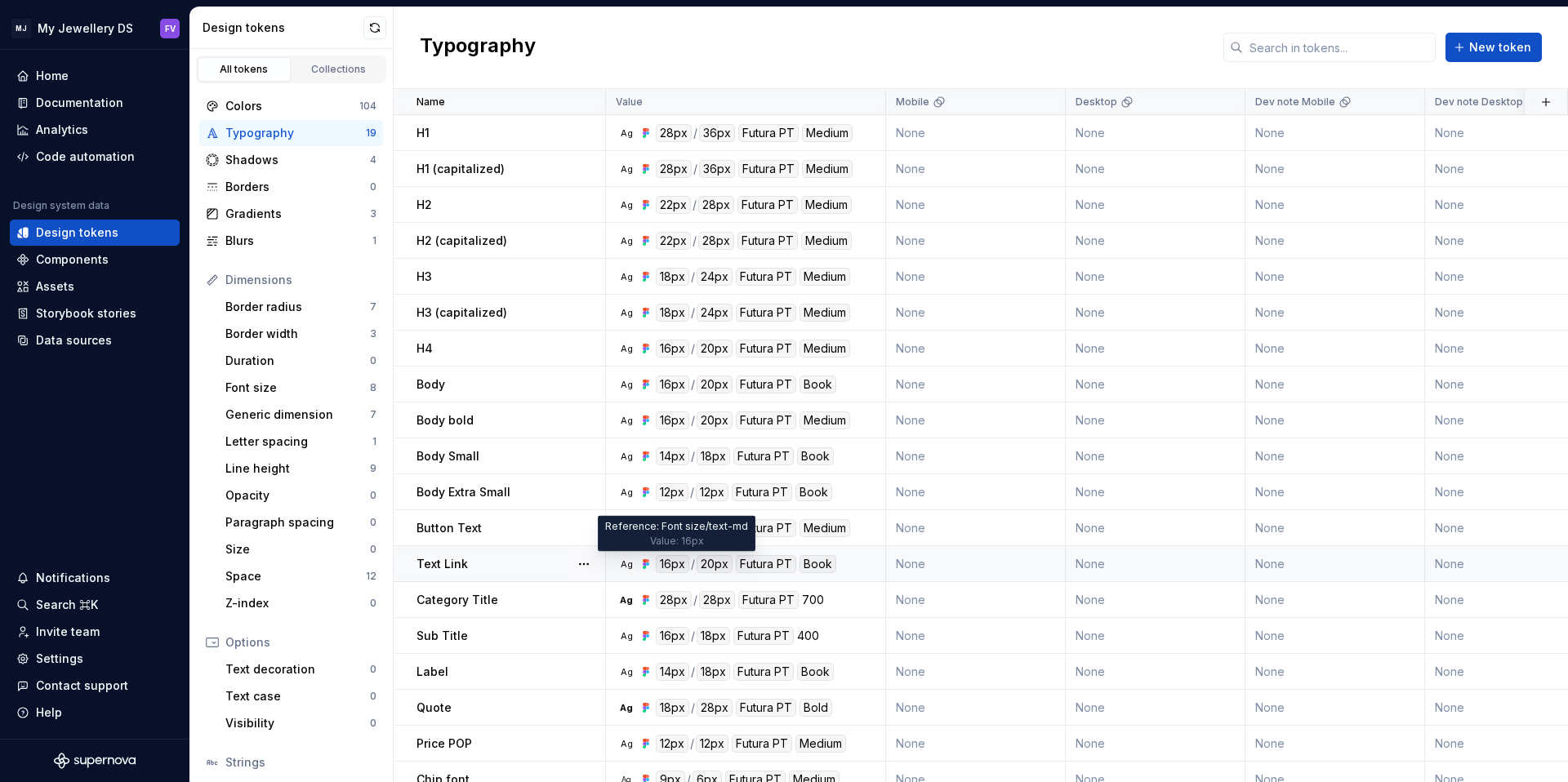 scroll, scrollTop: 16, scrollLeft: 0, axis: vertical 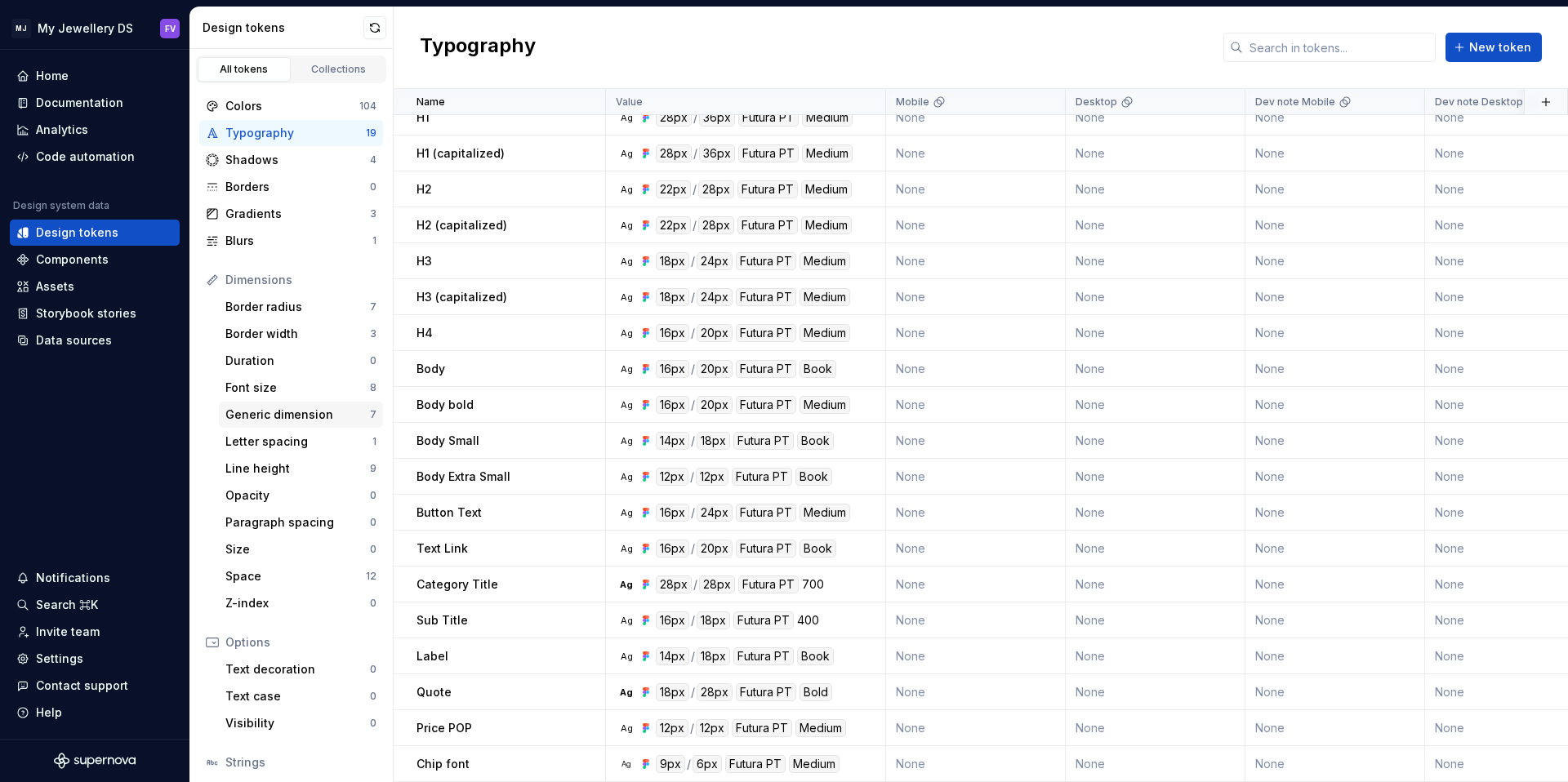 click on "Generic dimension 7" at bounding box center [301, 415] 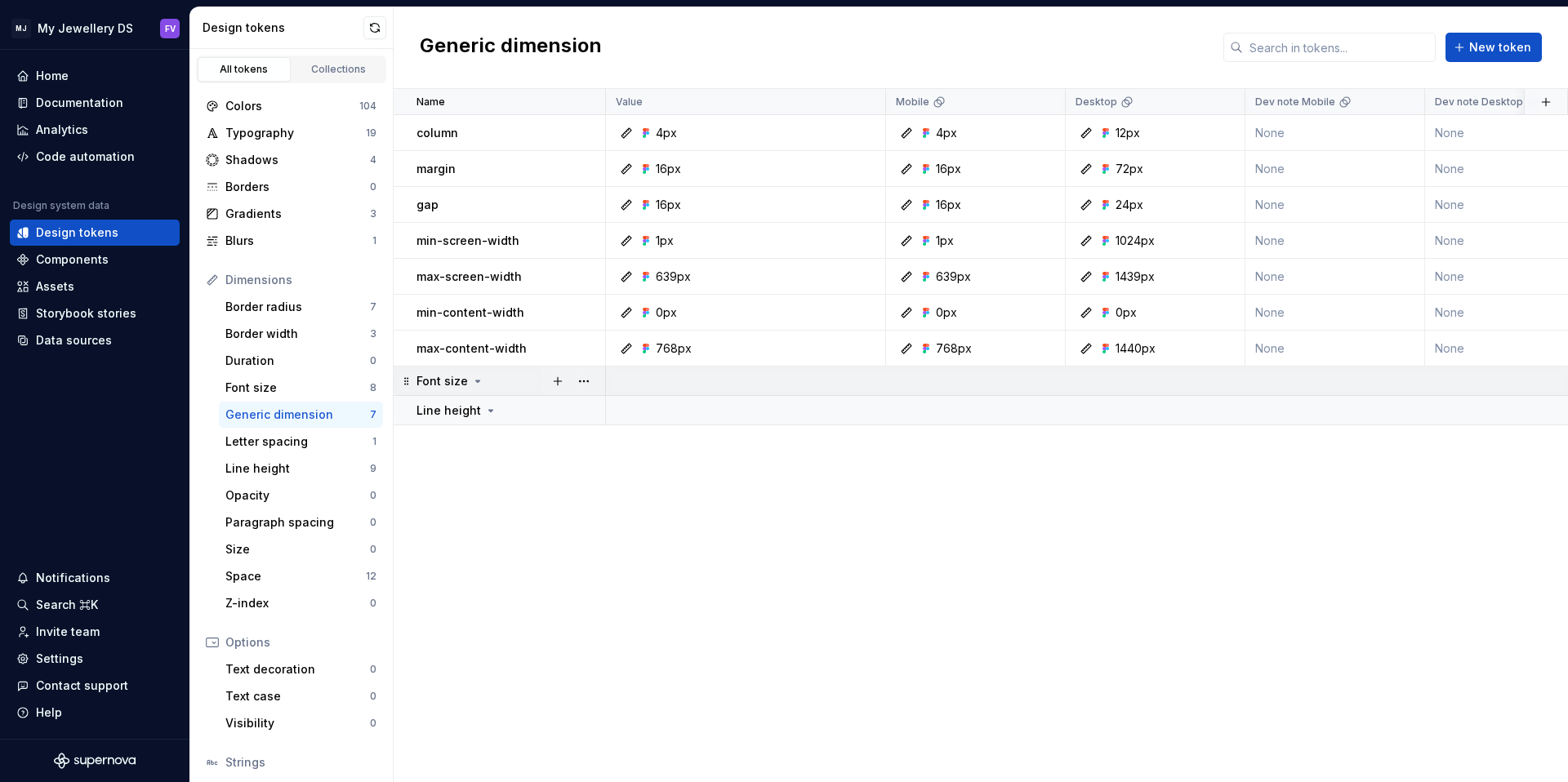 click on "Font size" at bounding box center (510, 381) 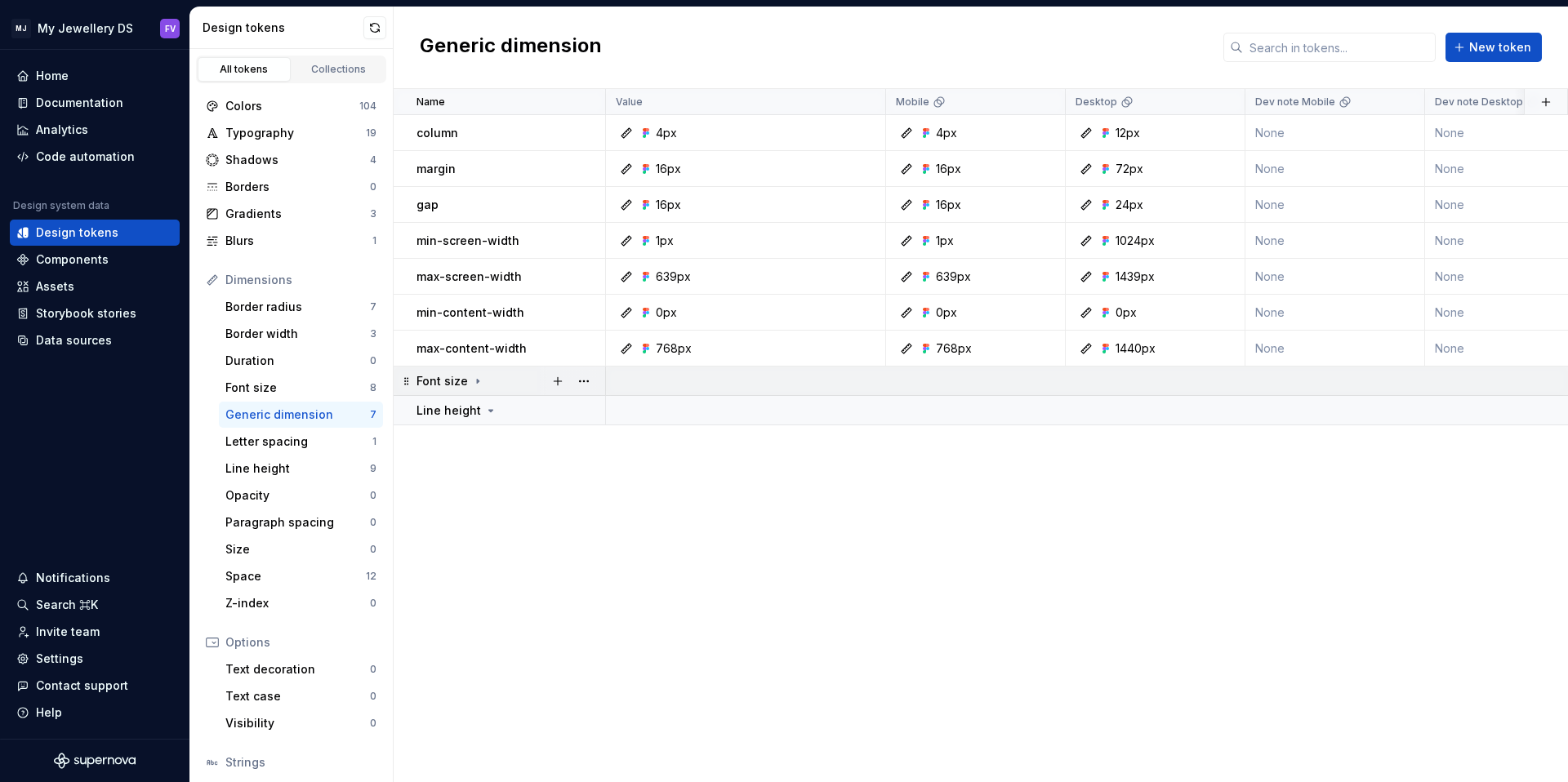 click 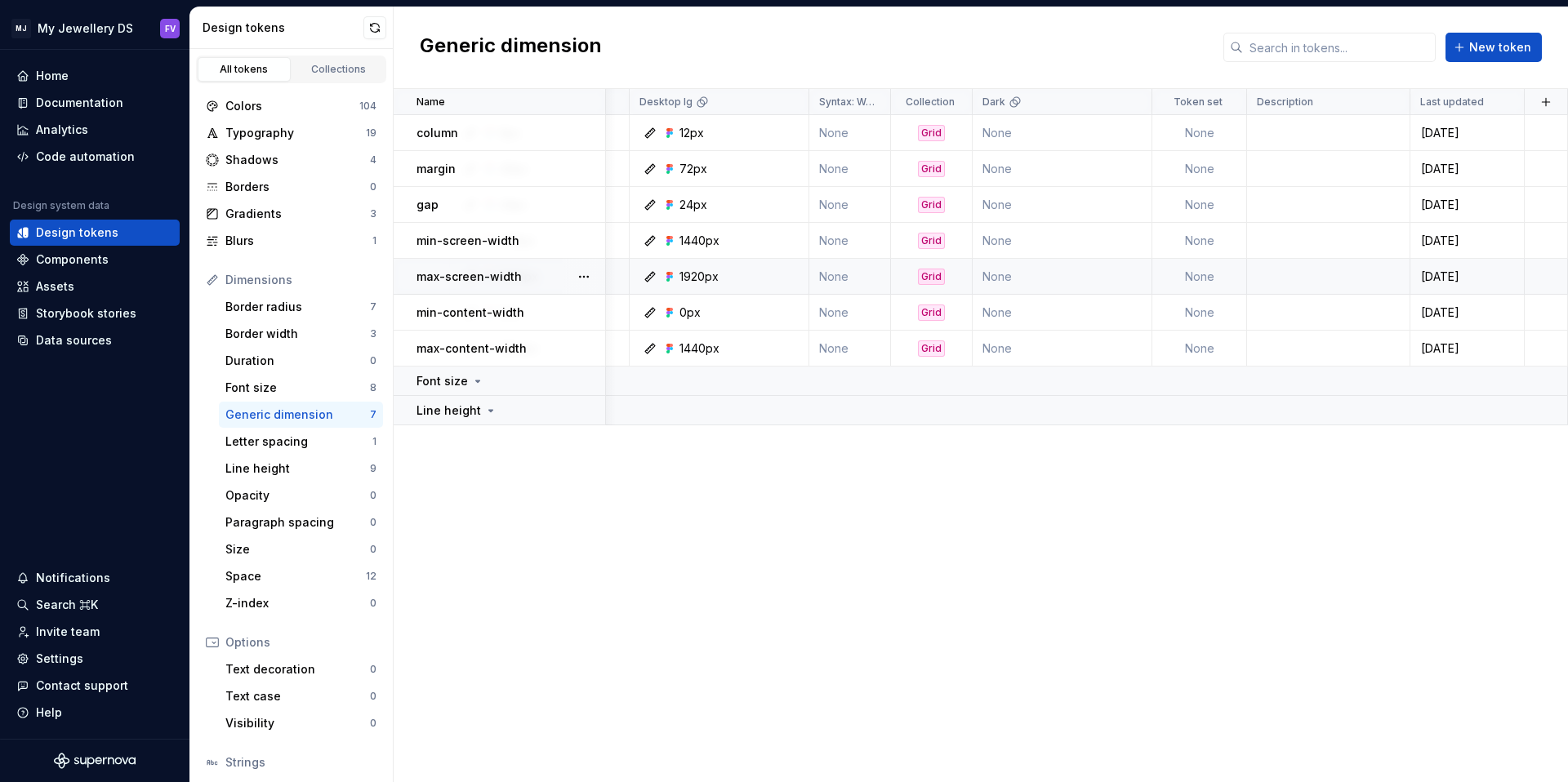 scroll, scrollTop: 0, scrollLeft: 1155, axis: horizontal 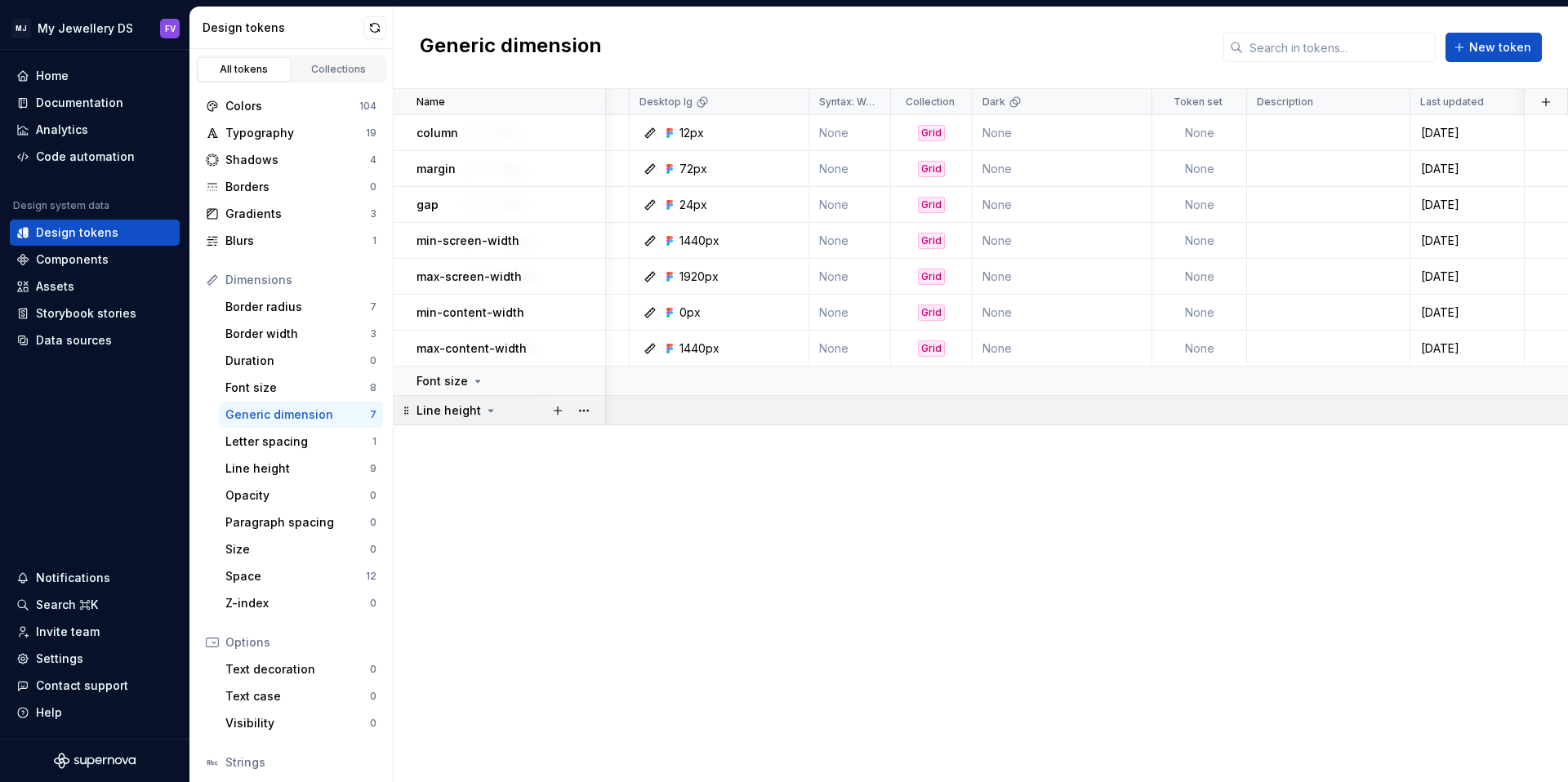 click on "Line height" at bounding box center [510, 411] 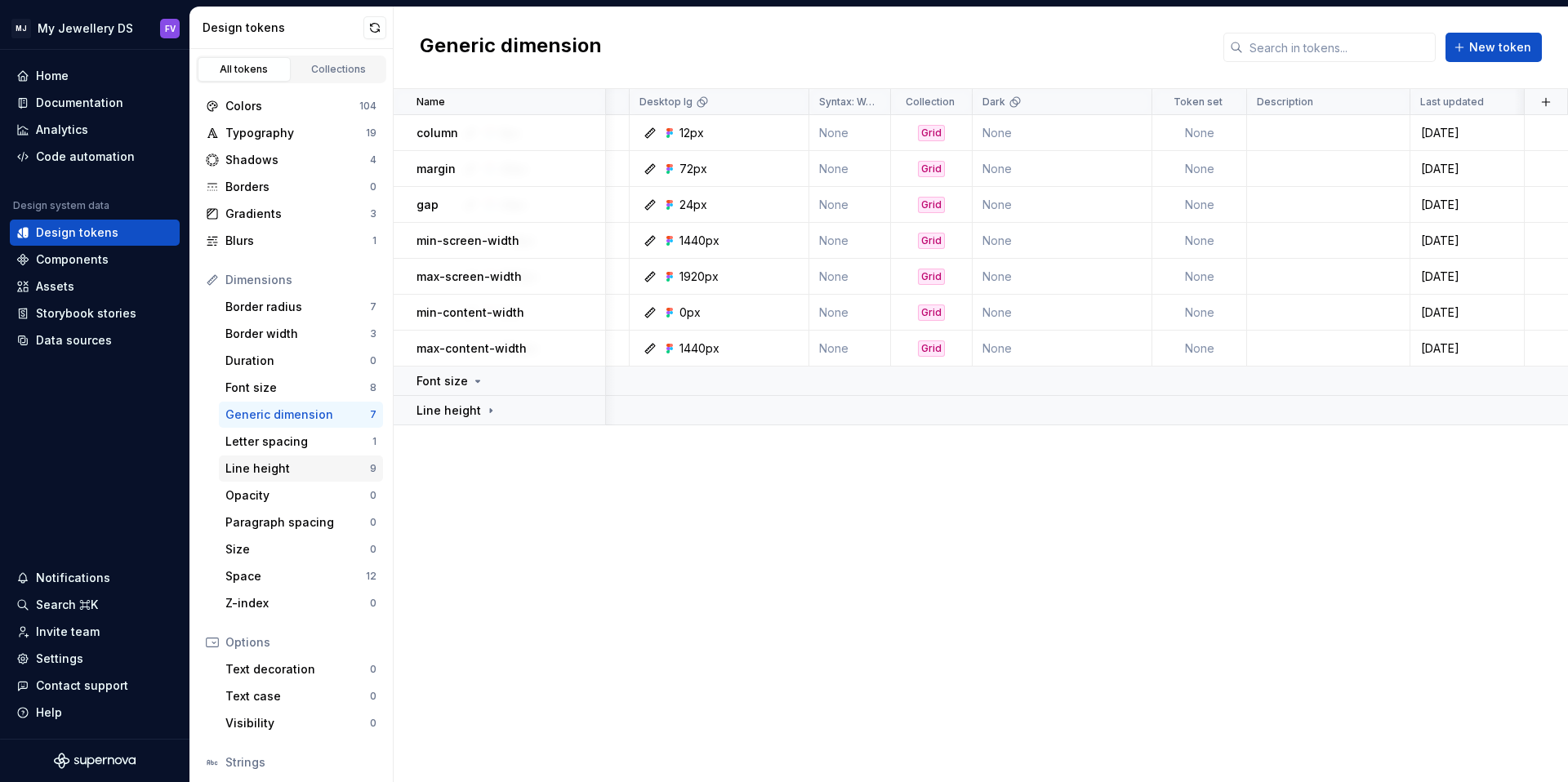 click on "Line height" at bounding box center [297, 469] 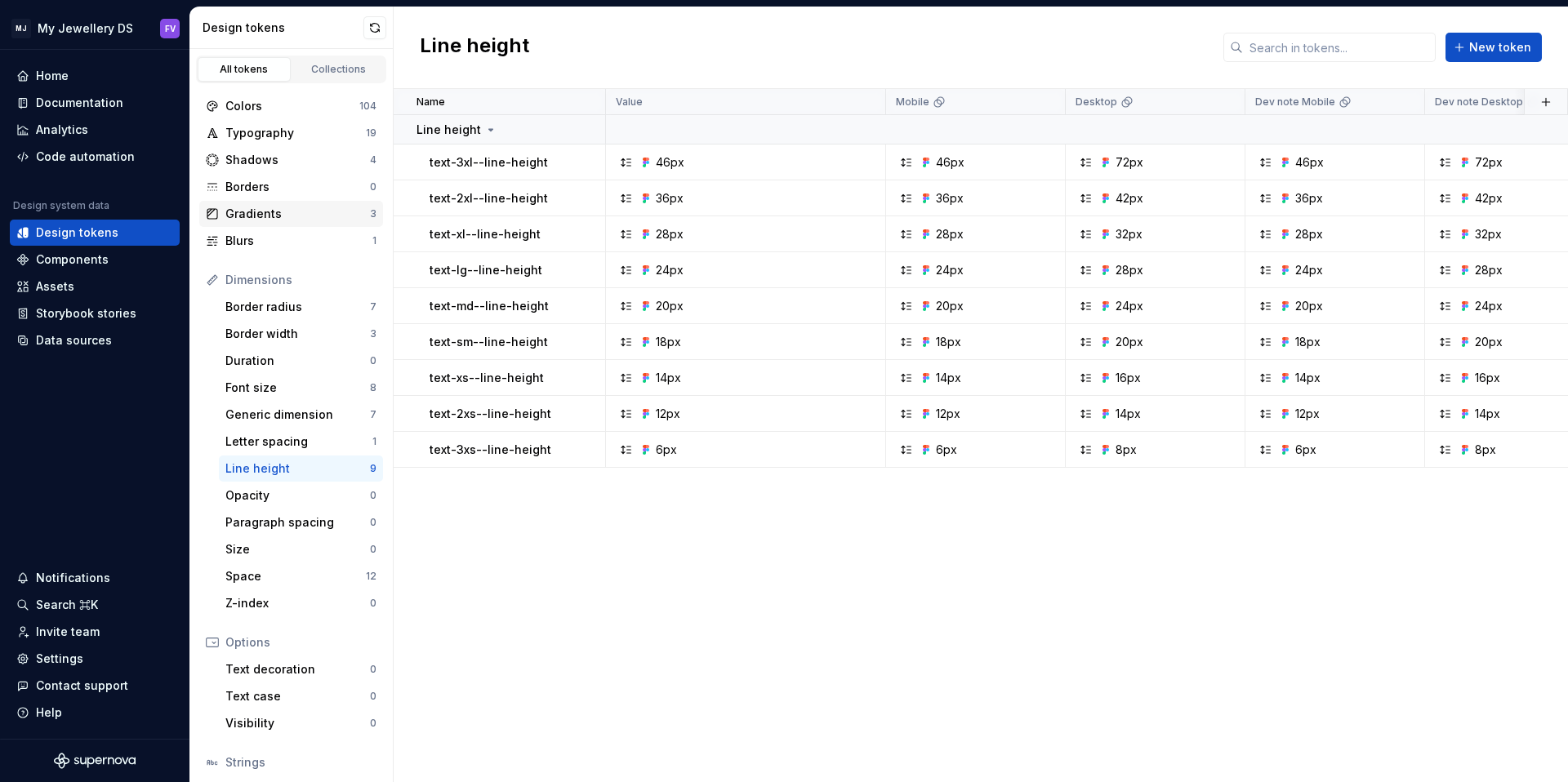 click on "Gradients 3" at bounding box center (291, 214) 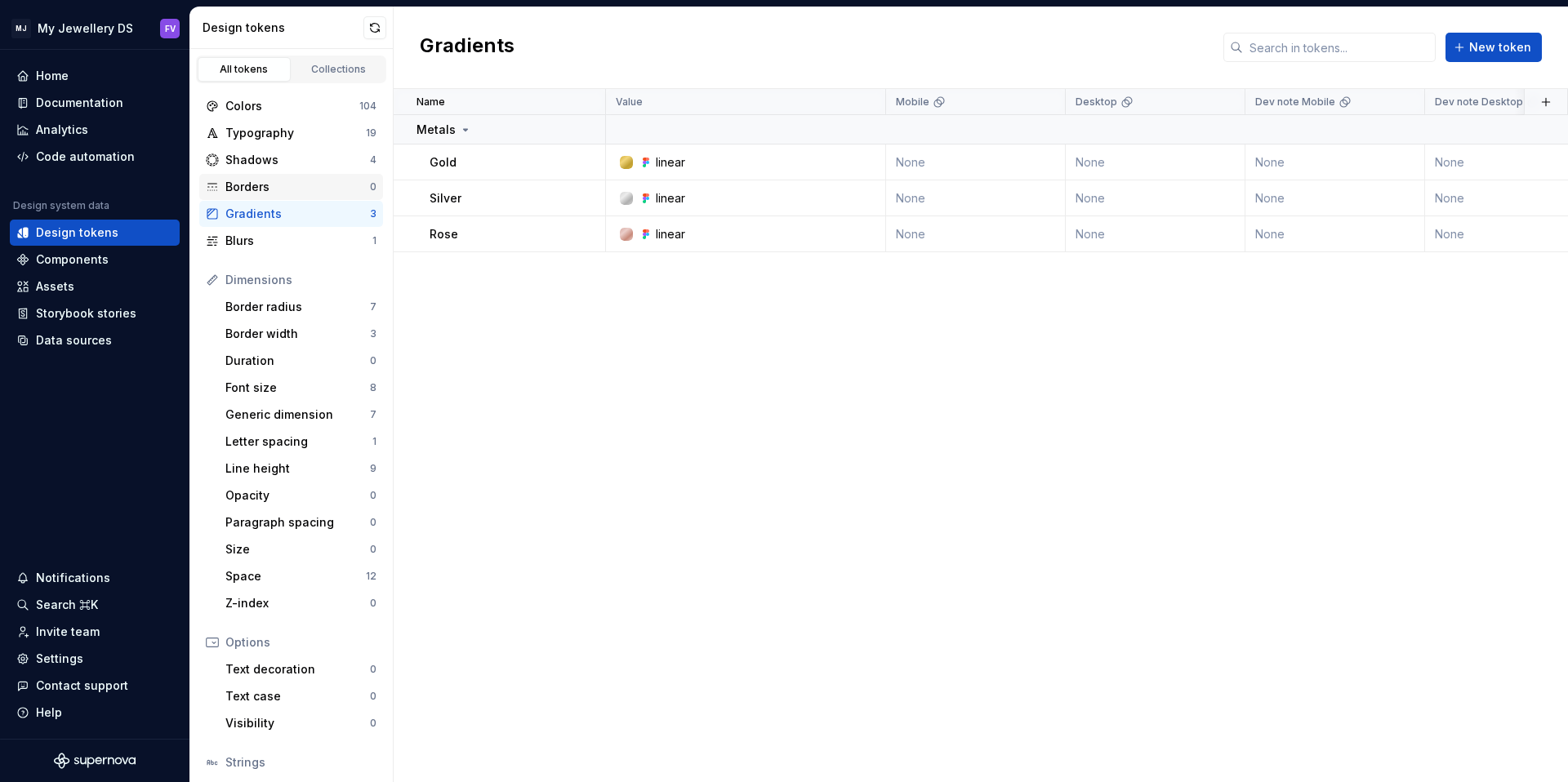 click on "Borders" at bounding box center (297, 187) 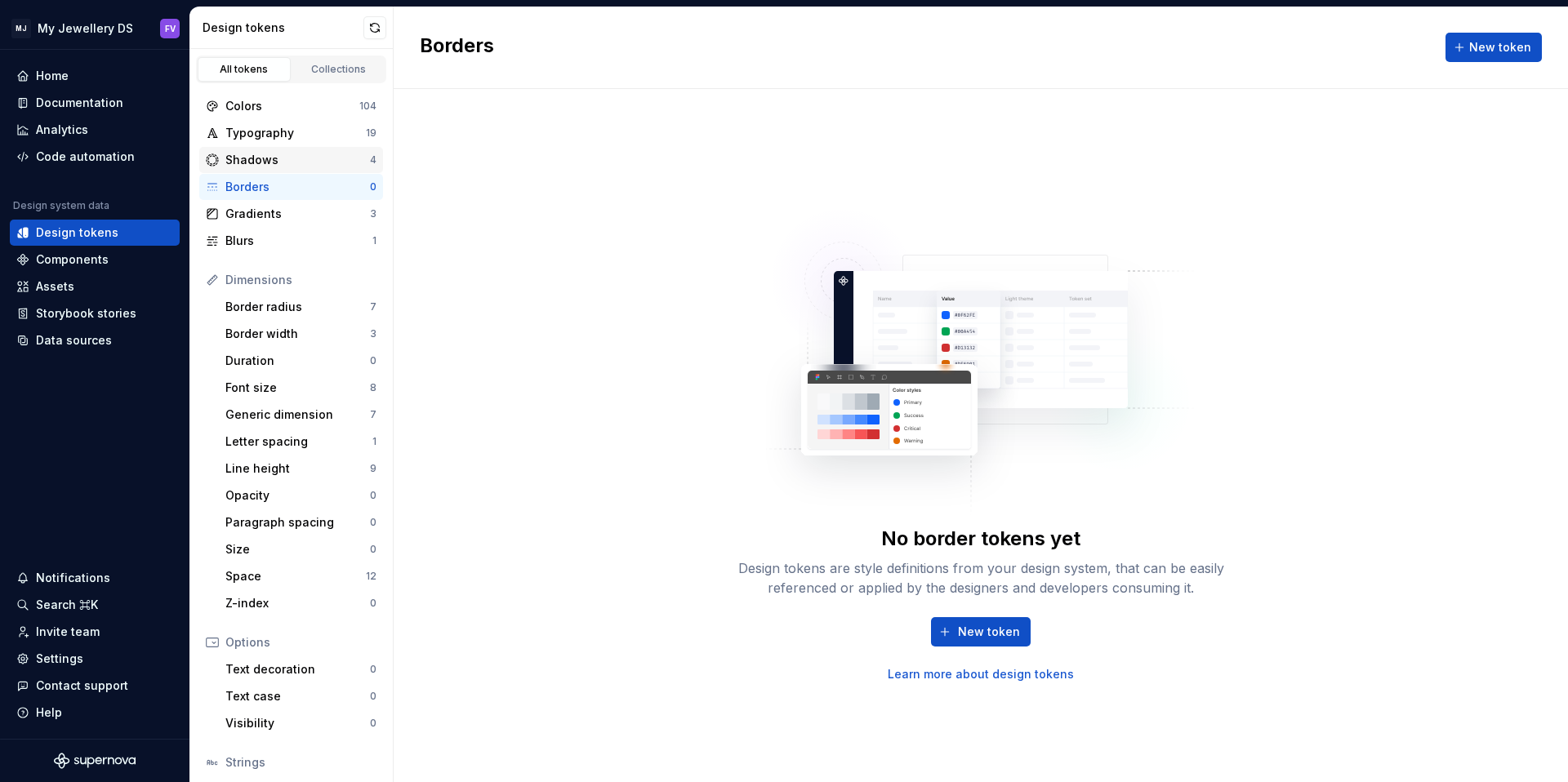 click on "Shadows 4" at bounding box center (291, 160) 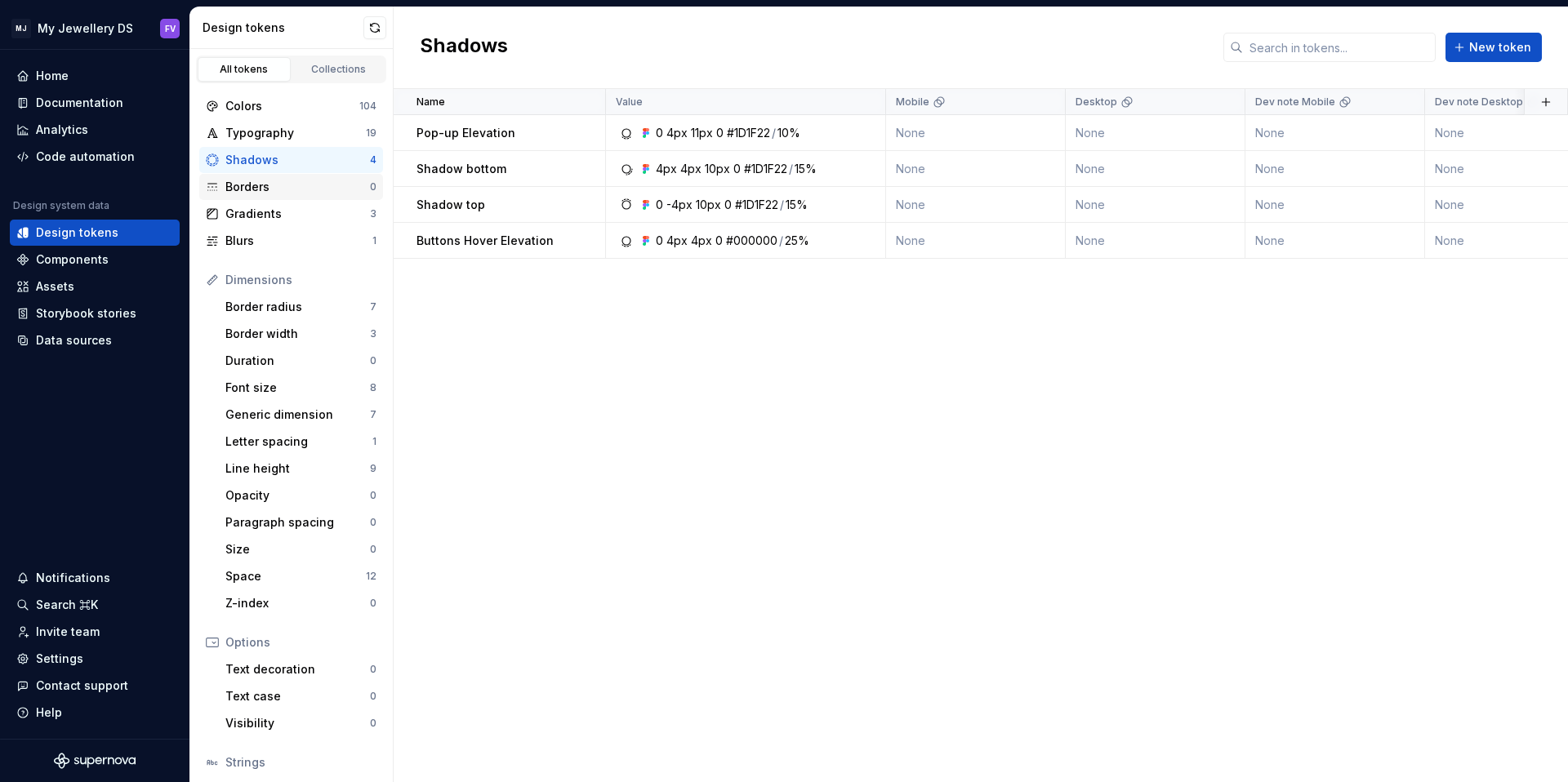 click on "Borders" at bounding box center (297, 187) 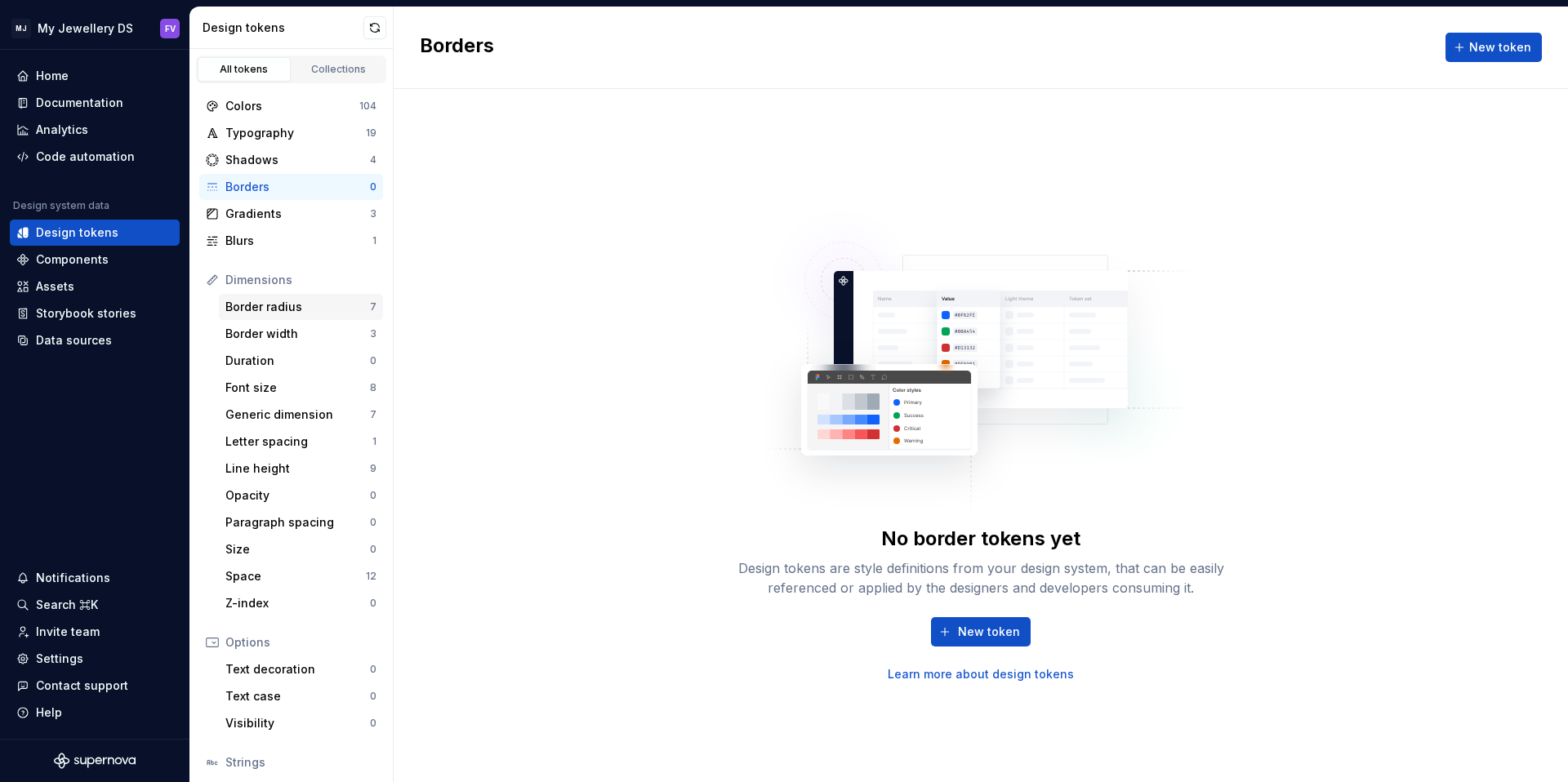 click on "Border radius 7" at bounding box center (301, 307) 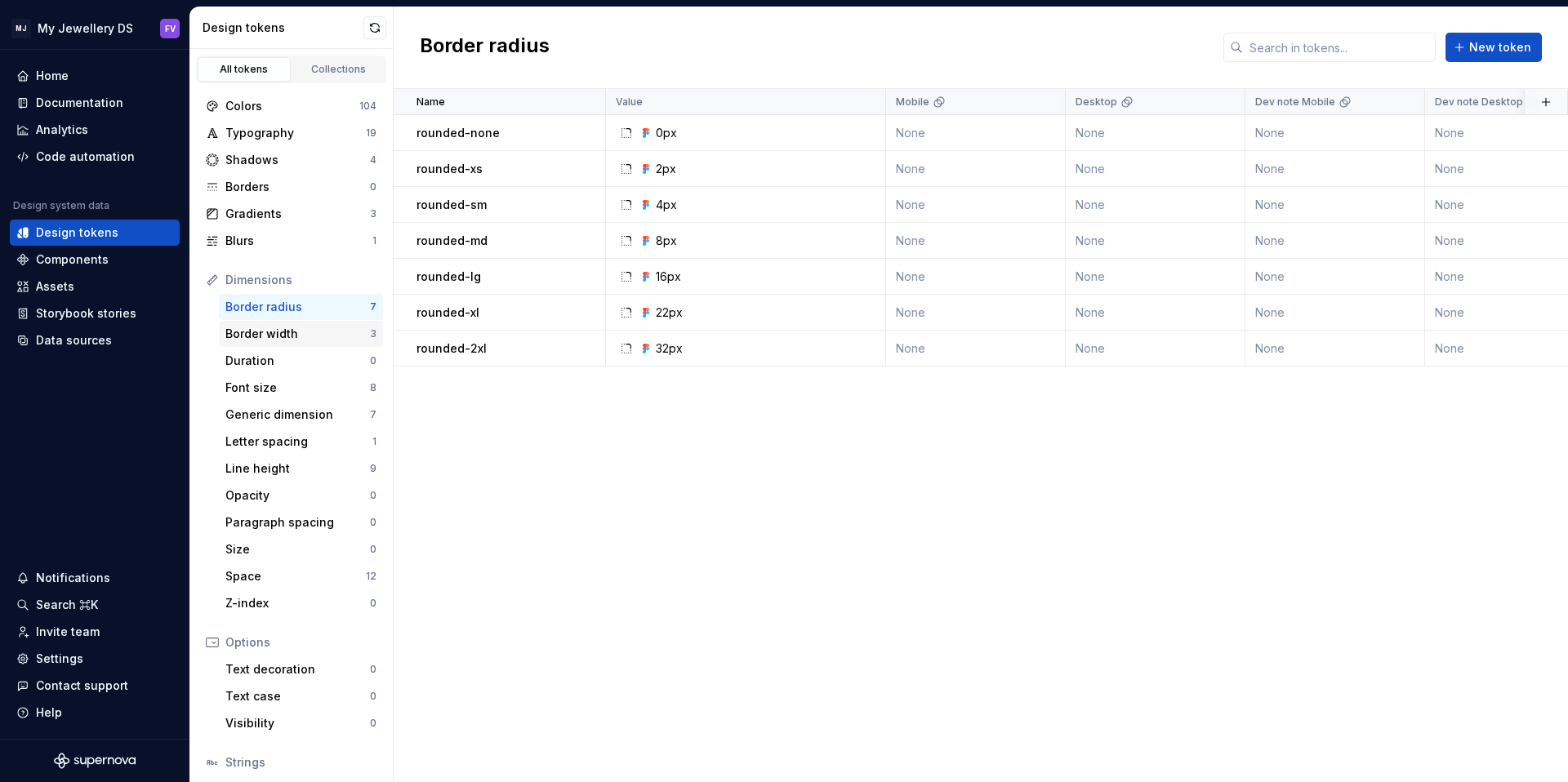 click on "Border width 3" at bounding box center [301, 334] 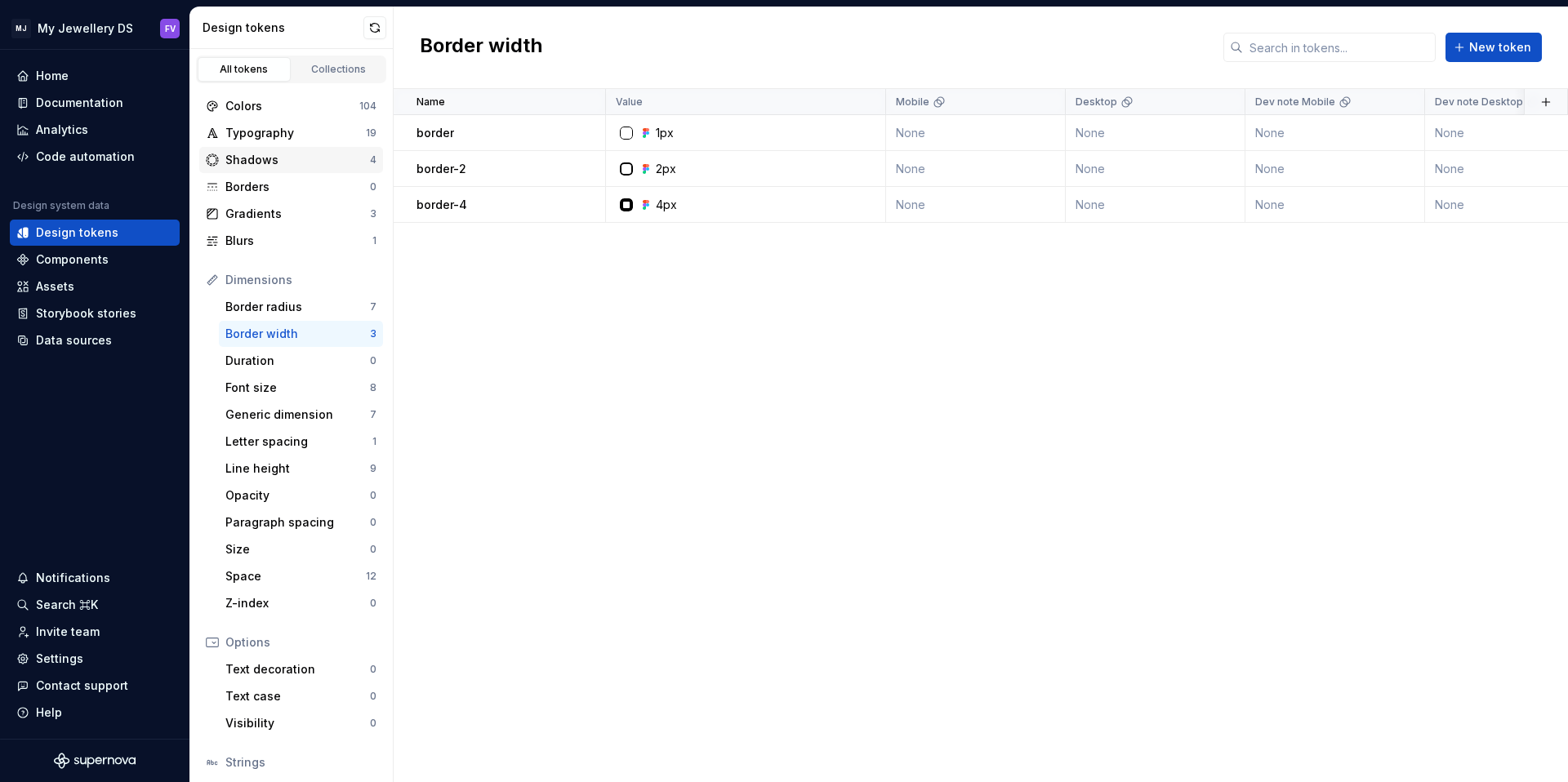click on "Shadows 4" at bounding box center (291, 160) 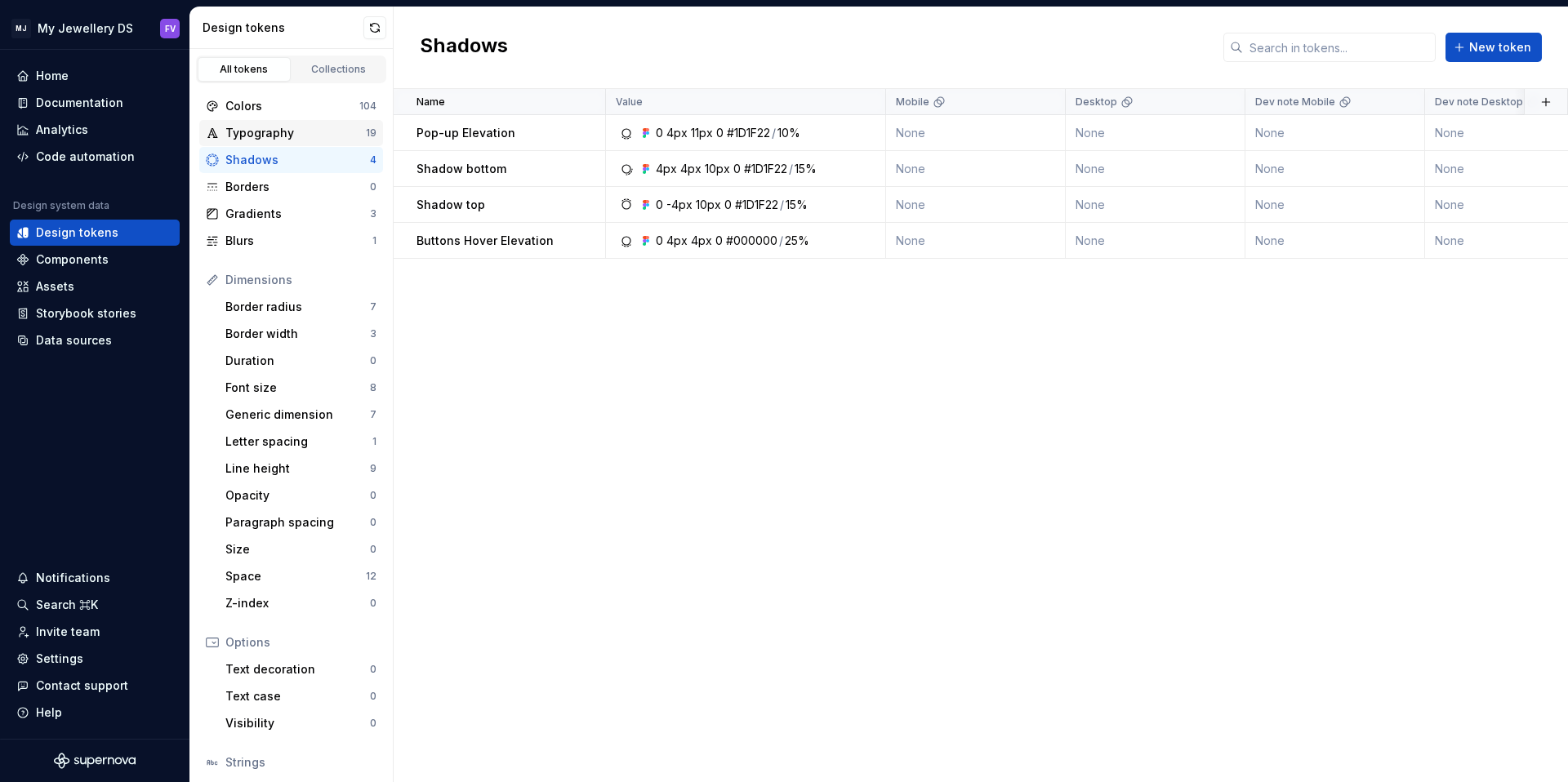 click on "Typography" at bounding box center [296, 133] 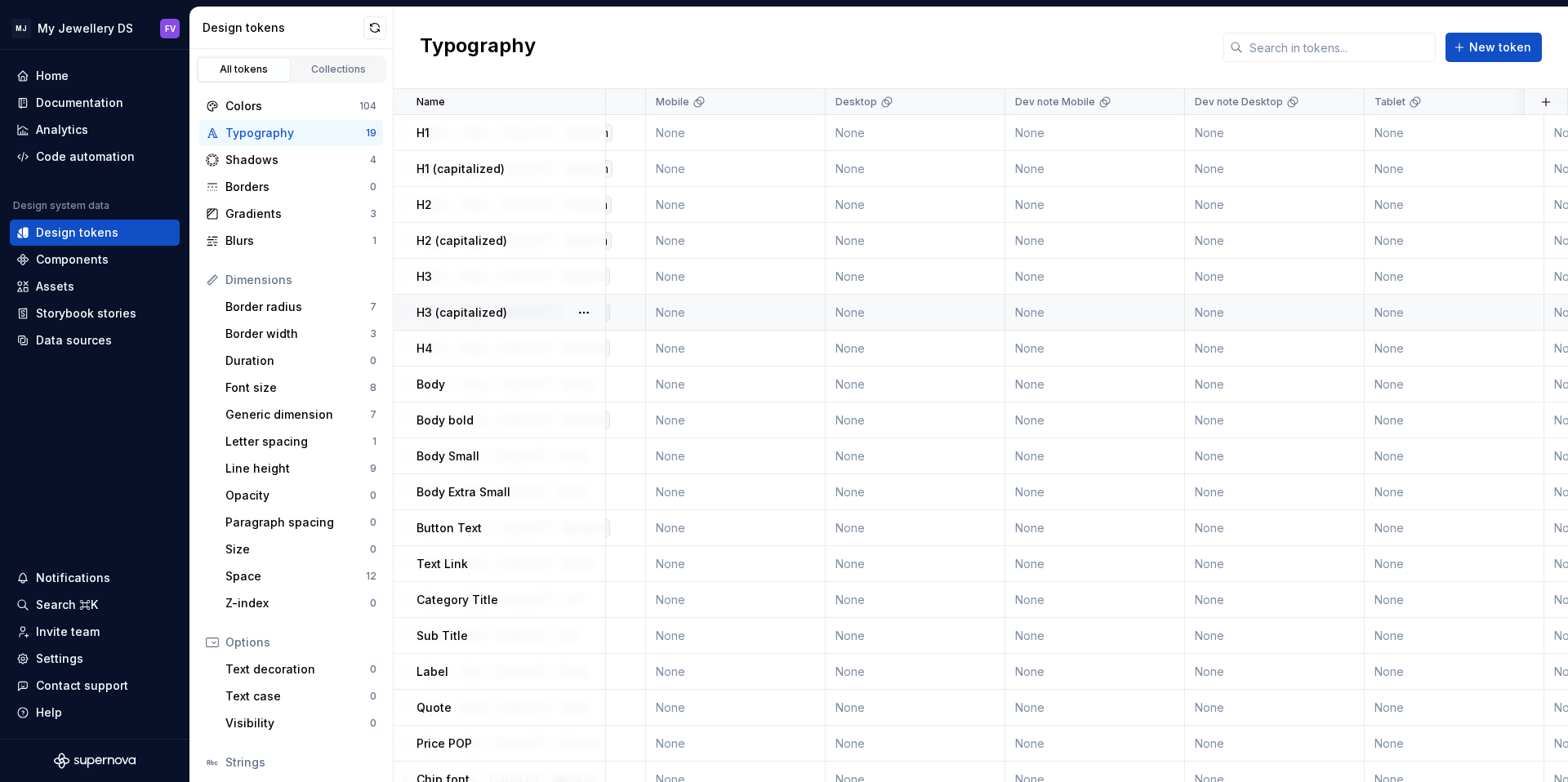 scroll, scrollTop: 0, scrollLeft: 0, axis: both 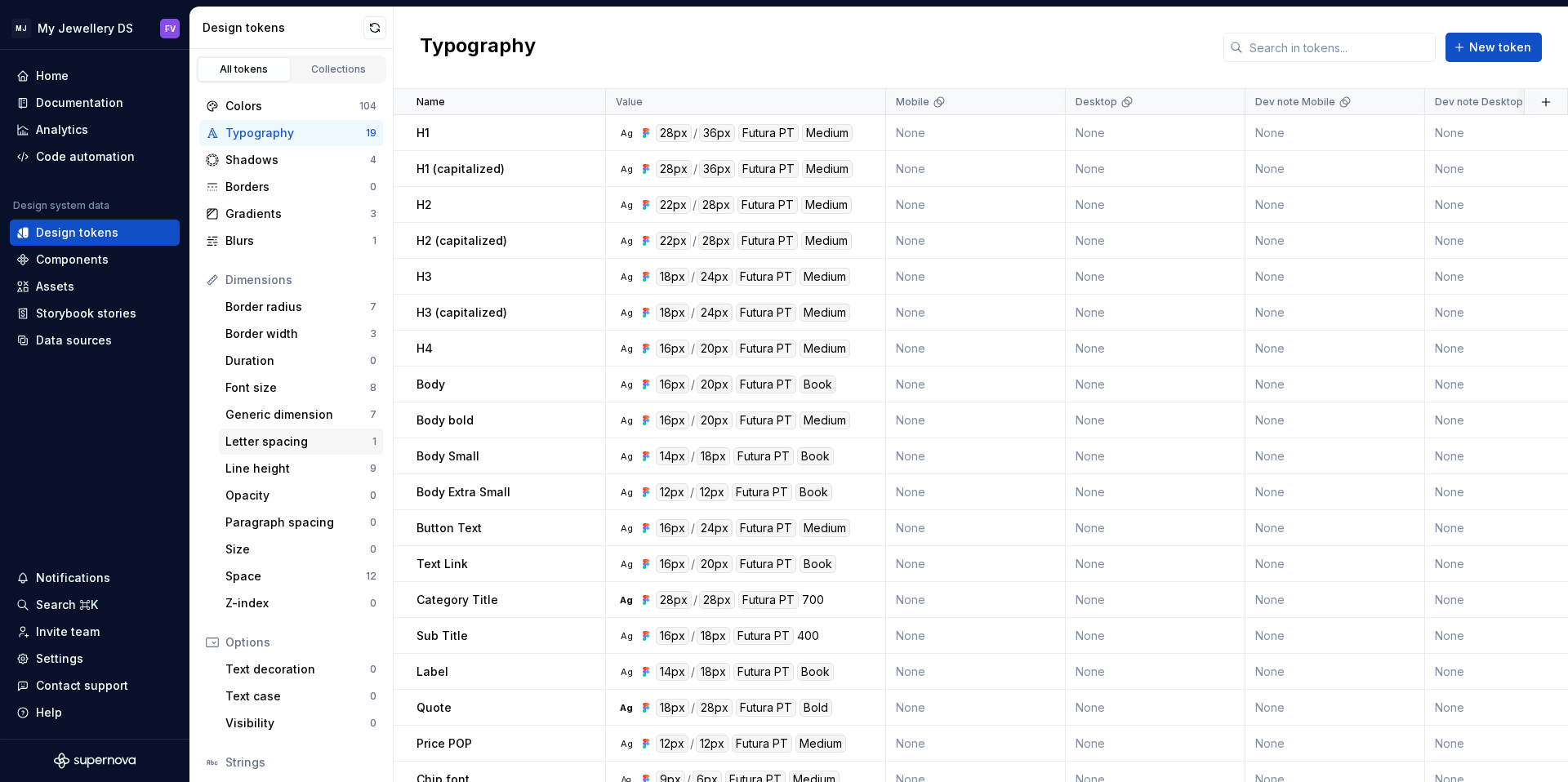 click on "Letter spacing 1" at bounding box center (301, 442) 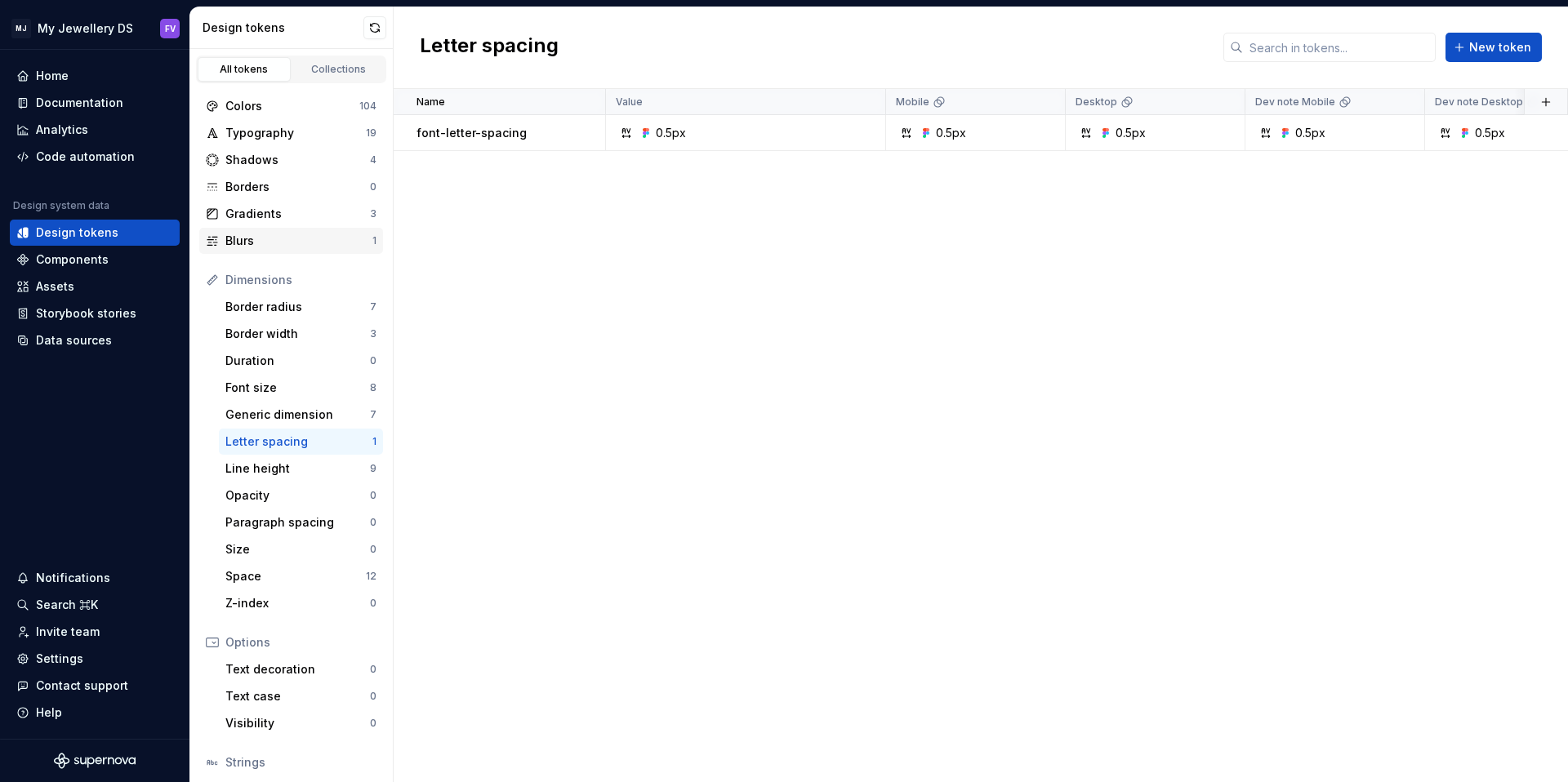 click on "Blurs" at bounding box center (299, 241) 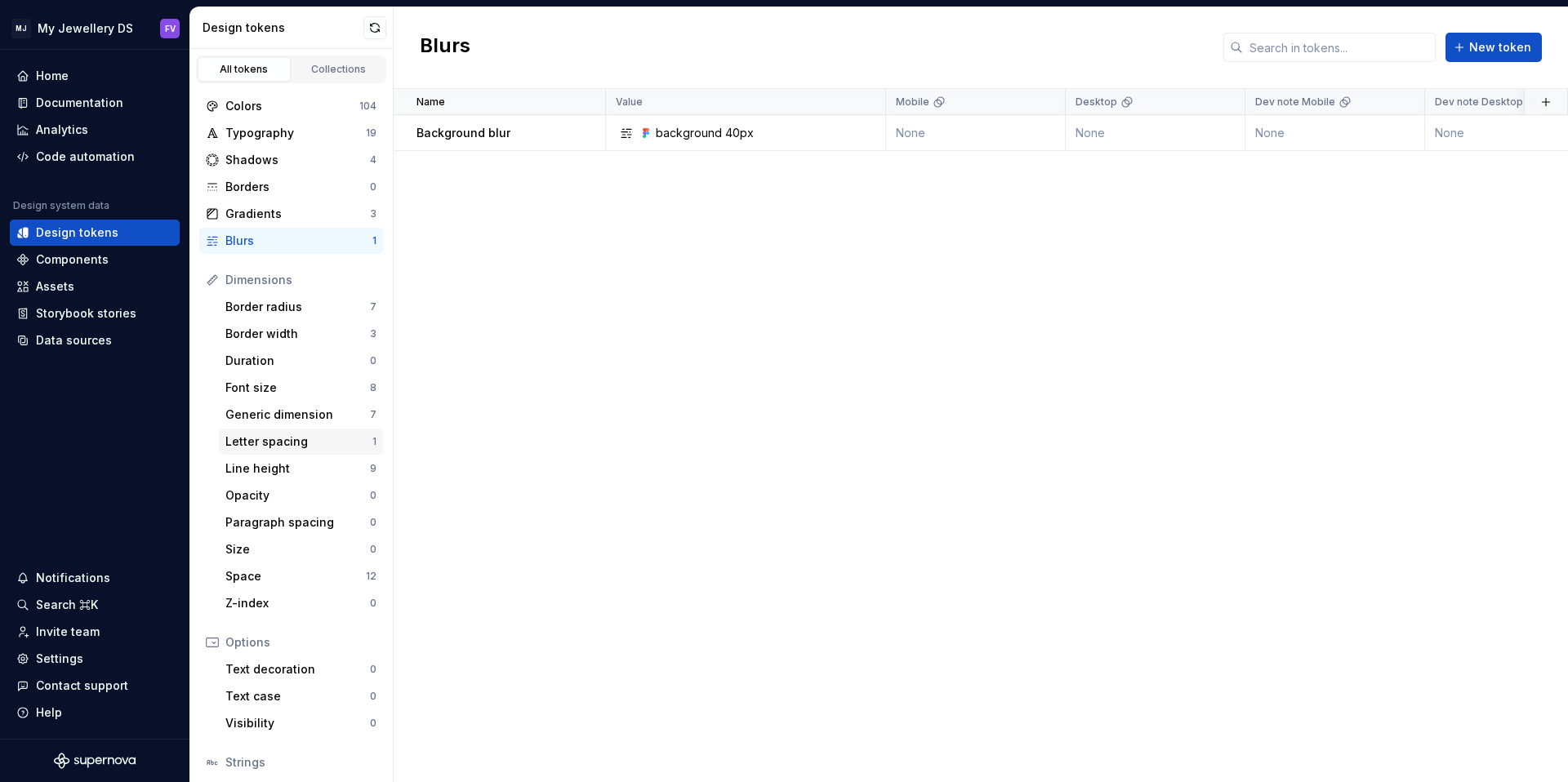 click on "Letter spacing" at bounding box center (299, 442) 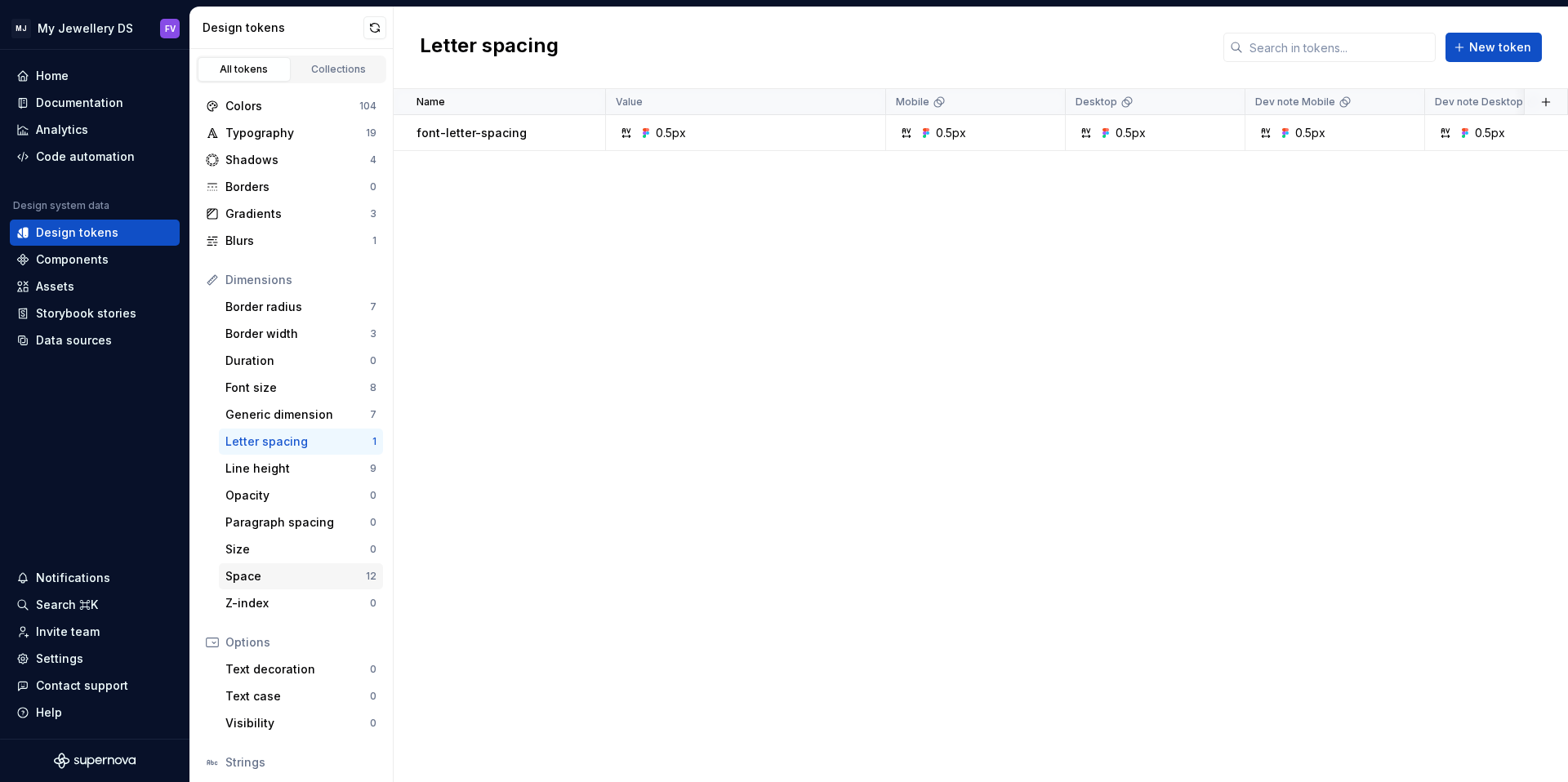 click on "Space" at bounding box center (296, 576) 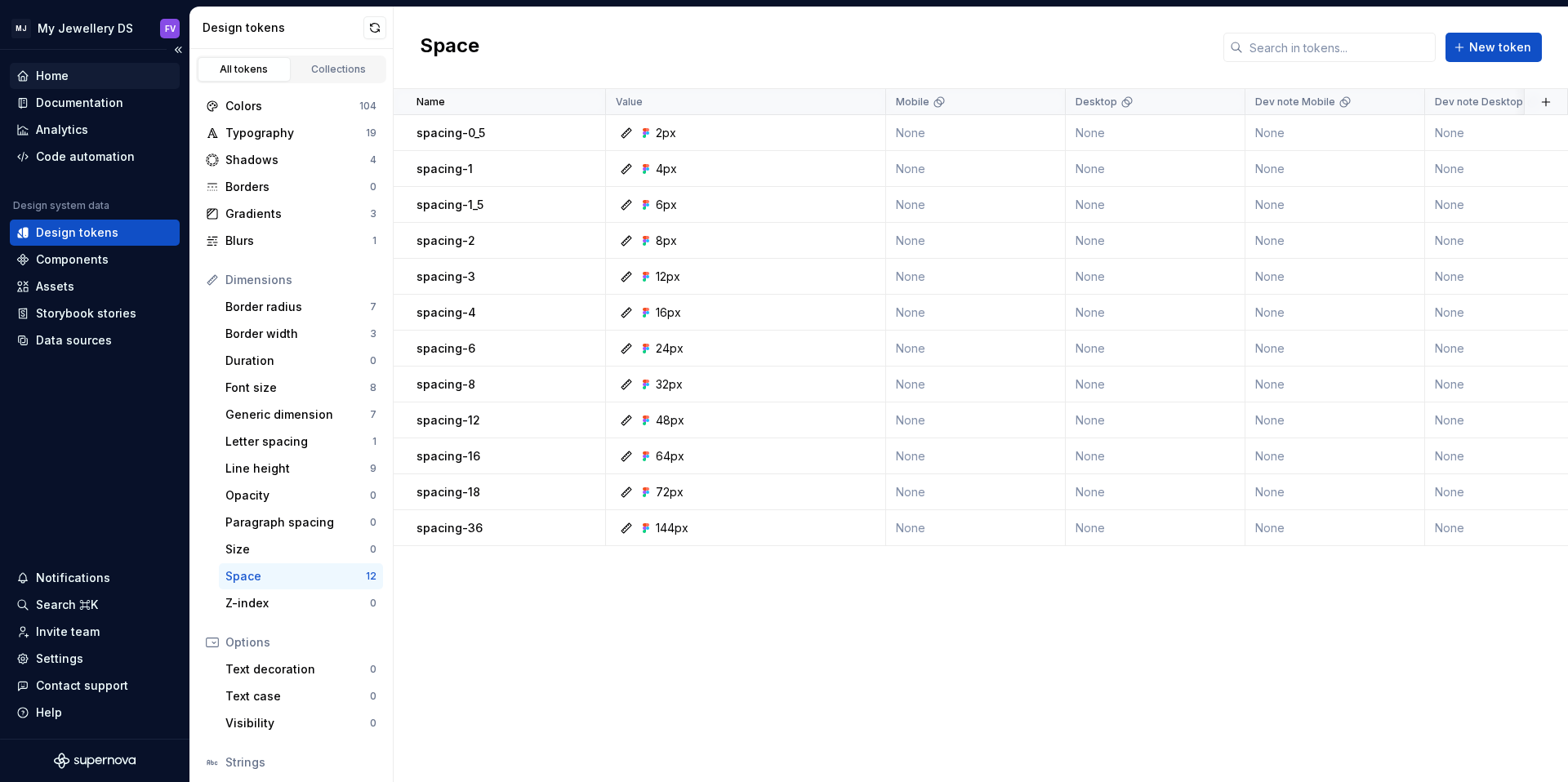 click on "Home" at bounding box center (95, 76) 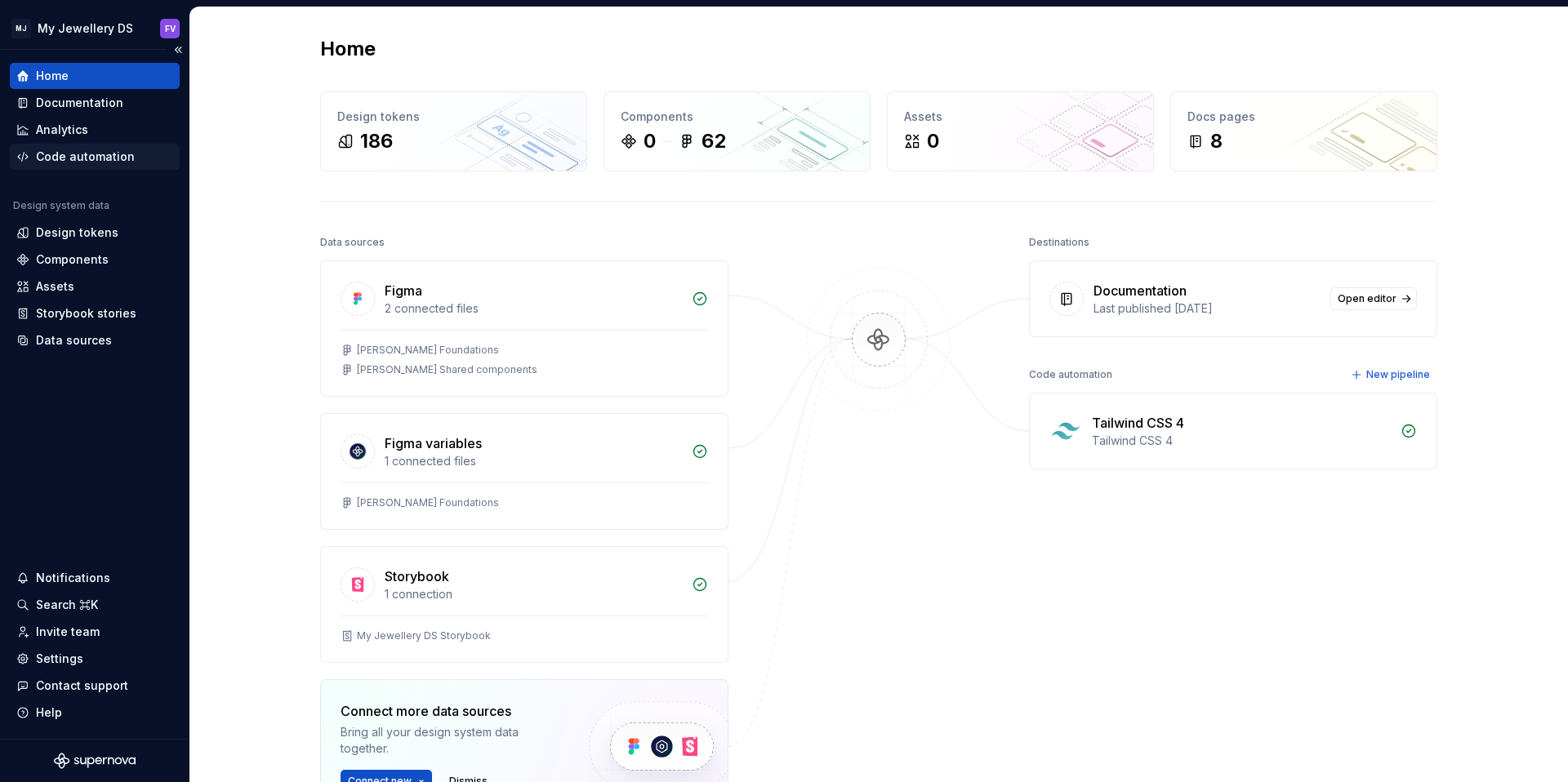 click on "Code automation" at bounding box center [85, 157] 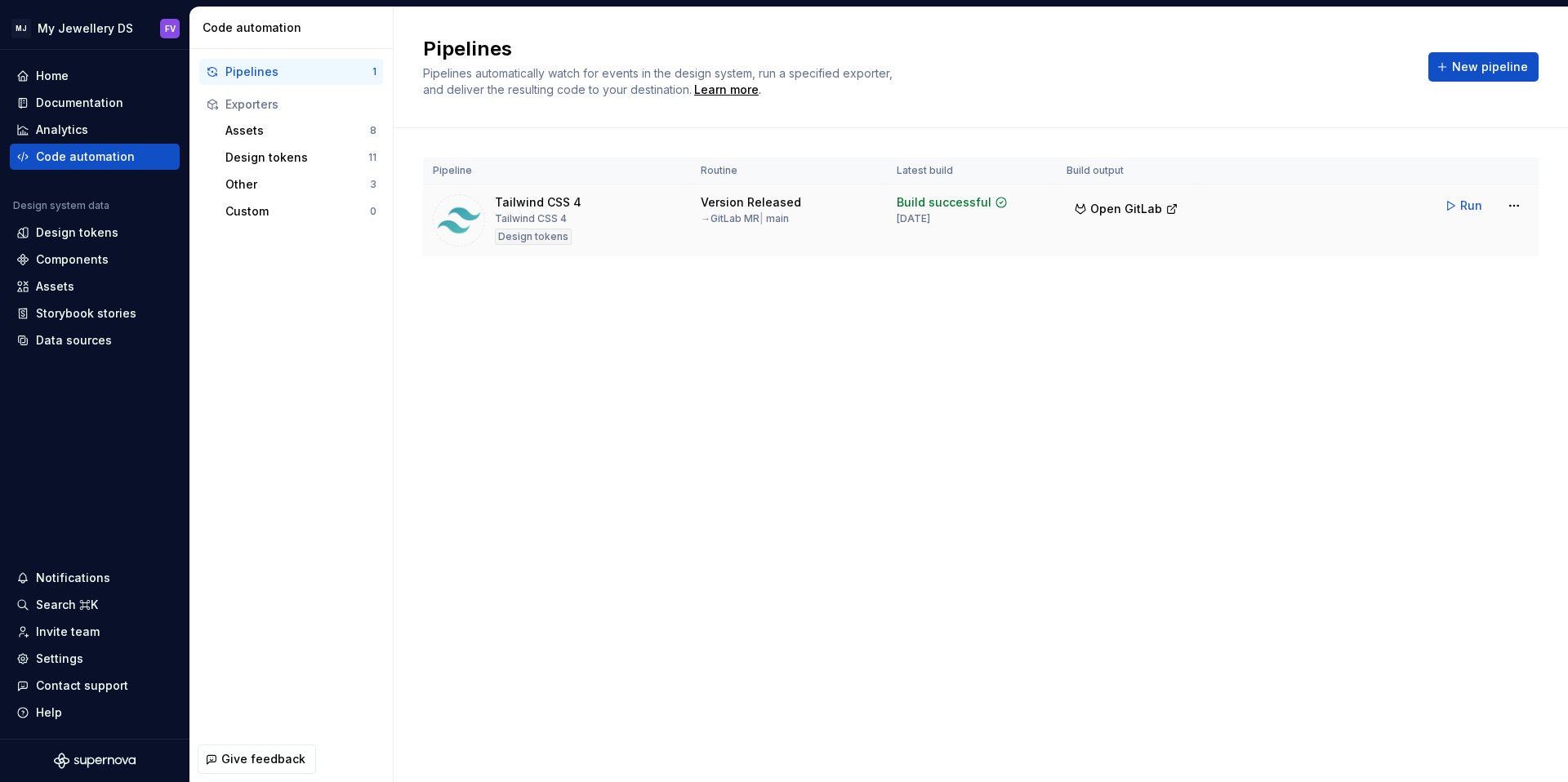click on "Tailwind CSS 4 Tailwind CSS 4 Design tokens" at bounding box center (557, 220) 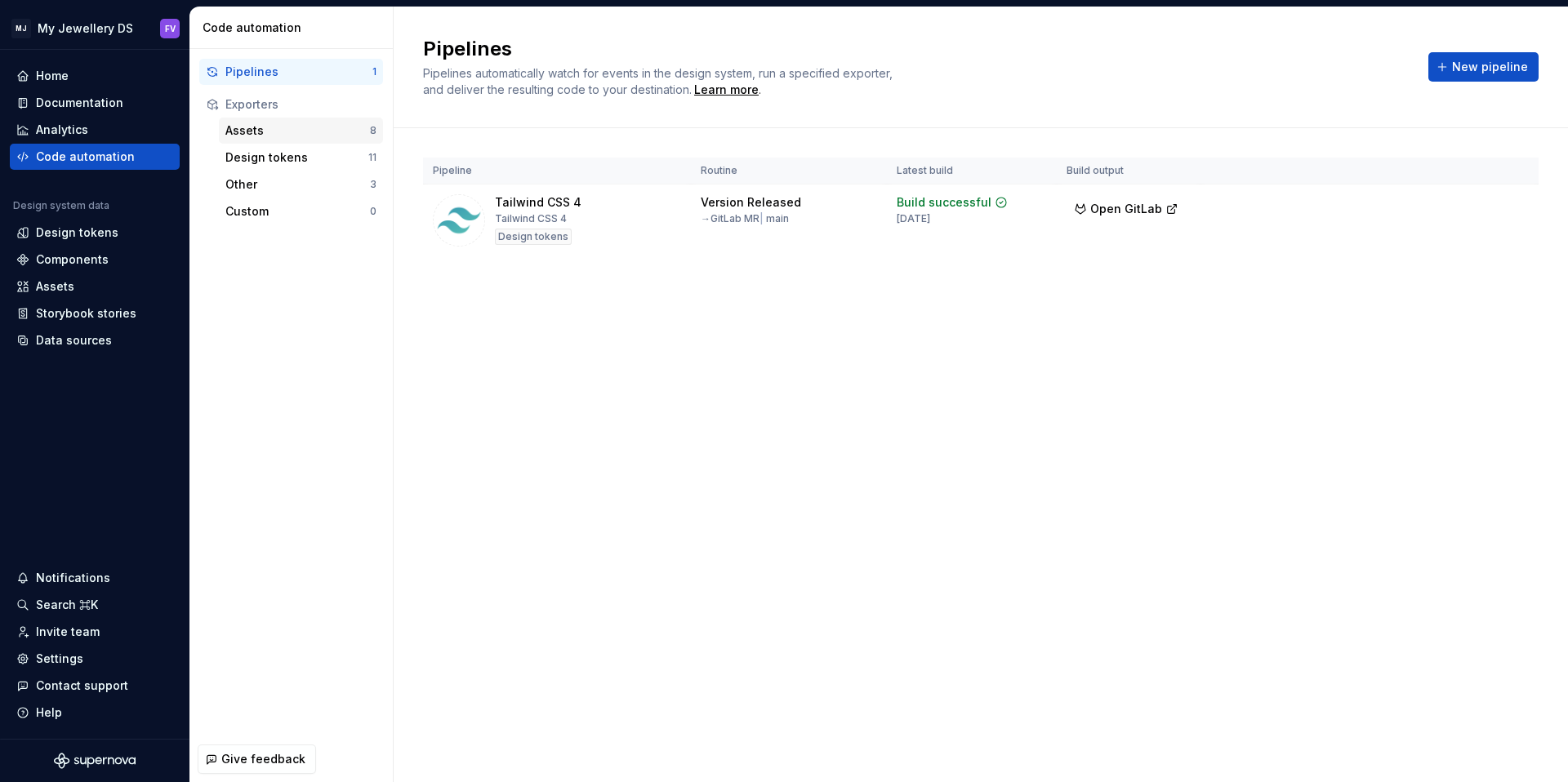 click on "Assets" at bounding box center [297, 131] 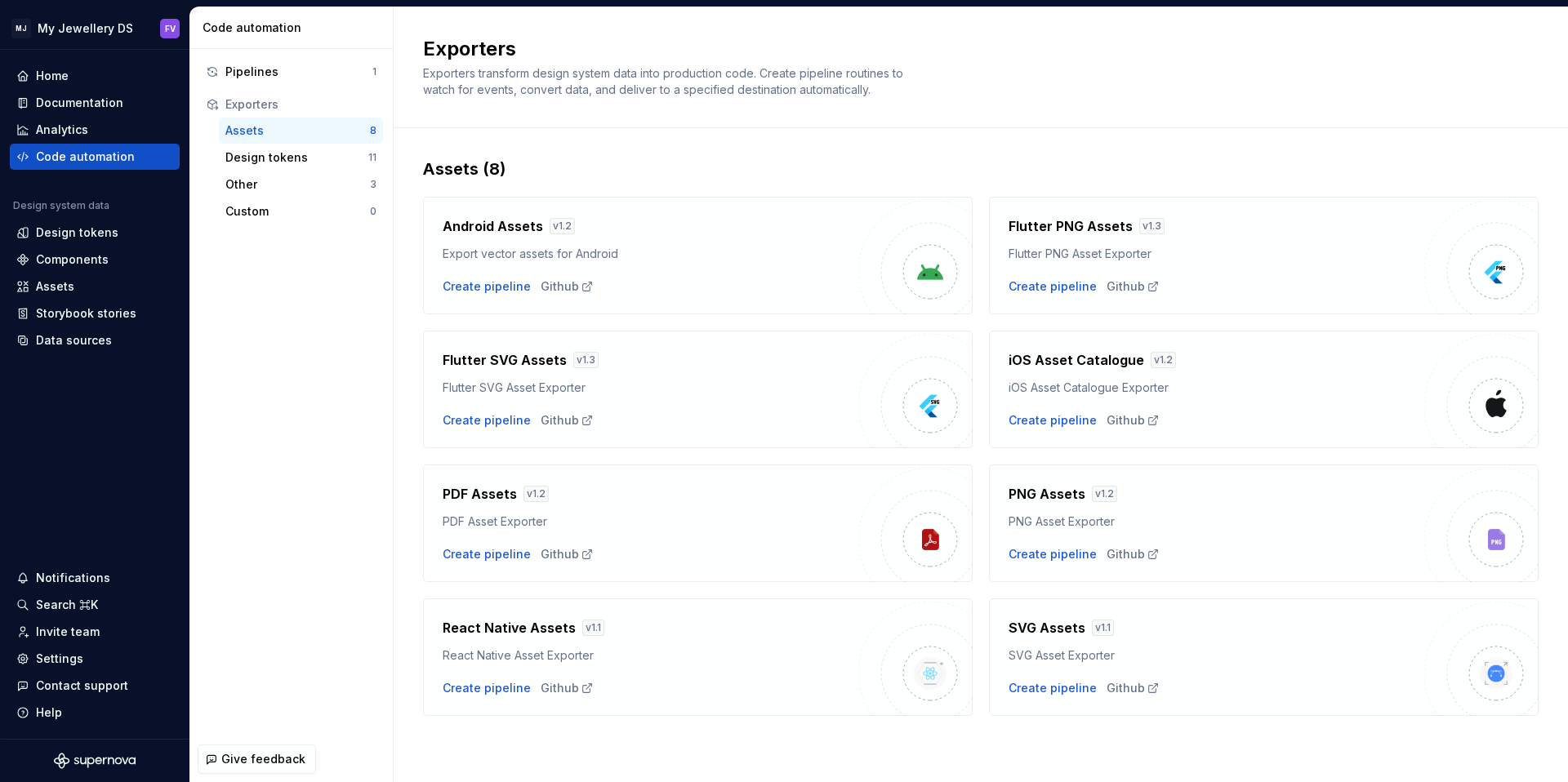 click on "SVG Assets v 1.1 SVG Asset Exporter Create pipeline Github" at bounding box center (1216, 657) 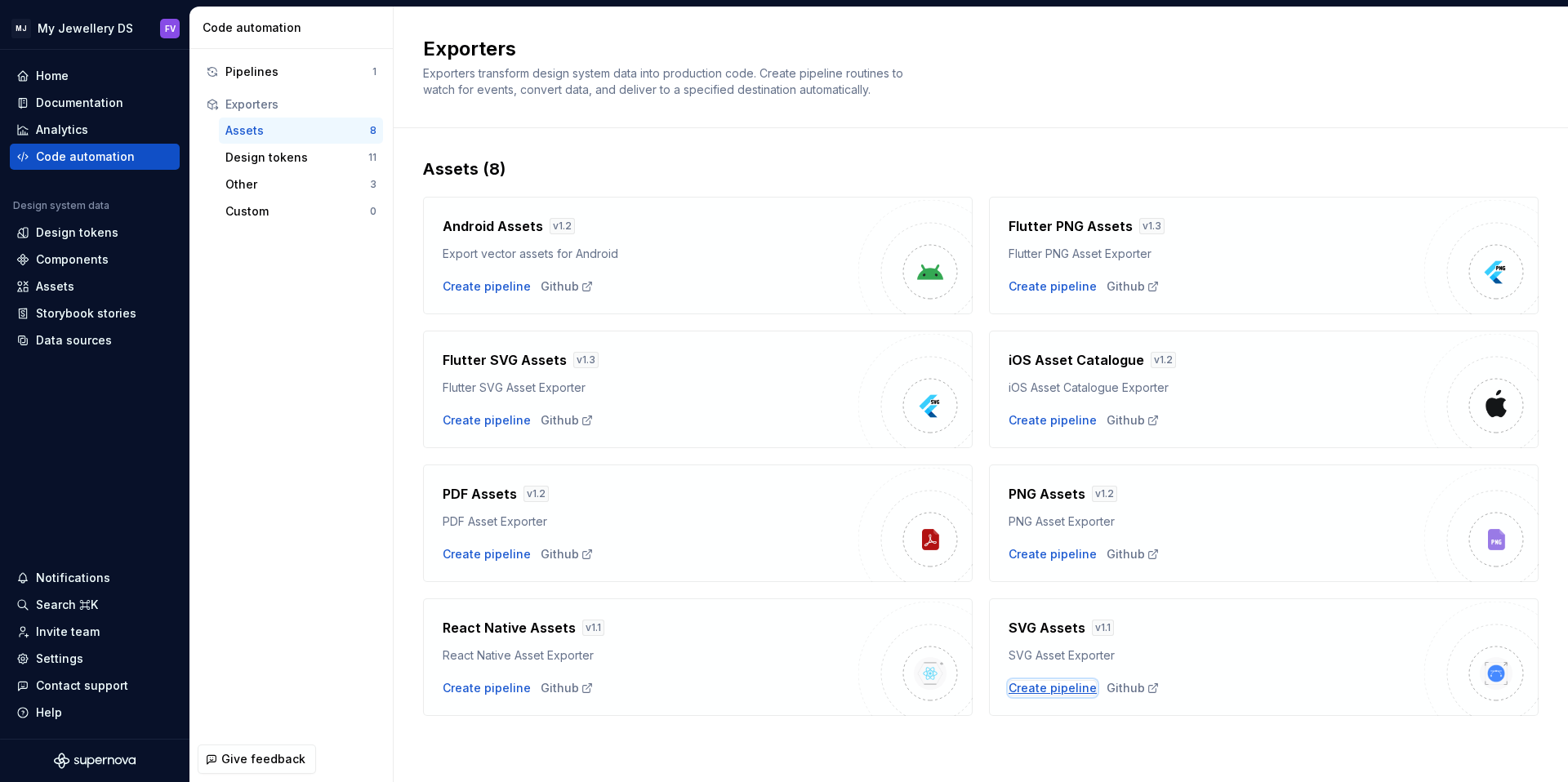 click on "Create pipeline" at bounding box center [1053, 688] 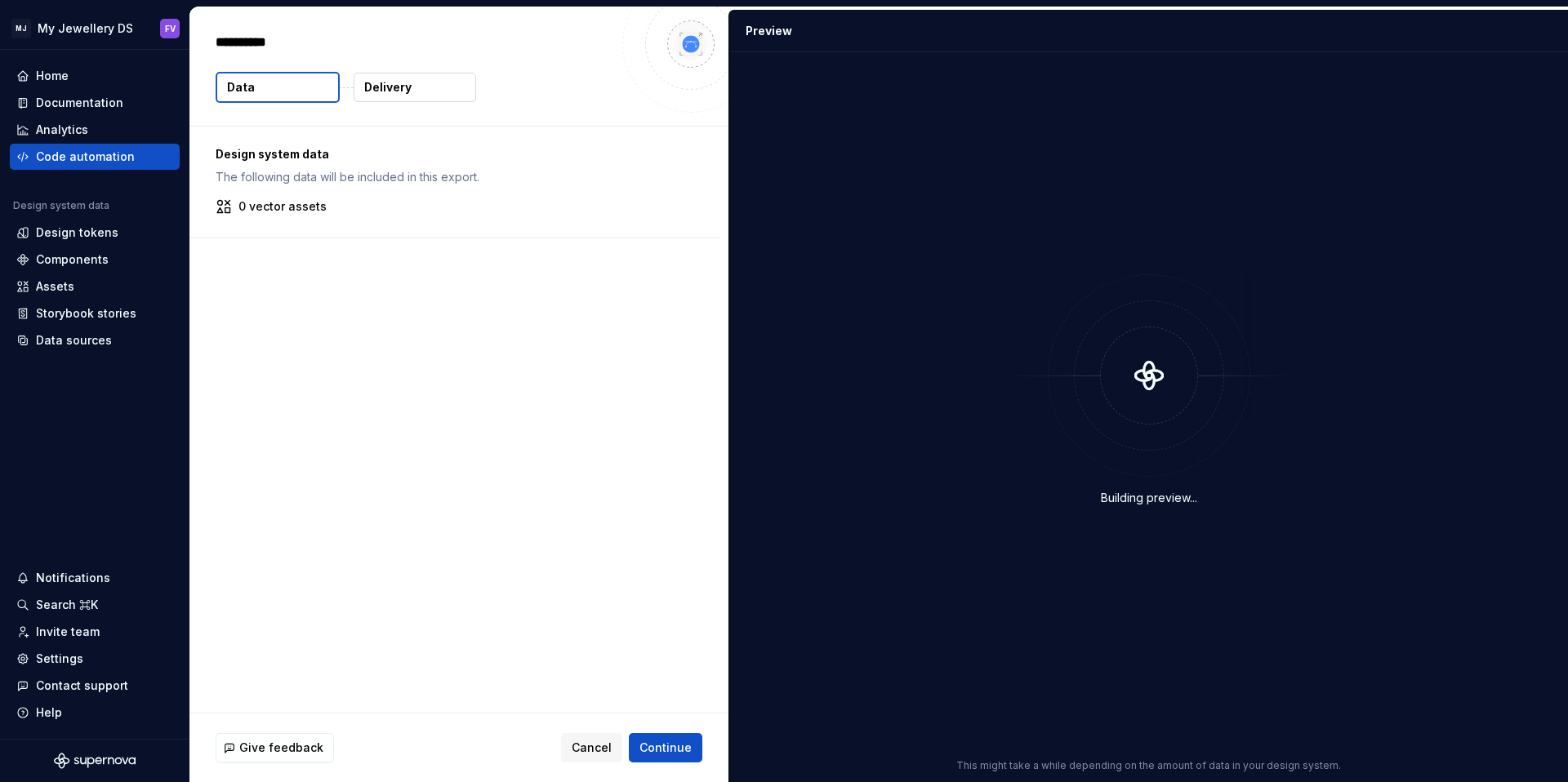click on "0 vector assets" at bounding box center [455, 207] 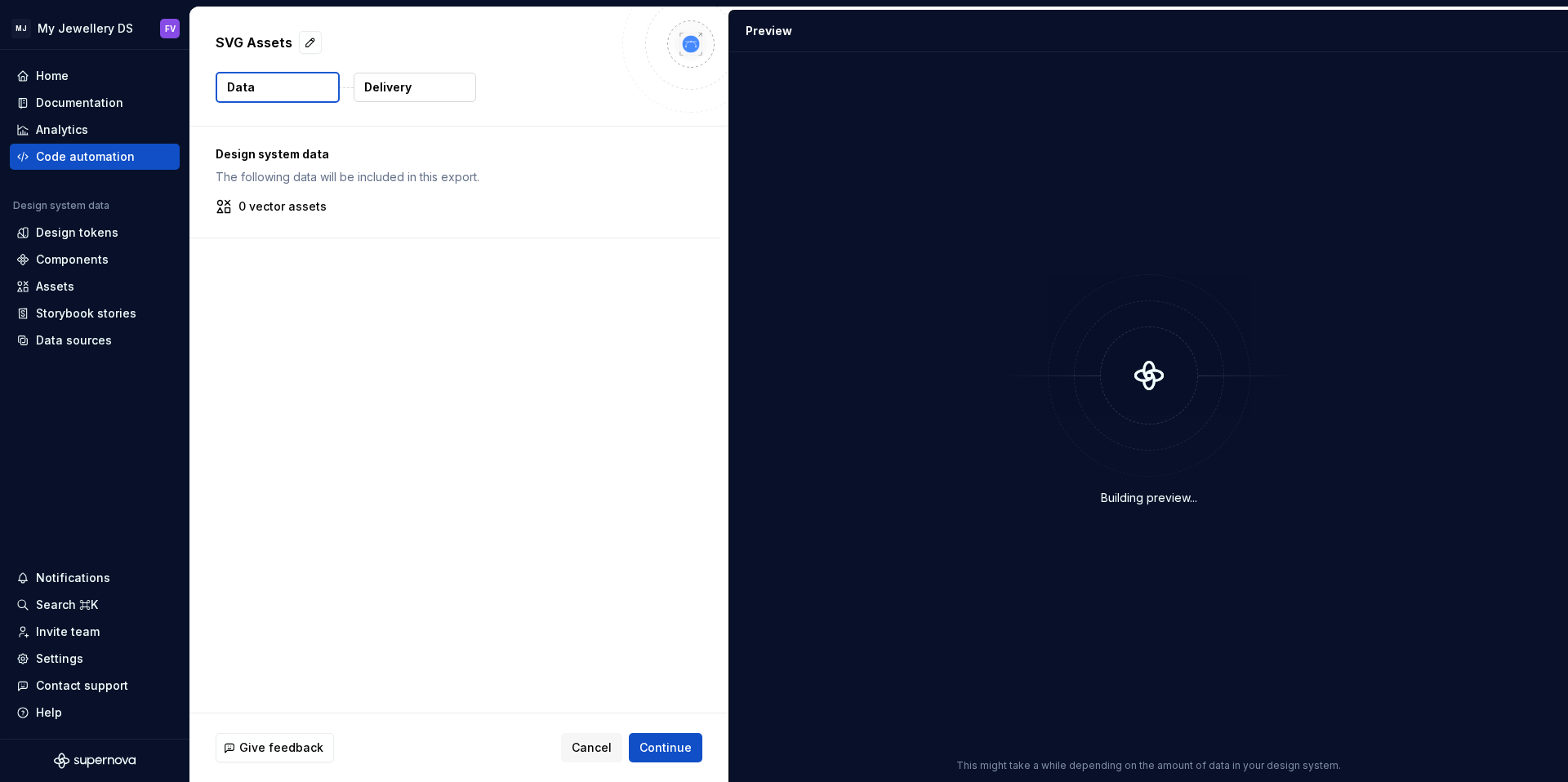 click on "0 vector assets" at bounding box center (283, 207) 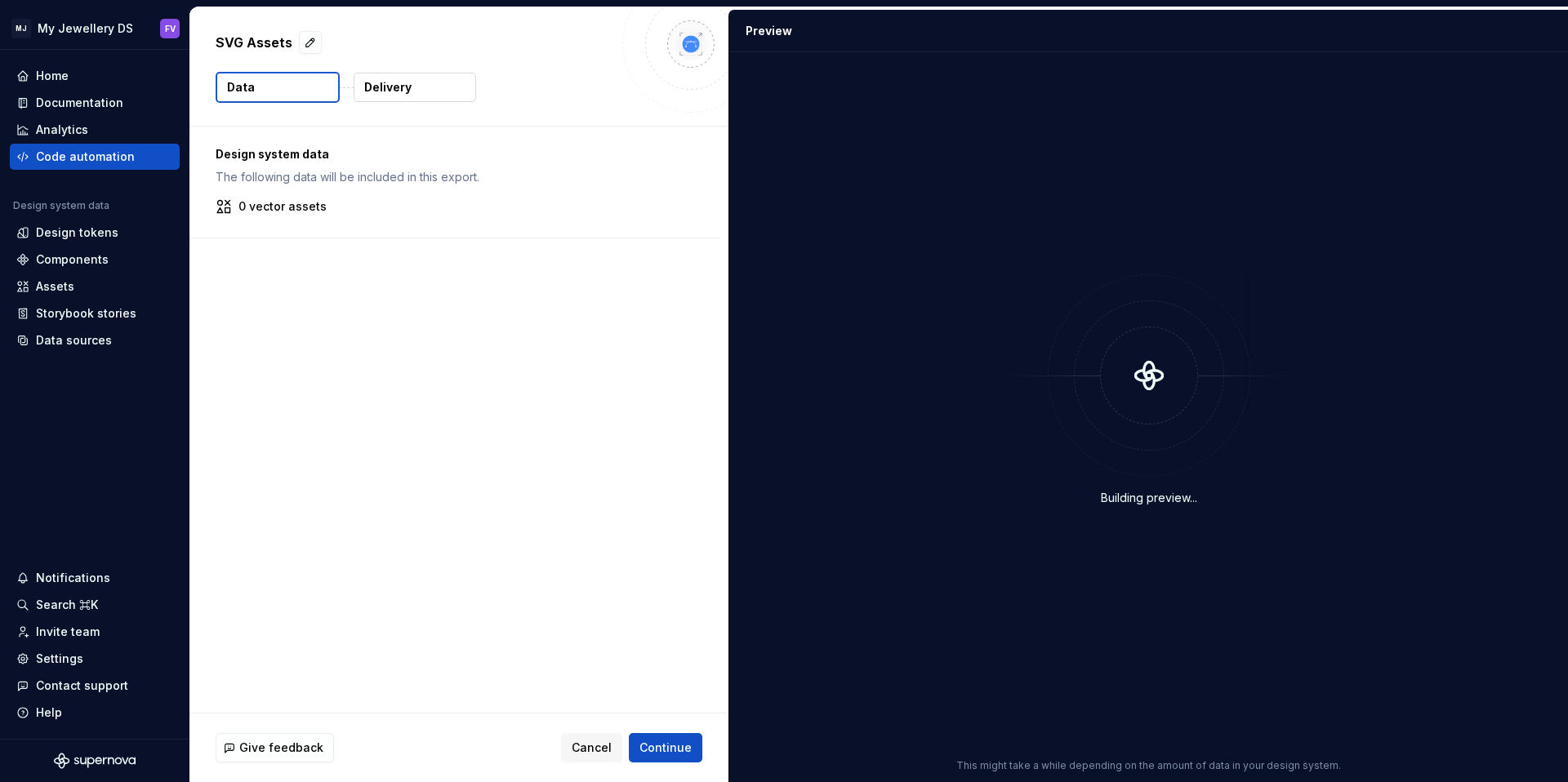 click on "0 vector assets" at bounding box center (283, 207) 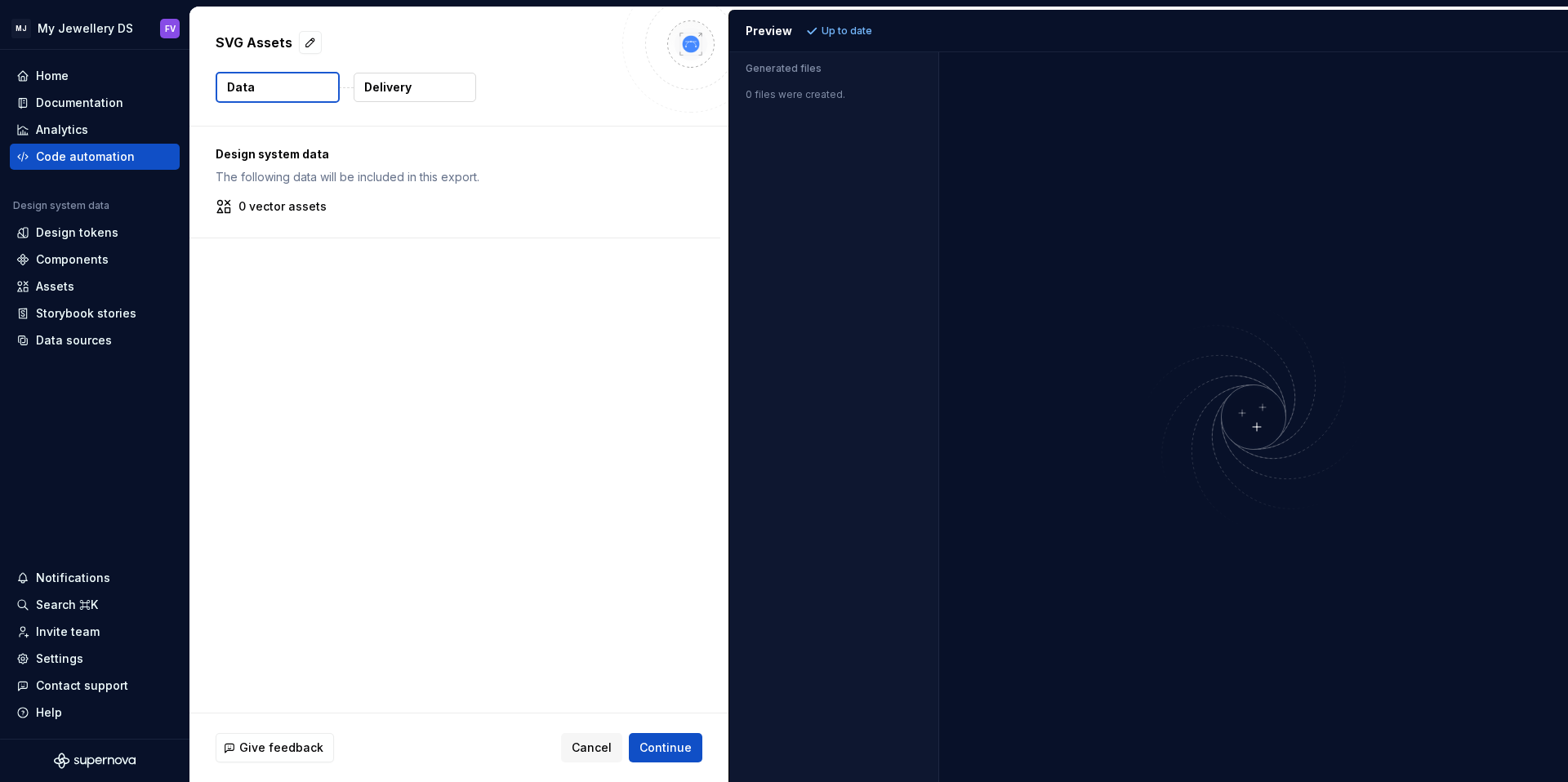 click on "0 vector assets" at bounding box center [283, 207] 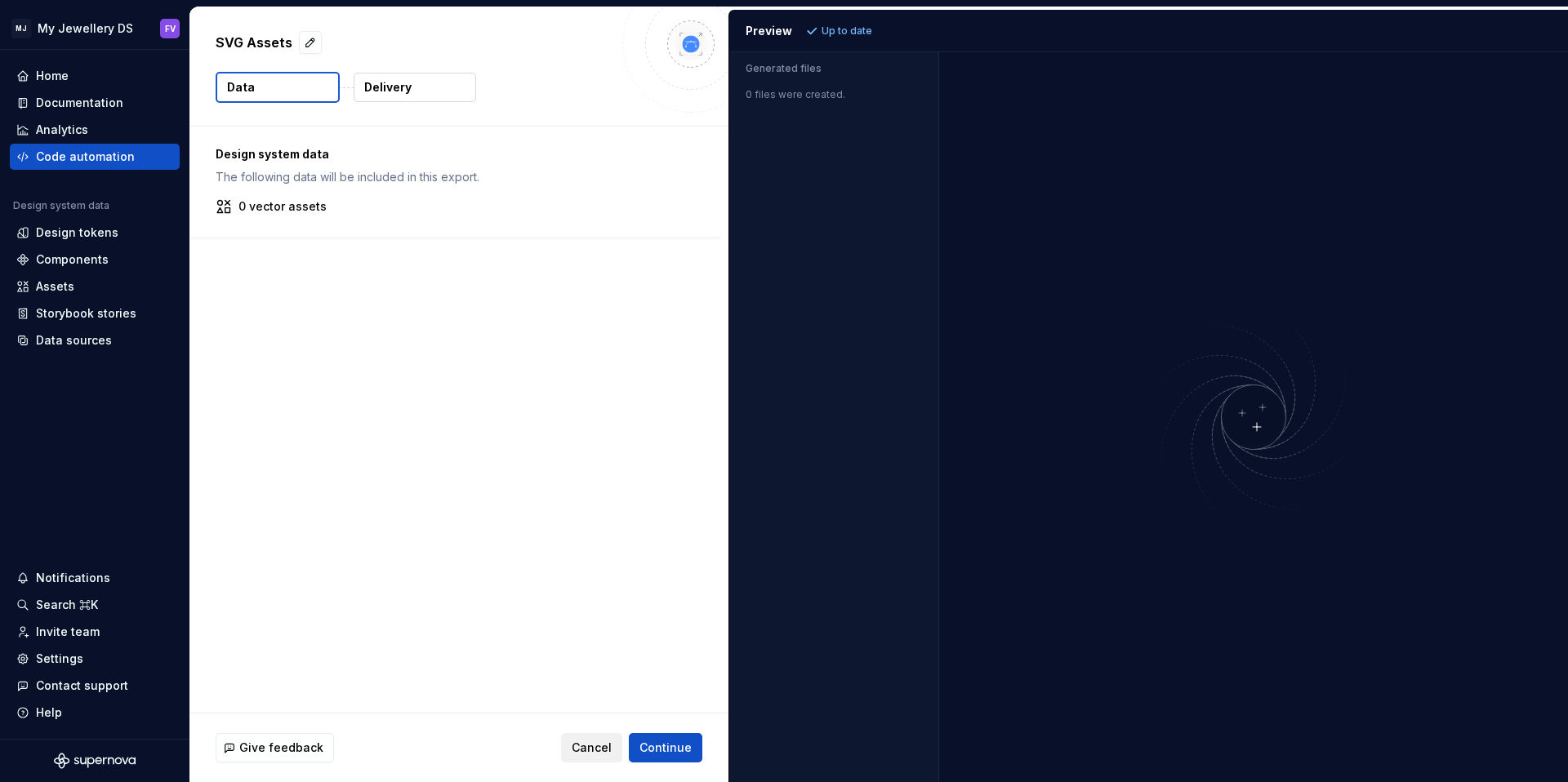 click on "Cancel" at bounding box center [591, 748] 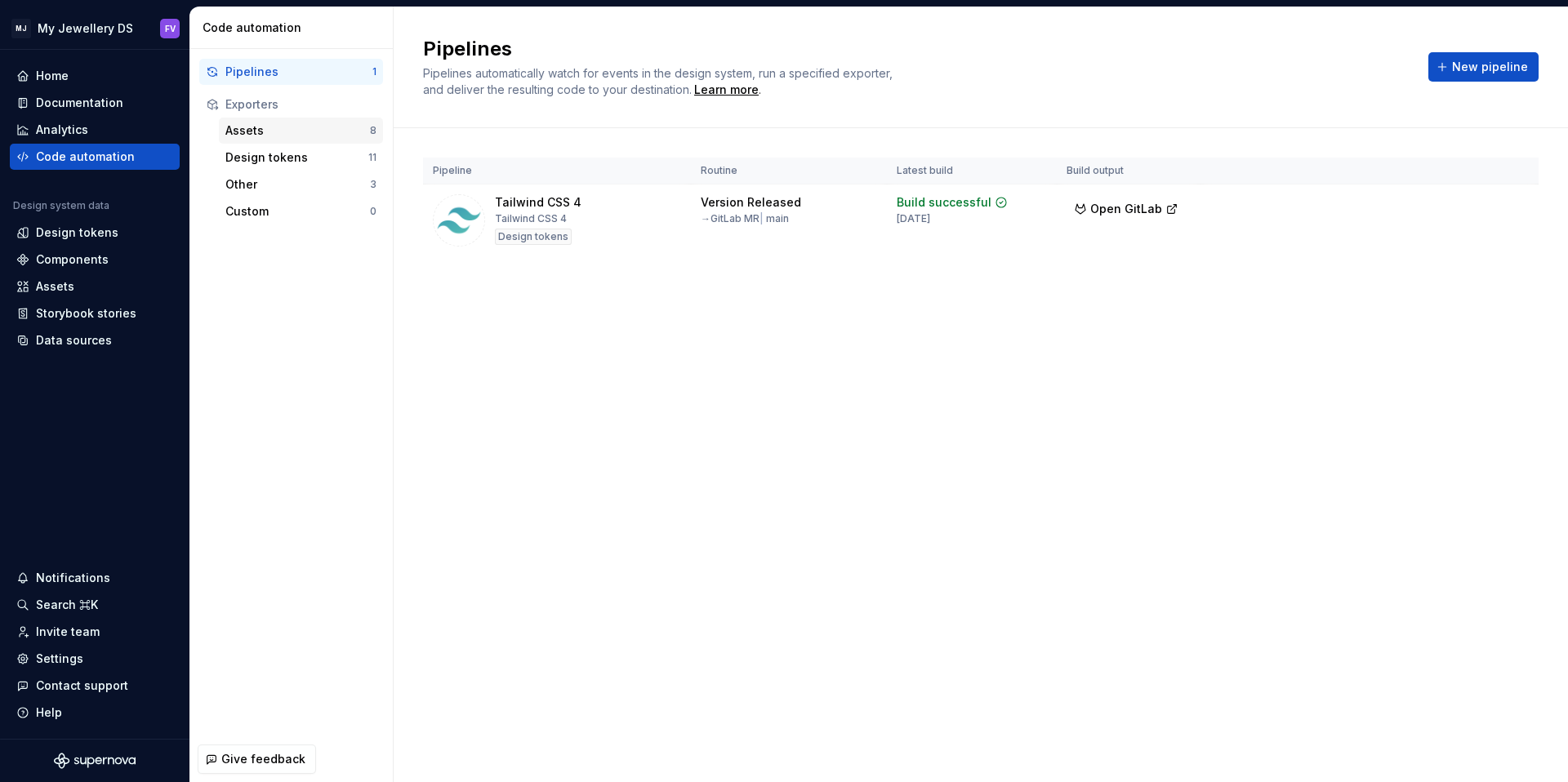 click on "Assets" at bounding box center [297, 131] 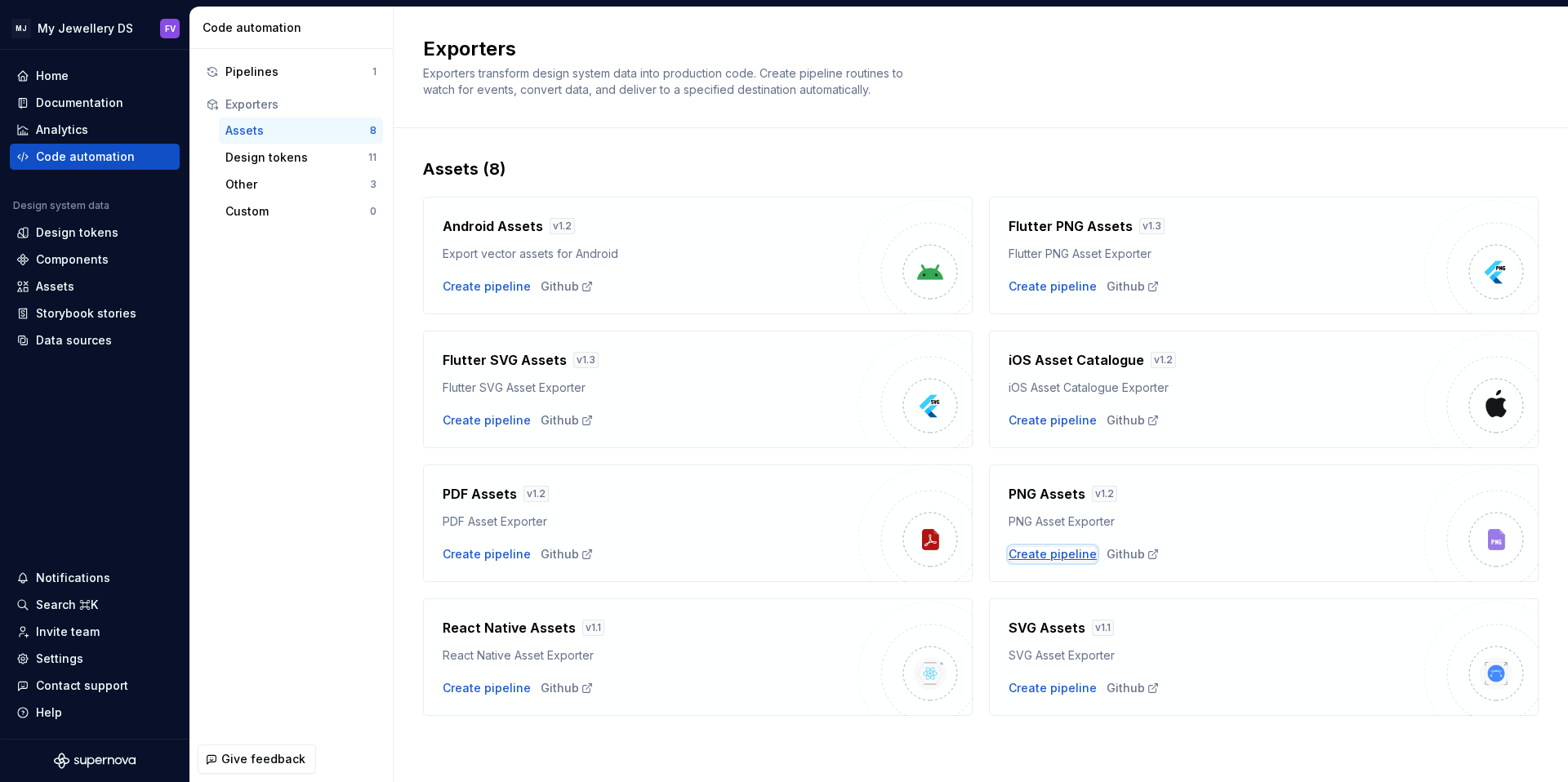 click on "Create pipeline" at bounding box center (1053, 554) 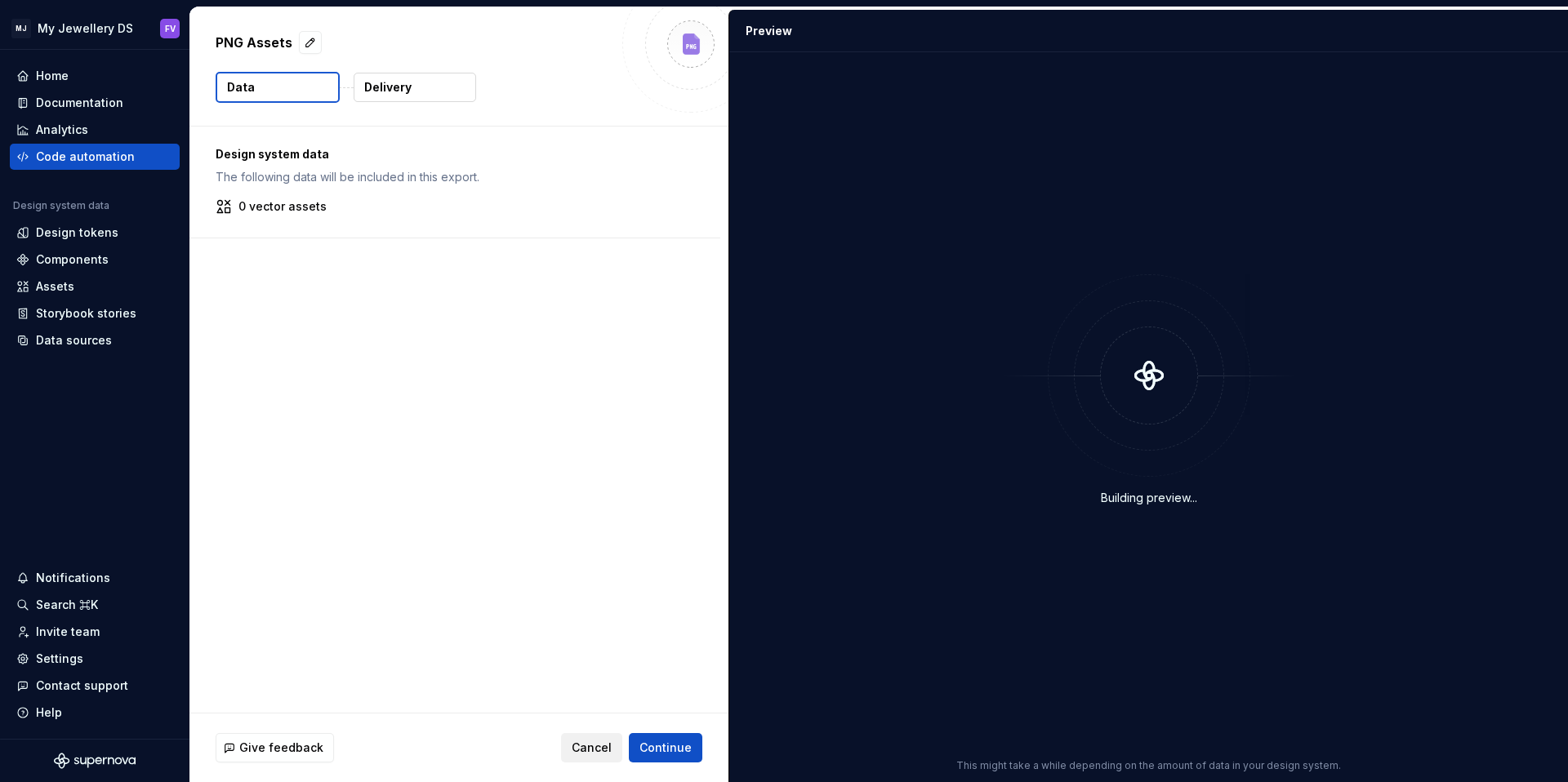 click on "Cancel" at bounding box center (591, 748) 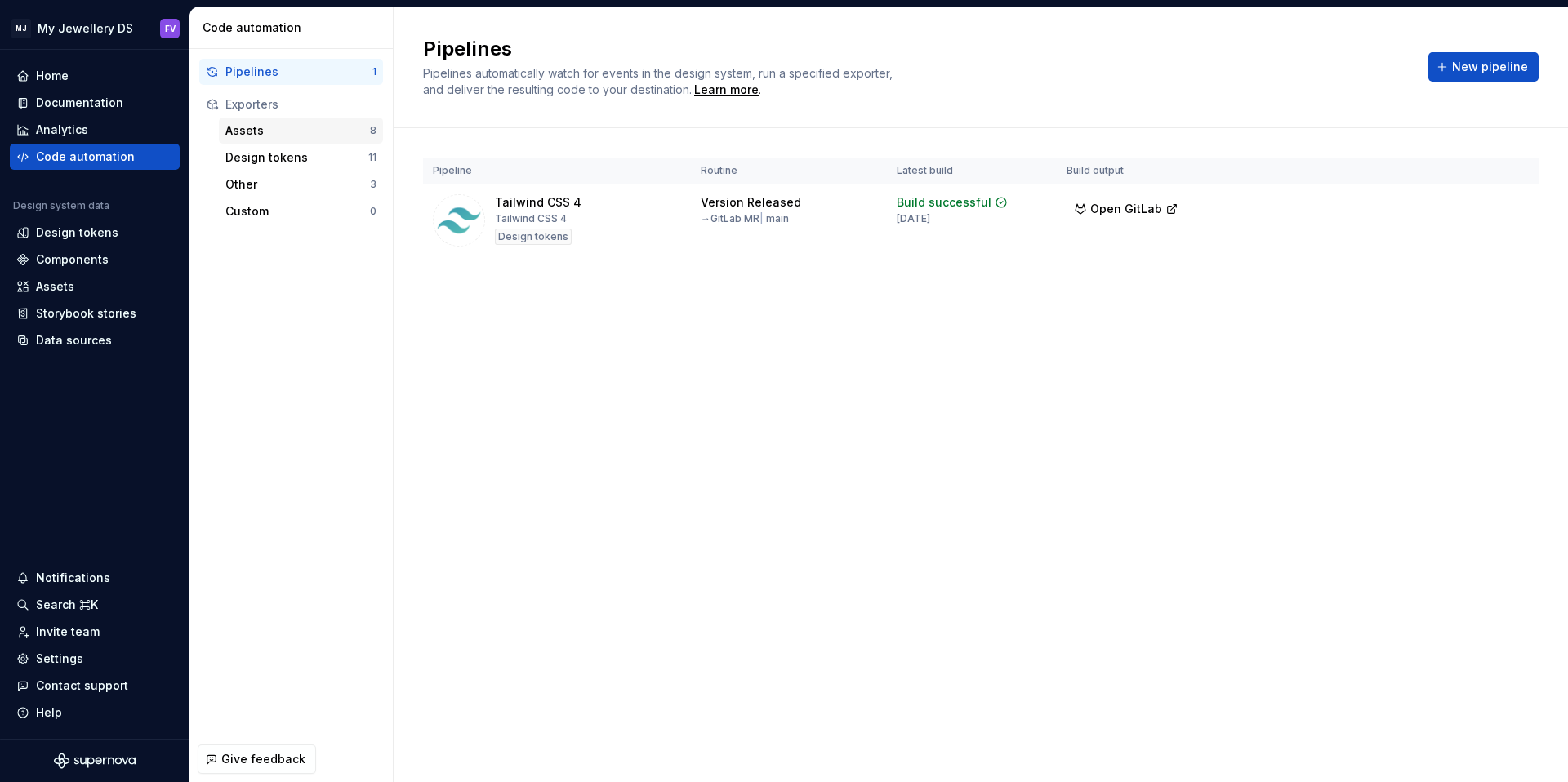 click on "Assets" at bounding box center [297, 131] 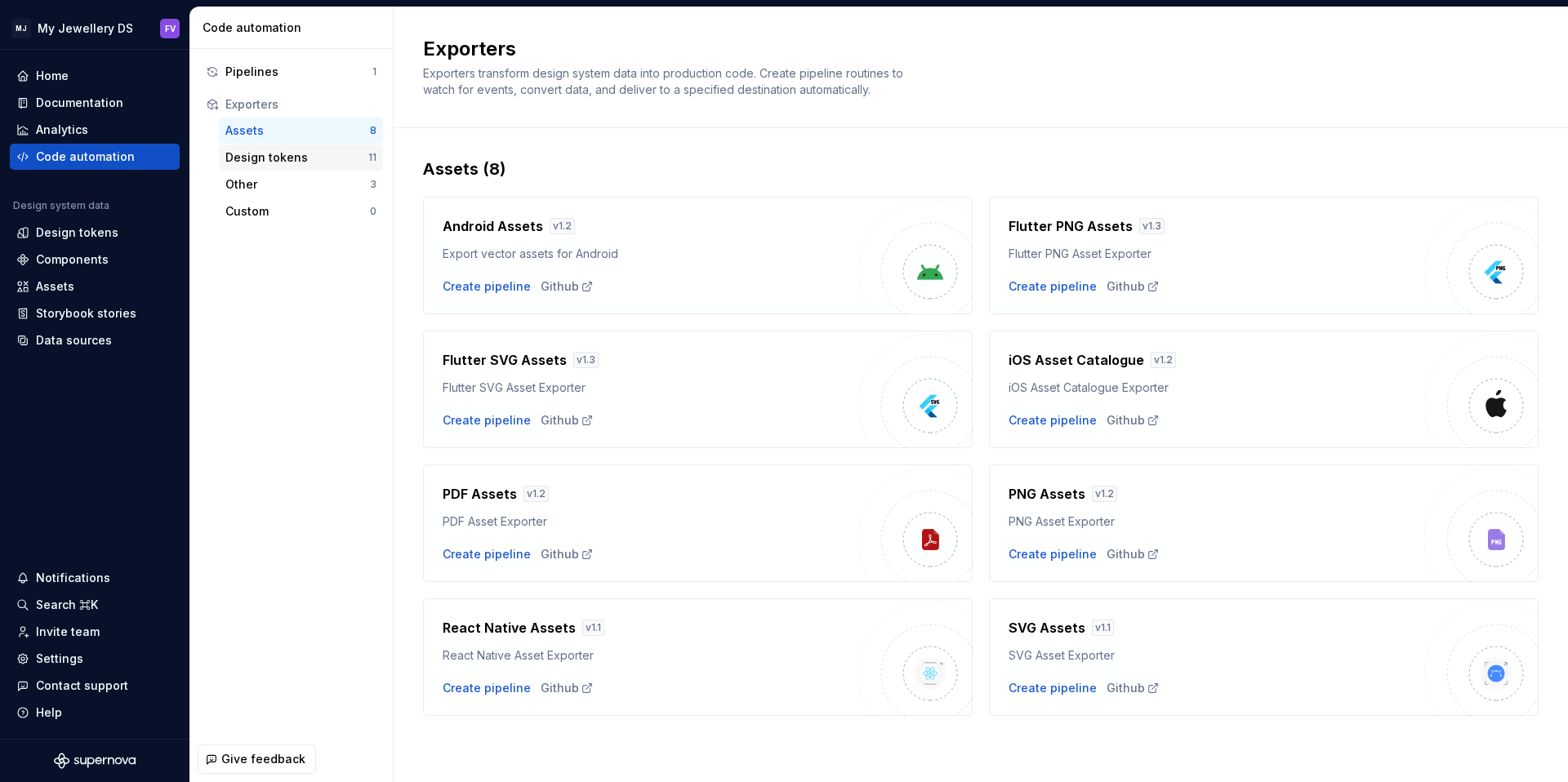 click on "Design tokens 11" at bounding box center [301, 158] 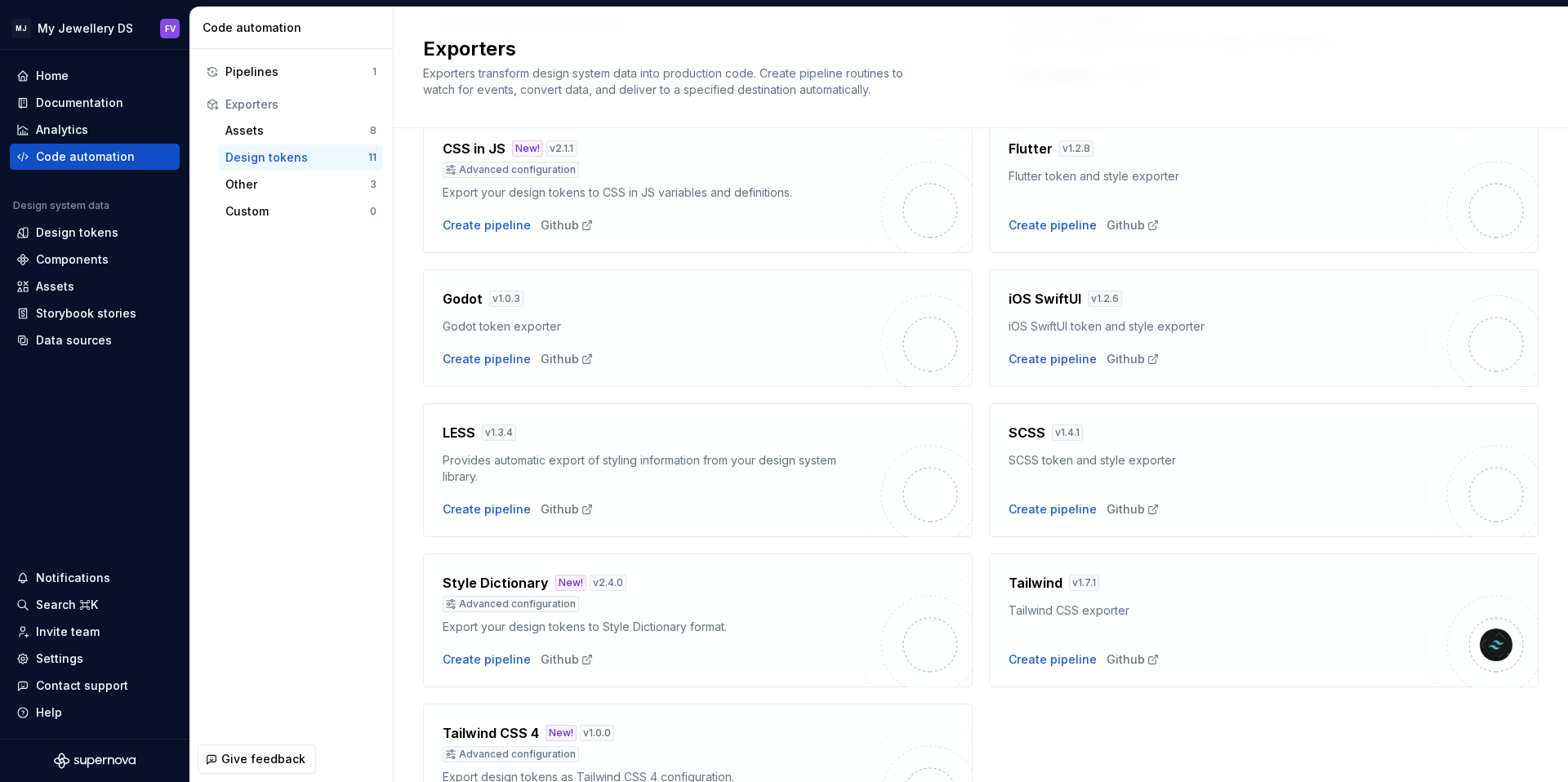 scroll, scrollTop: 245, scrollLeft: 0, axis: vertical 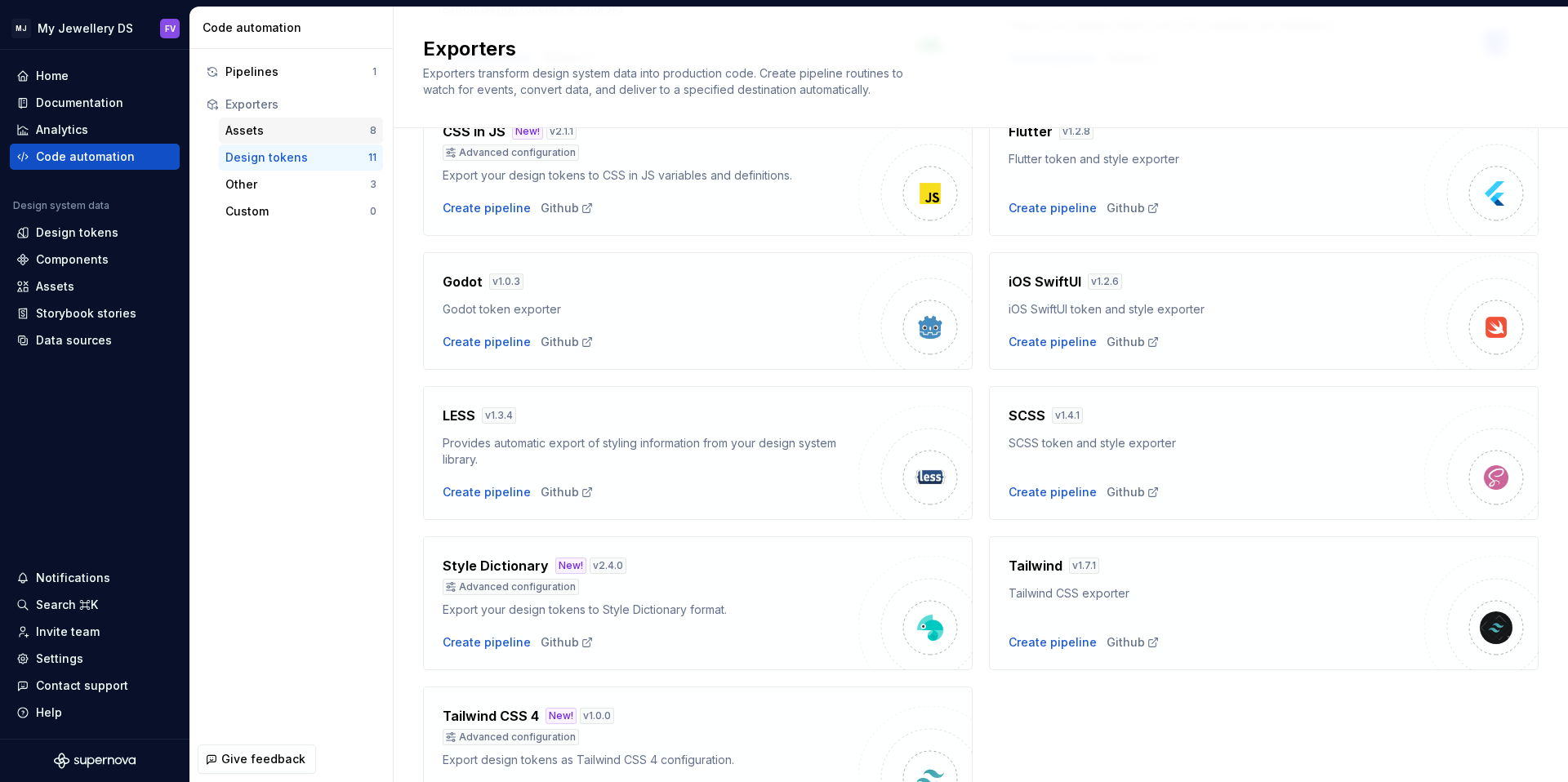 click on "Assets" at bounding box center (297, 131) 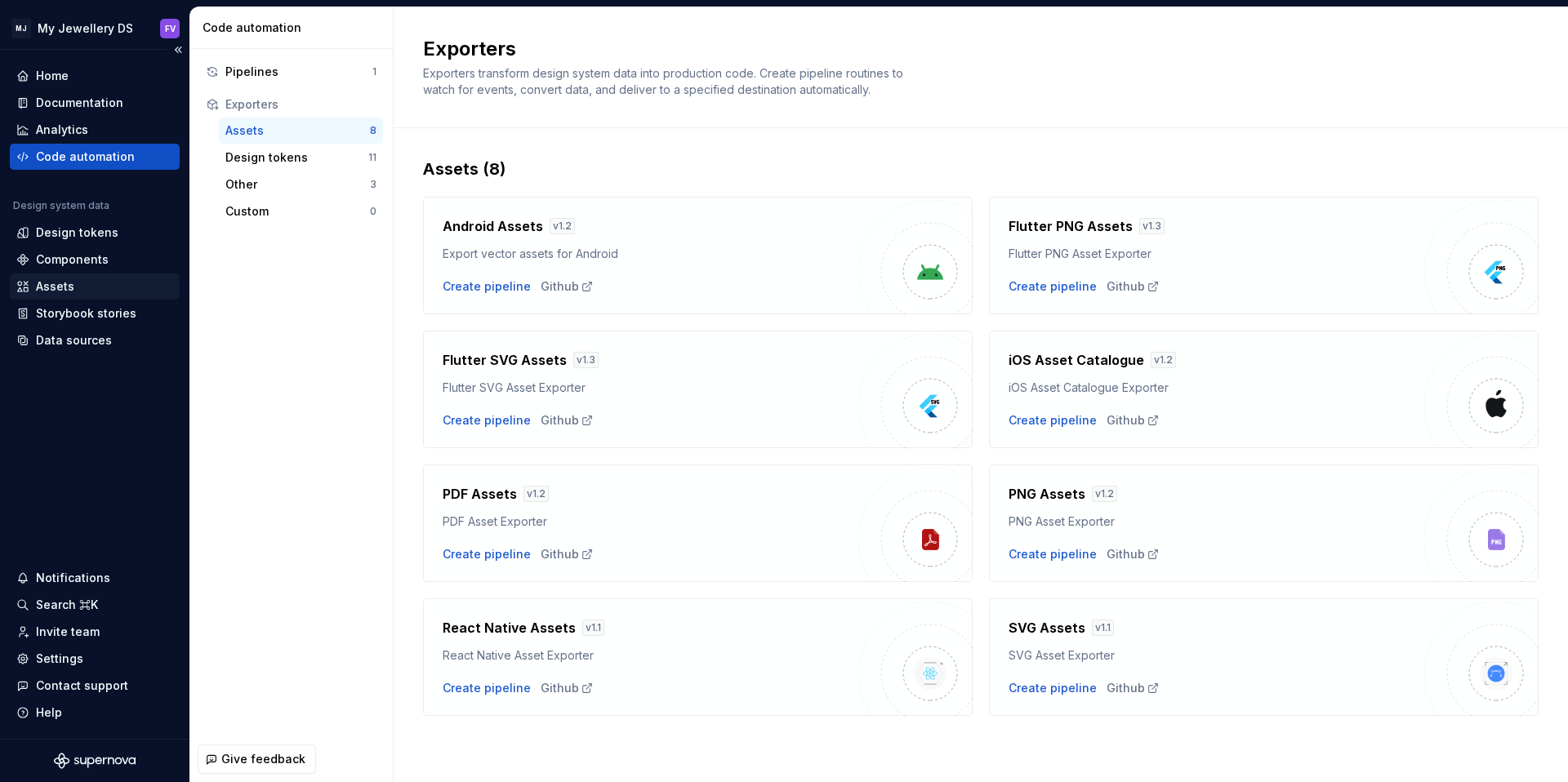 click on "Assets" at bounding box center (95, 287) 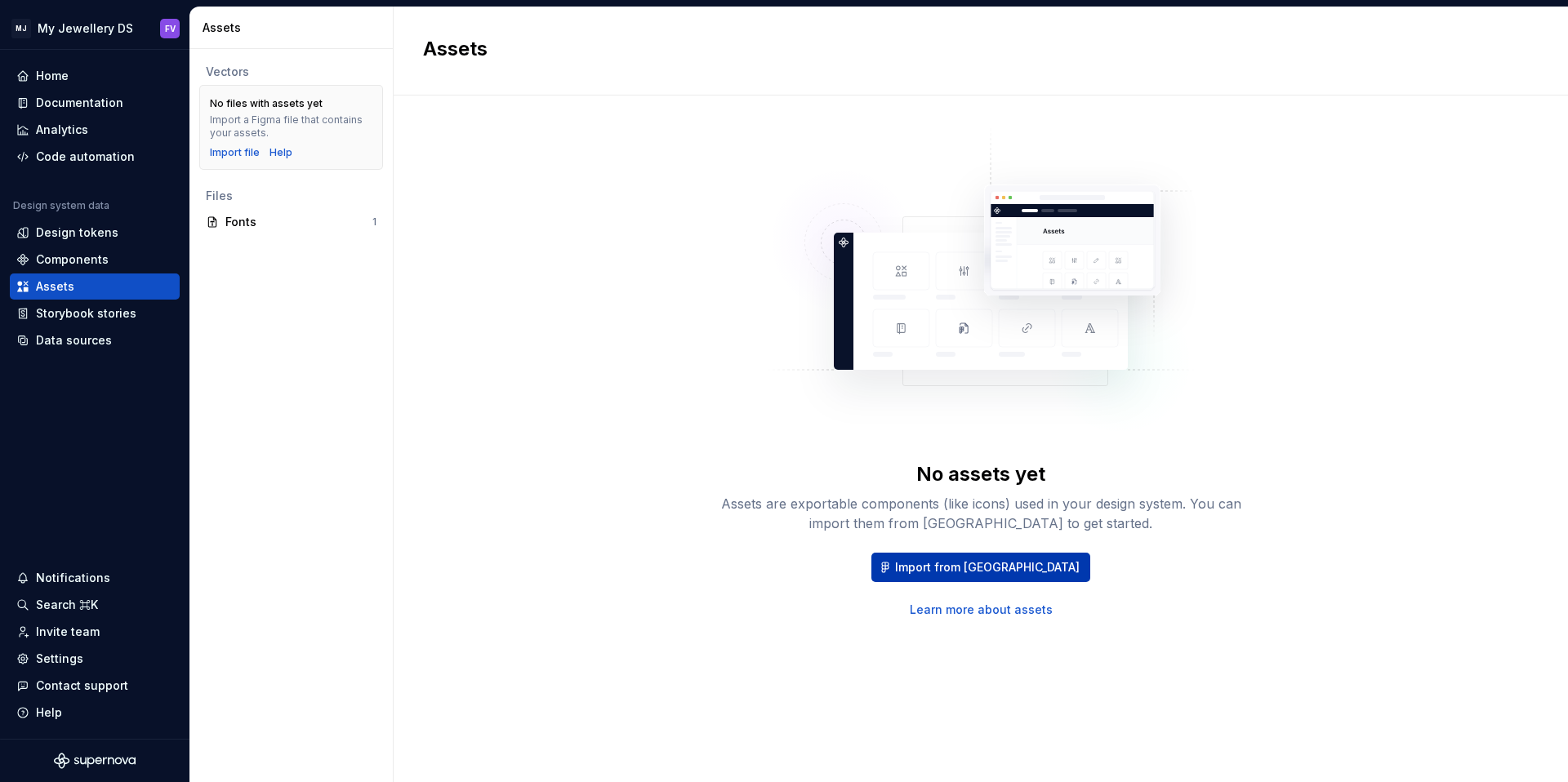 click on "Import from [GEOGRAPHIC_DATA]" at bounding box center (987, 567) 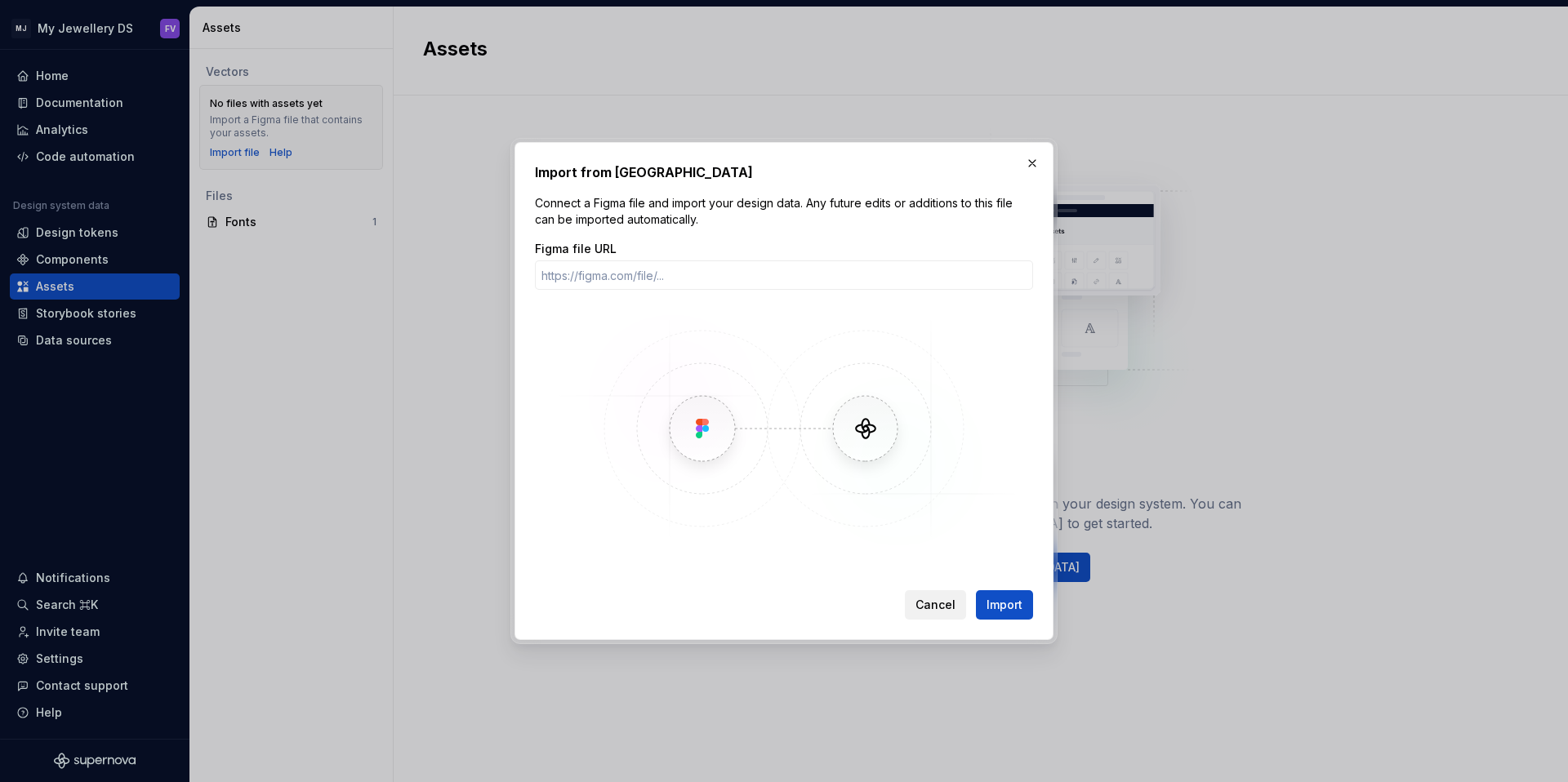 click on "Cancel" at bounding box center (935, 605) 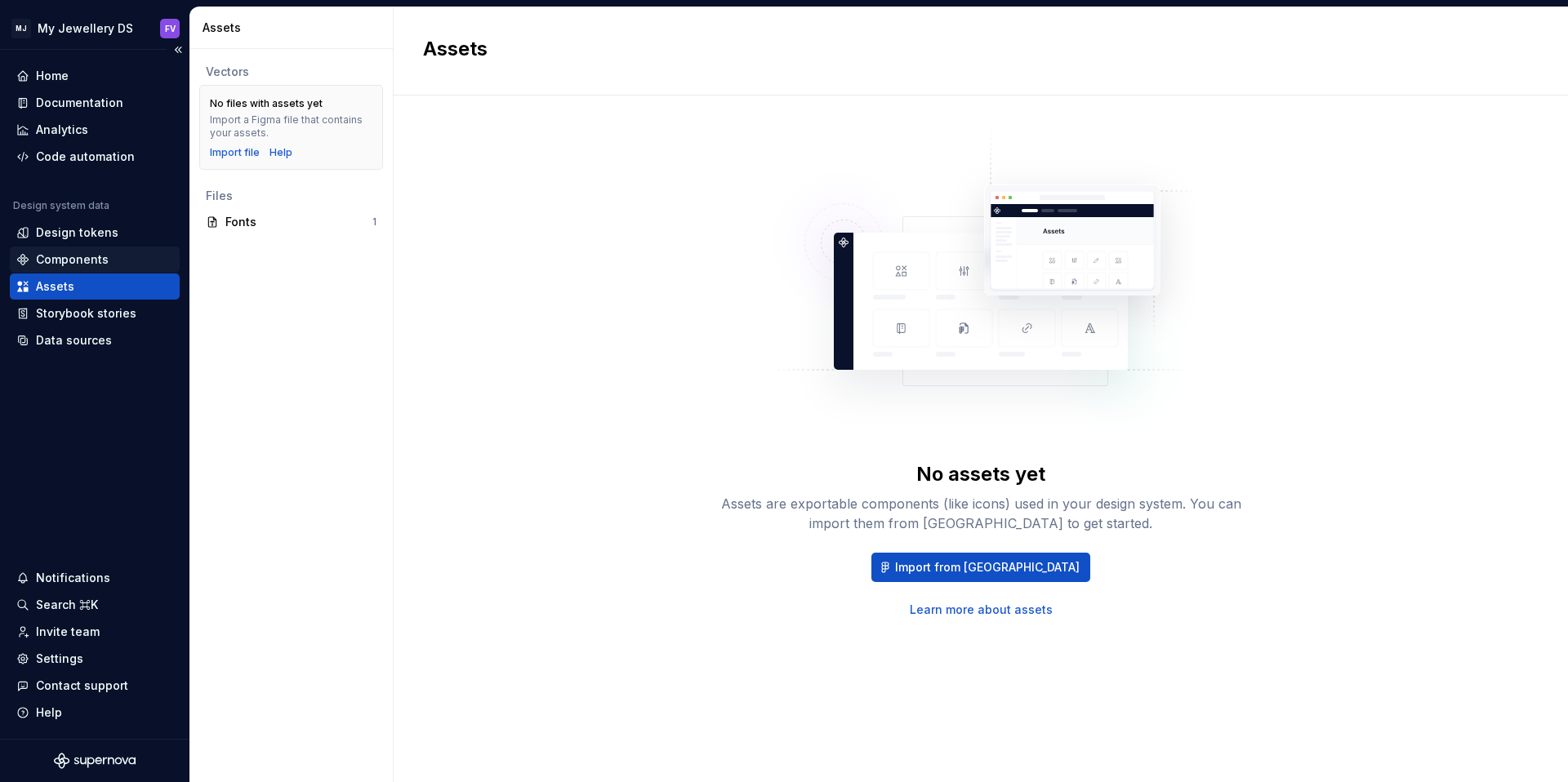 click on "Components" at bounding box center [95, 260] 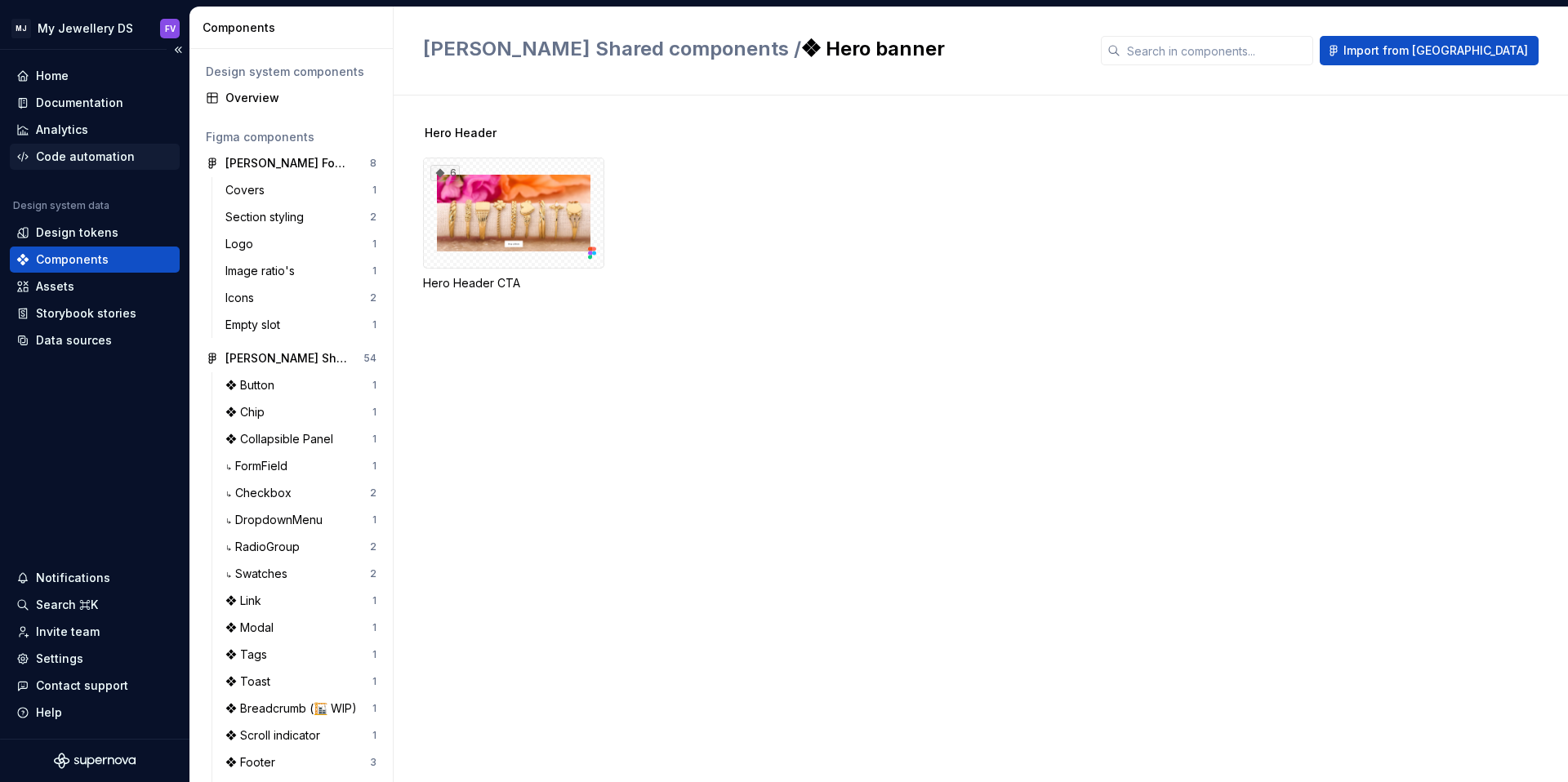 click on "Code automation" at bounding box center (85, 157) 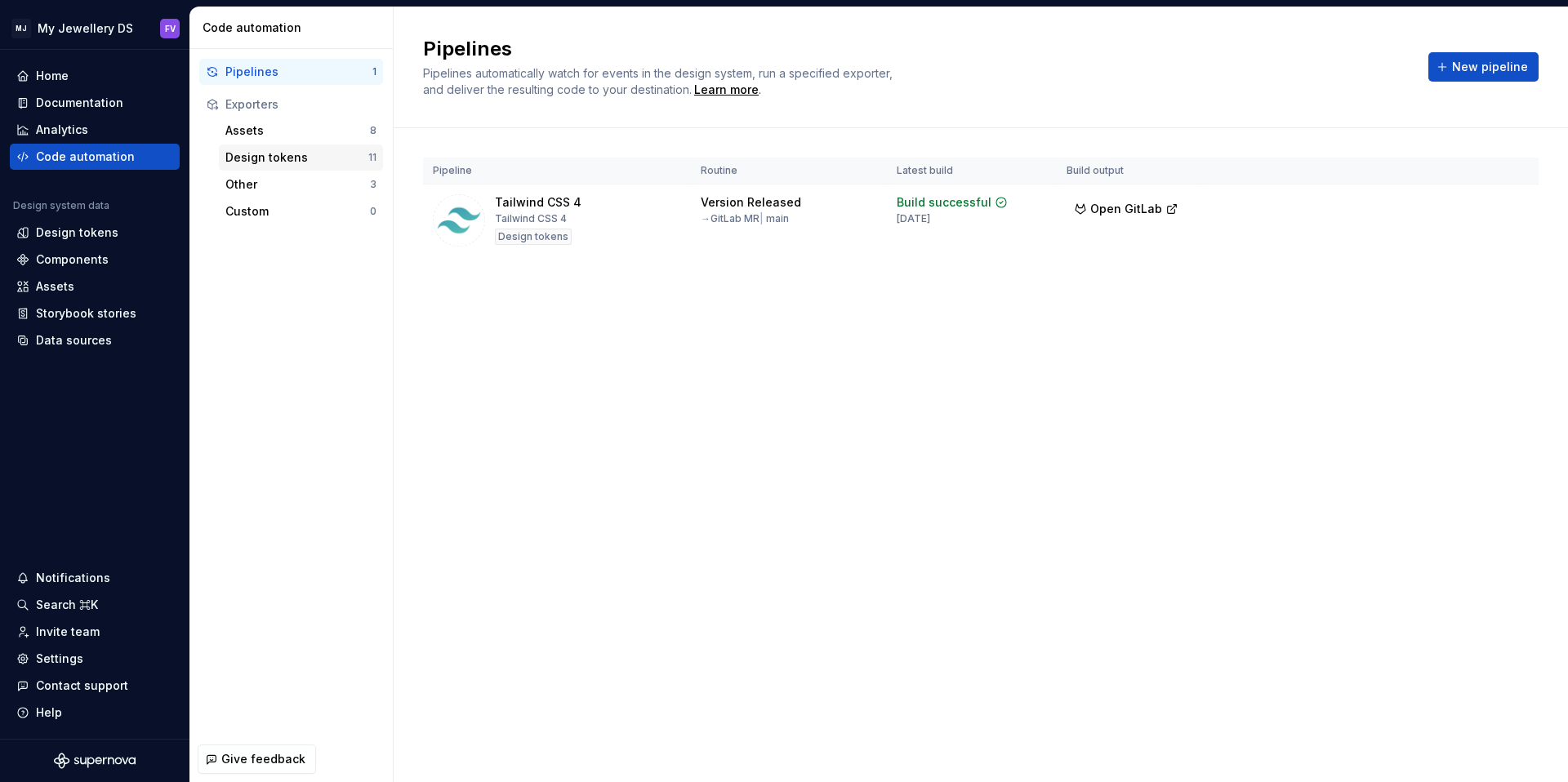 click on "Design tokens" at bounding box center [296, 158] 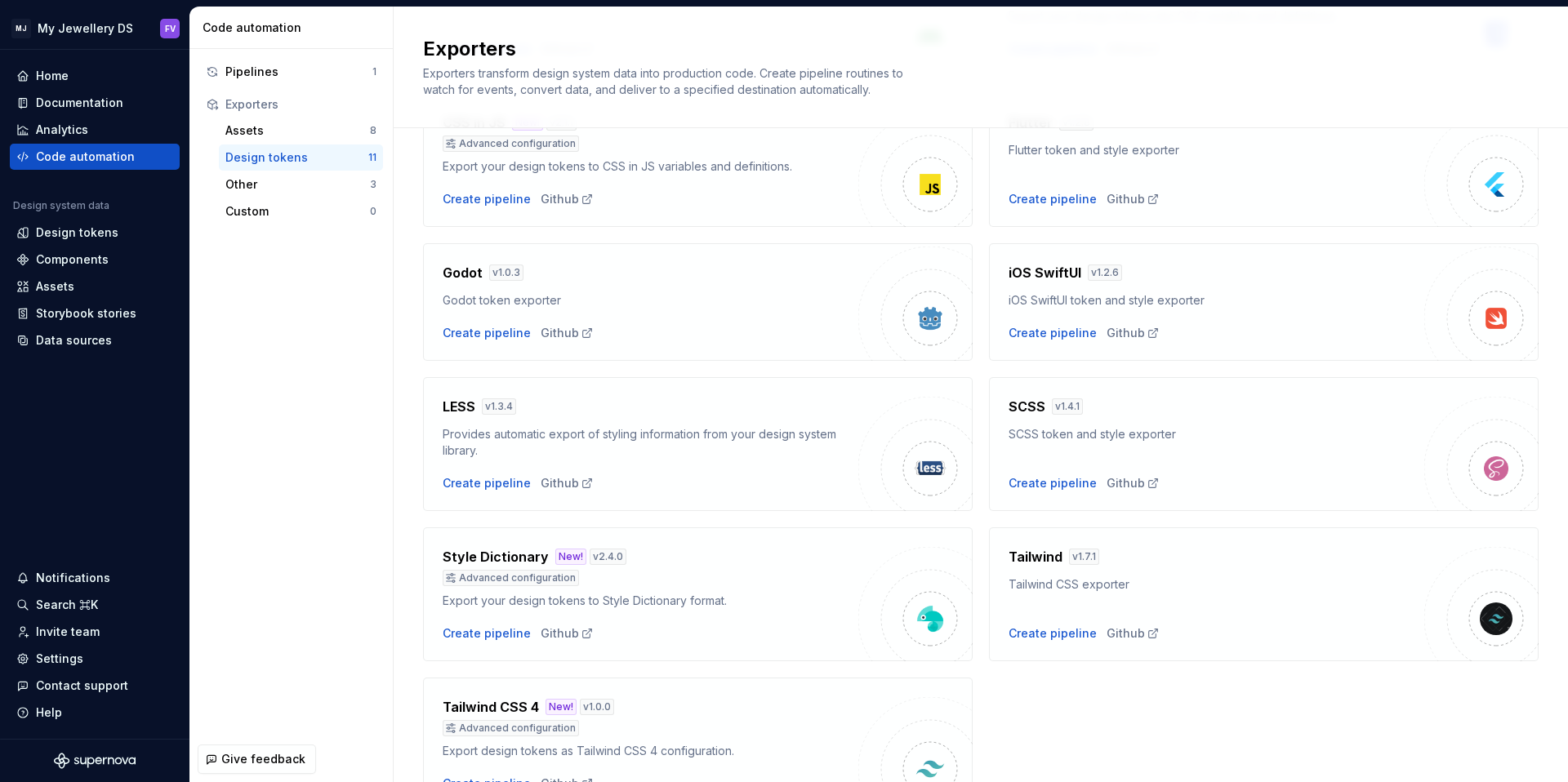 scroll, scrollTop: 345, scrollLeft: 0, axis: vertical 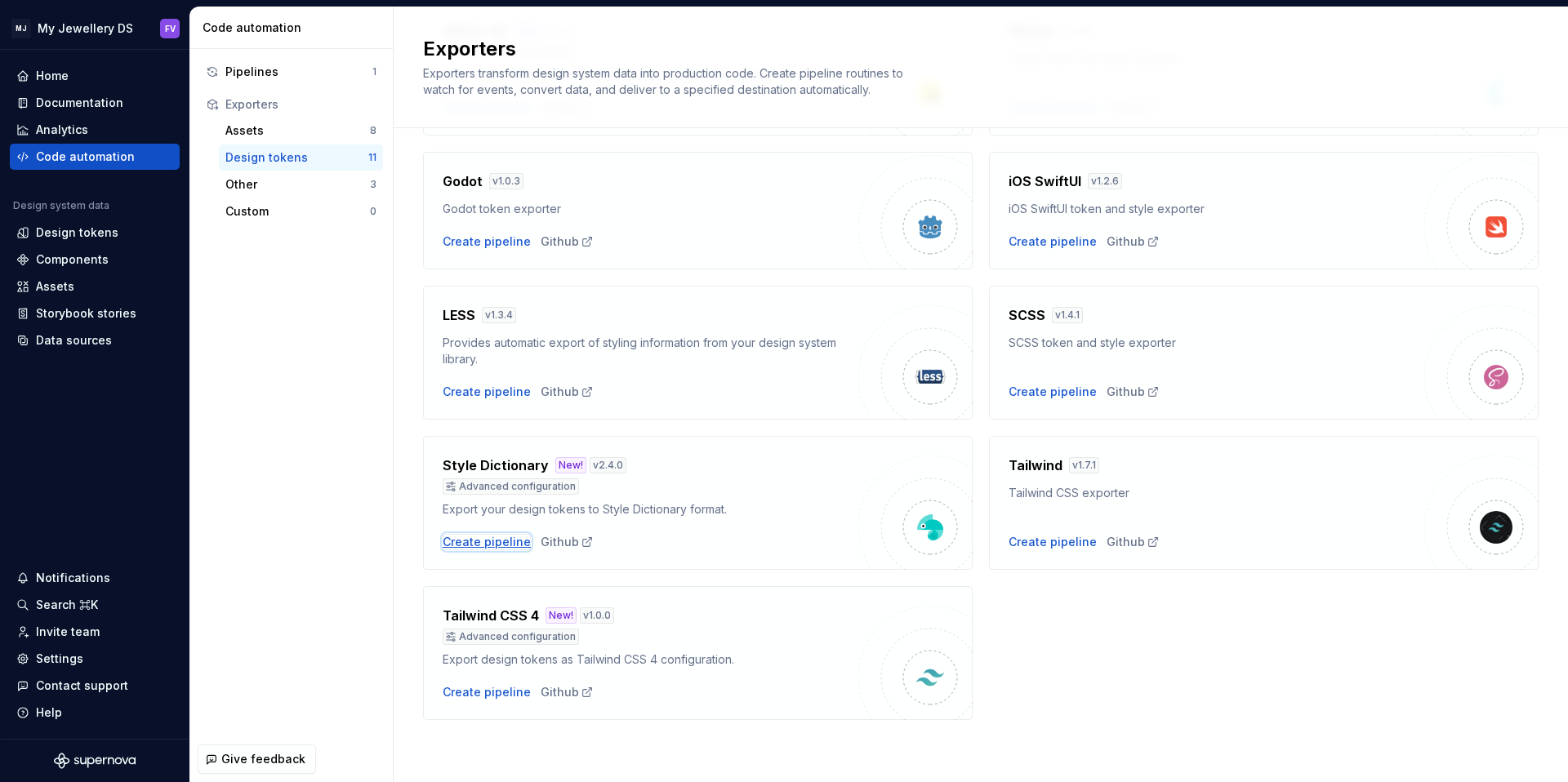 click on "Create pipeline" at bounding box center (487, 542) 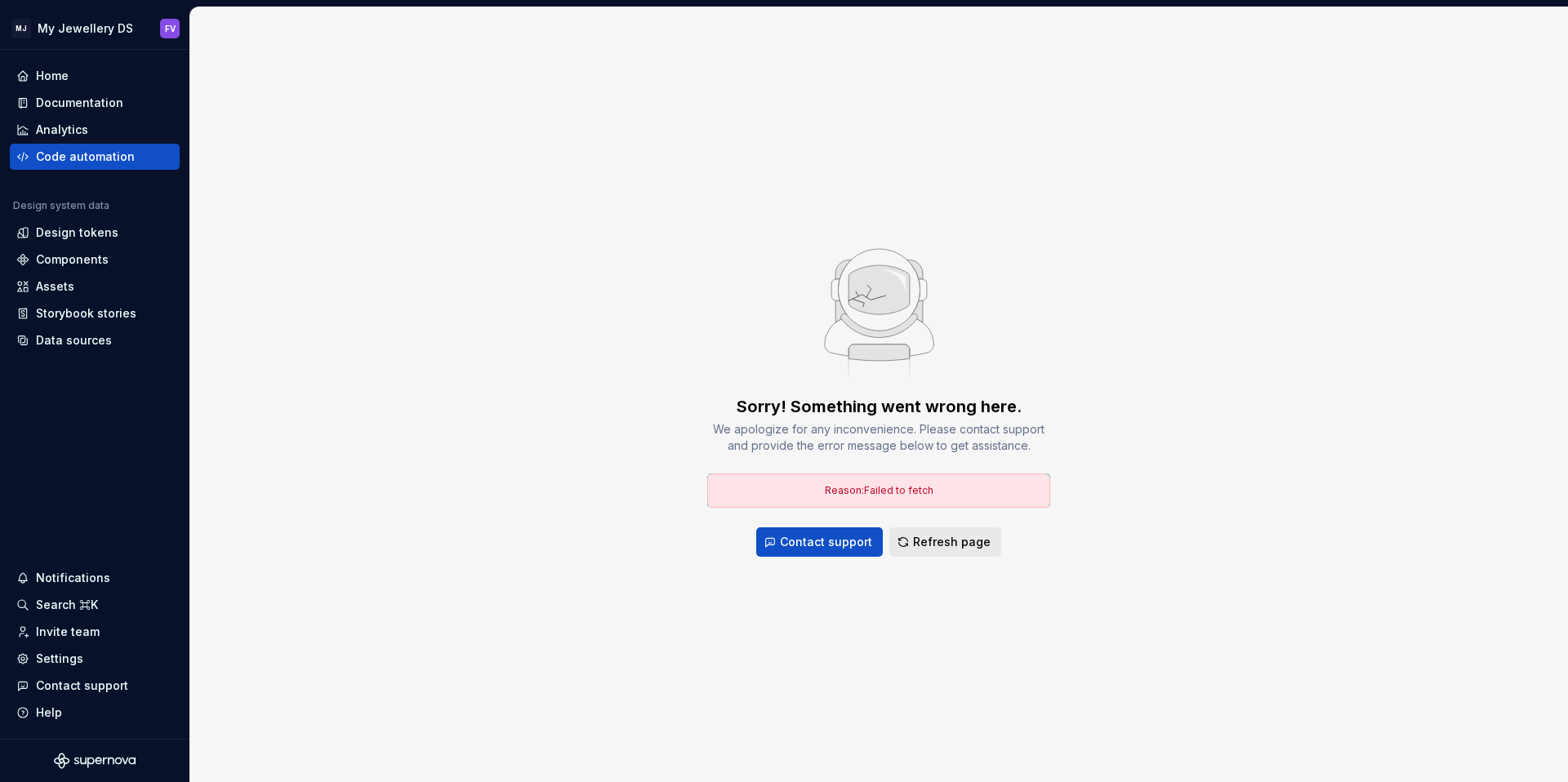 click on "Refresh page" at bounding box center (951, 542) 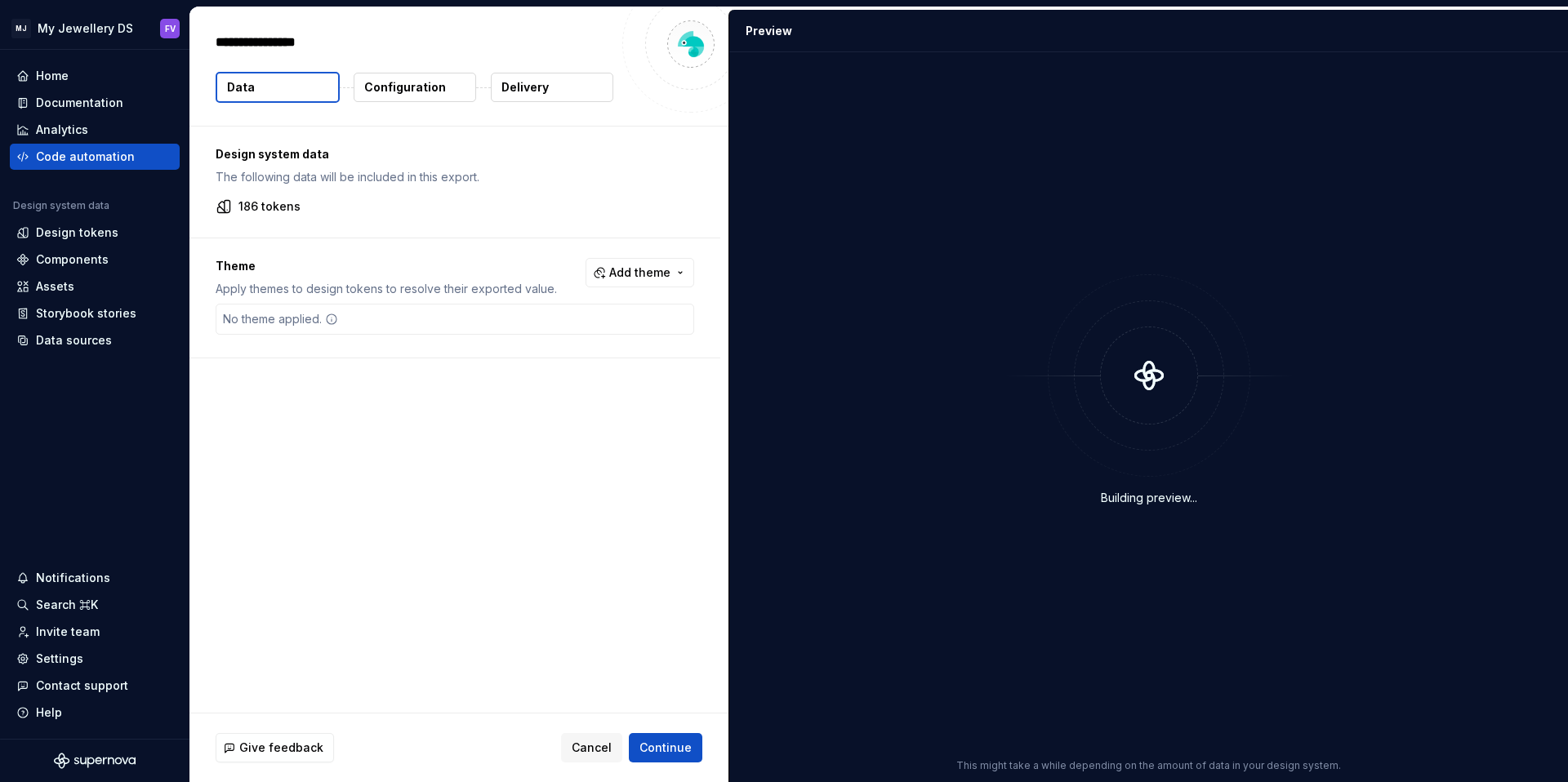 type on "*" 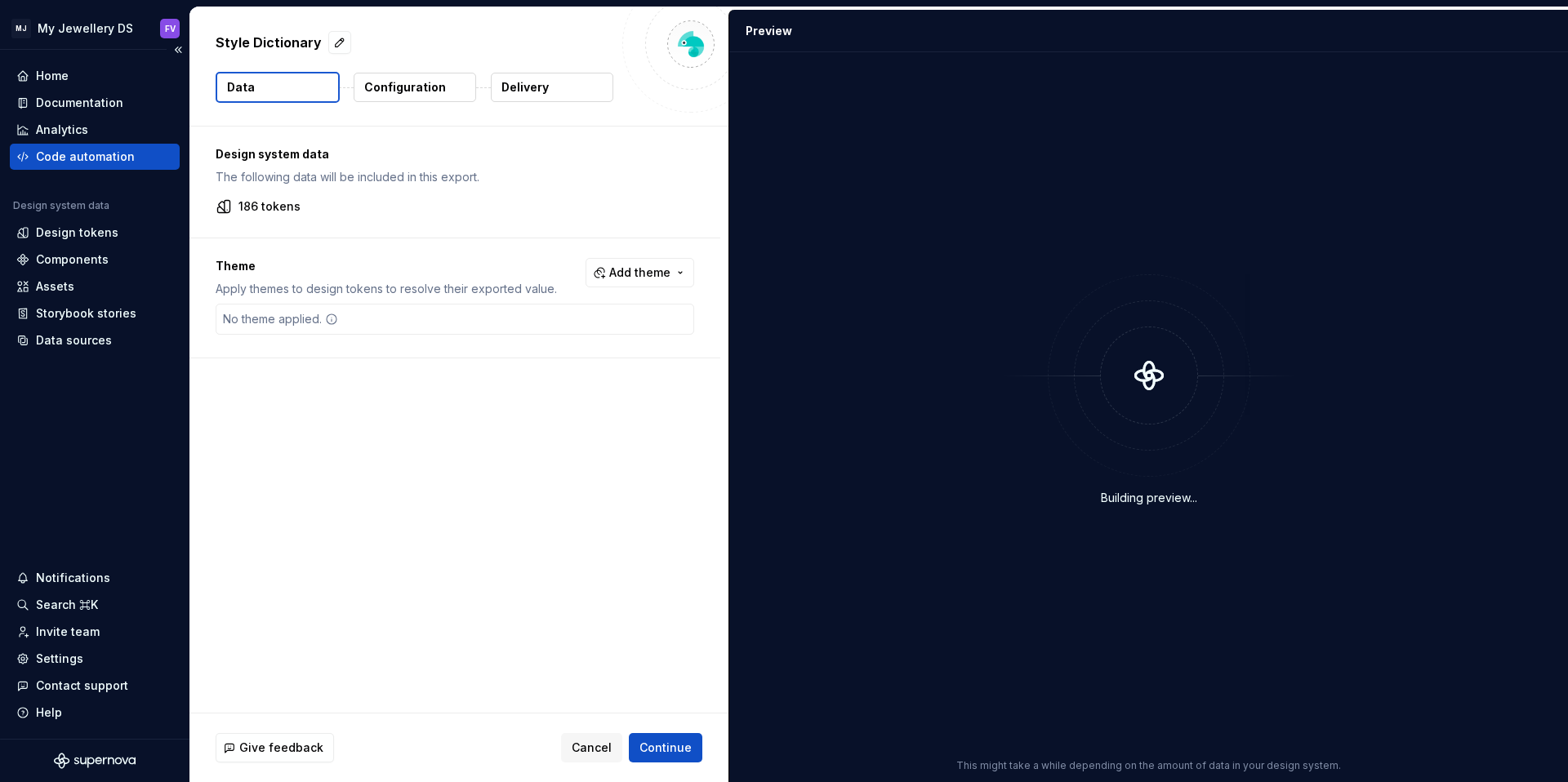 click on "Code automation" at bounding box center [95, 157] 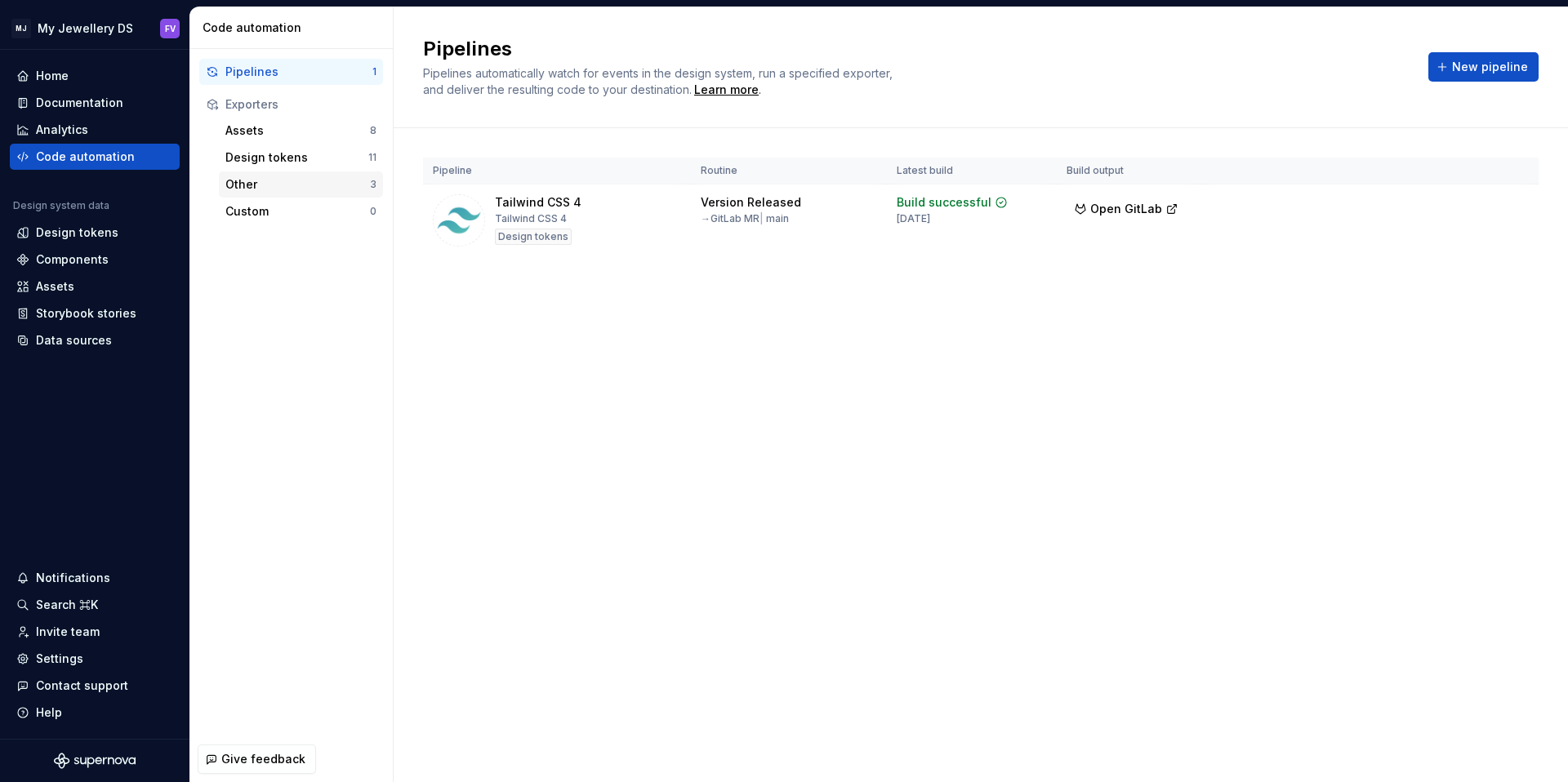 click on "Other" at bounding box center [297, 184] 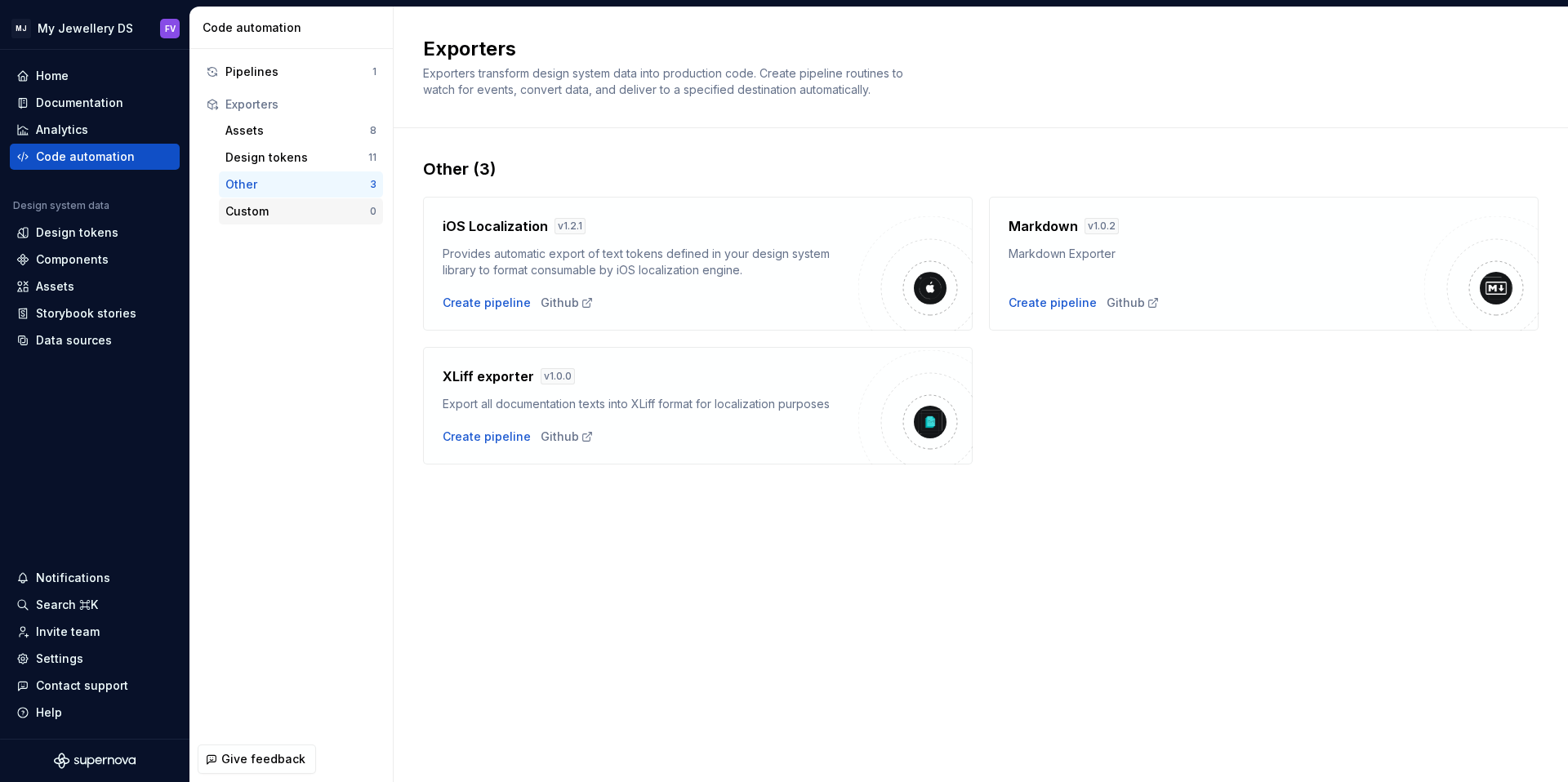 click on "Custom" at bounding box center (297, 211) 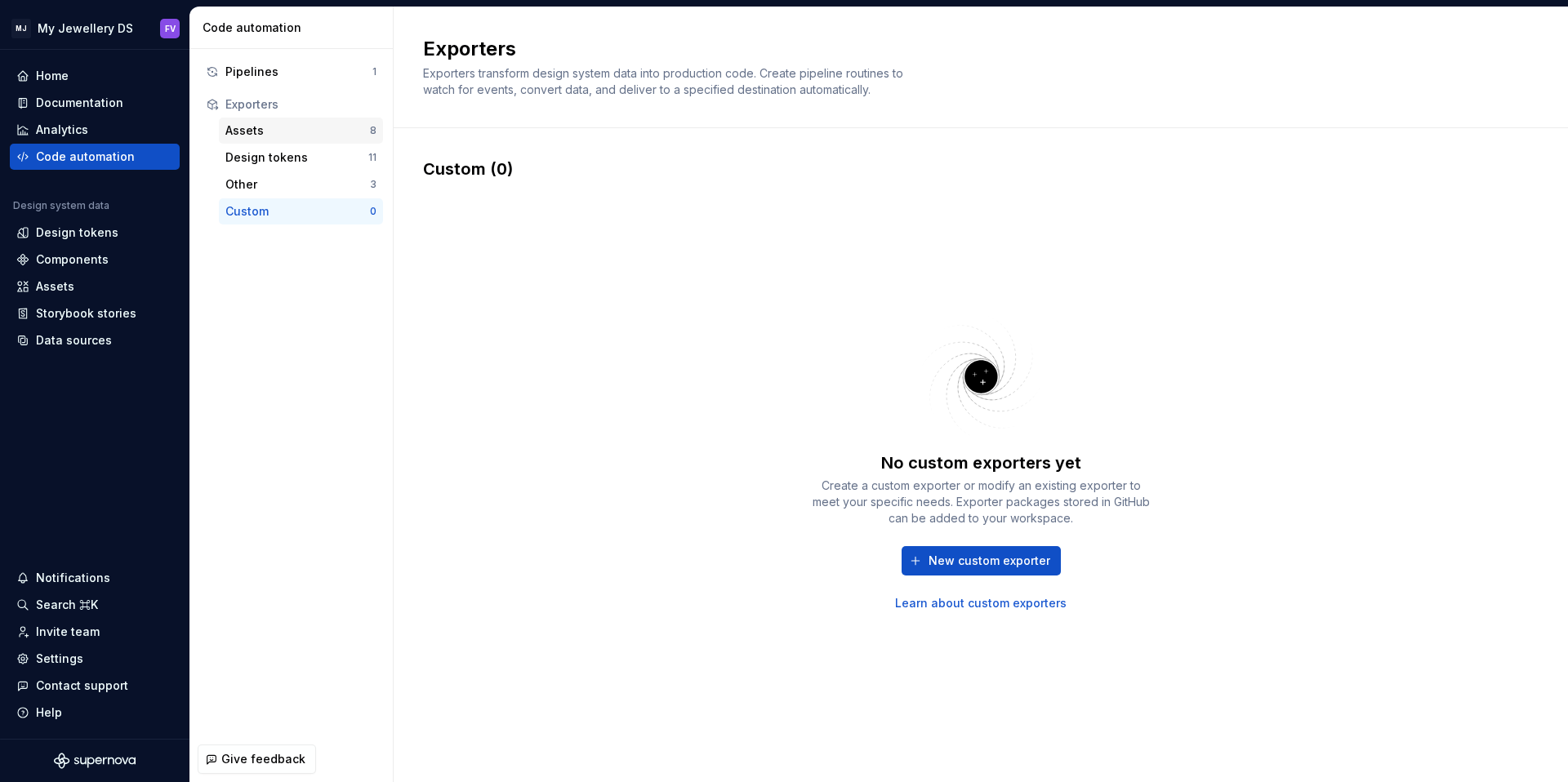click on "Assets 8" at bounding box center (301, 131) 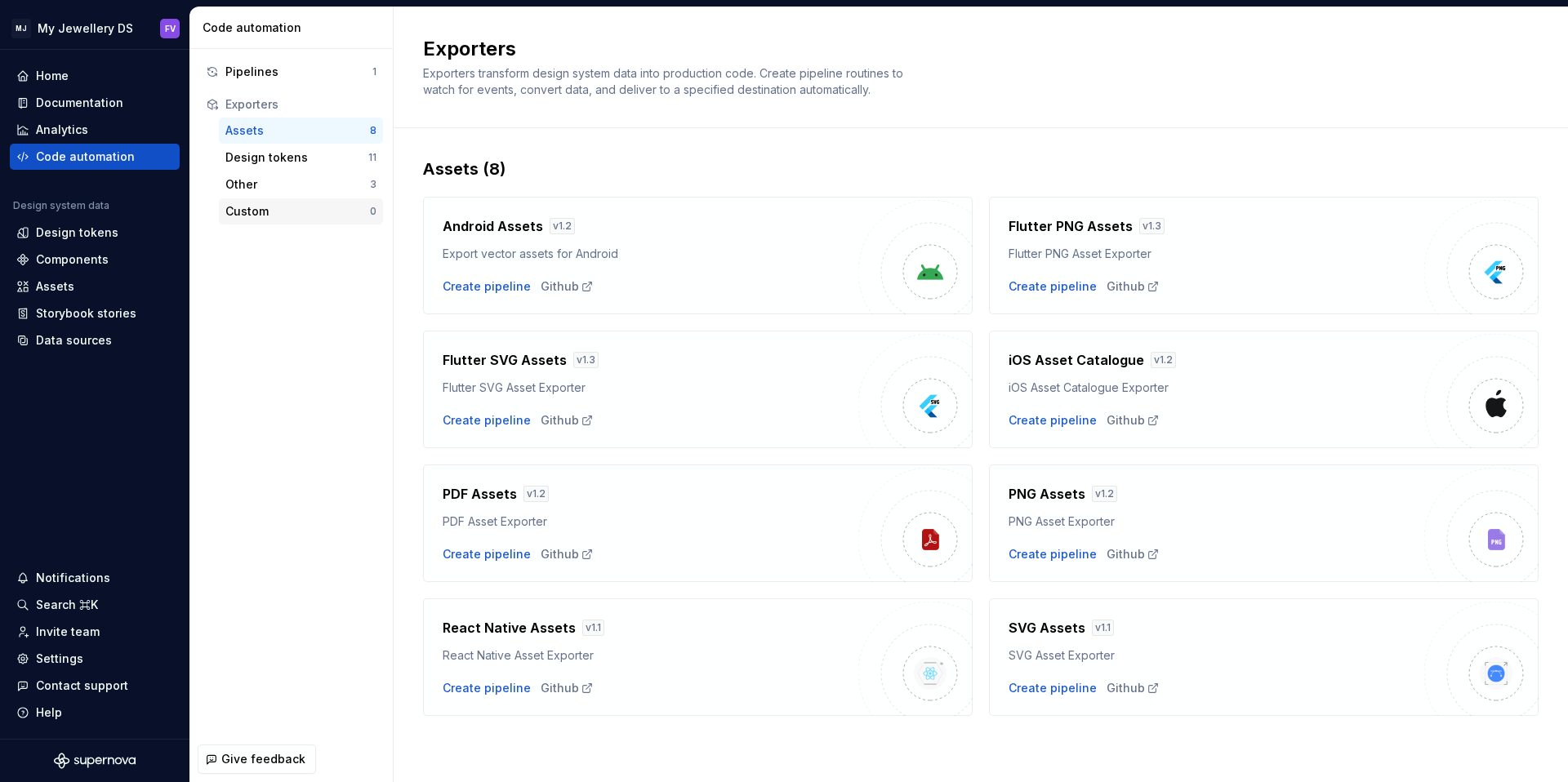 click on "Custom" at bounding box center [297, 211] 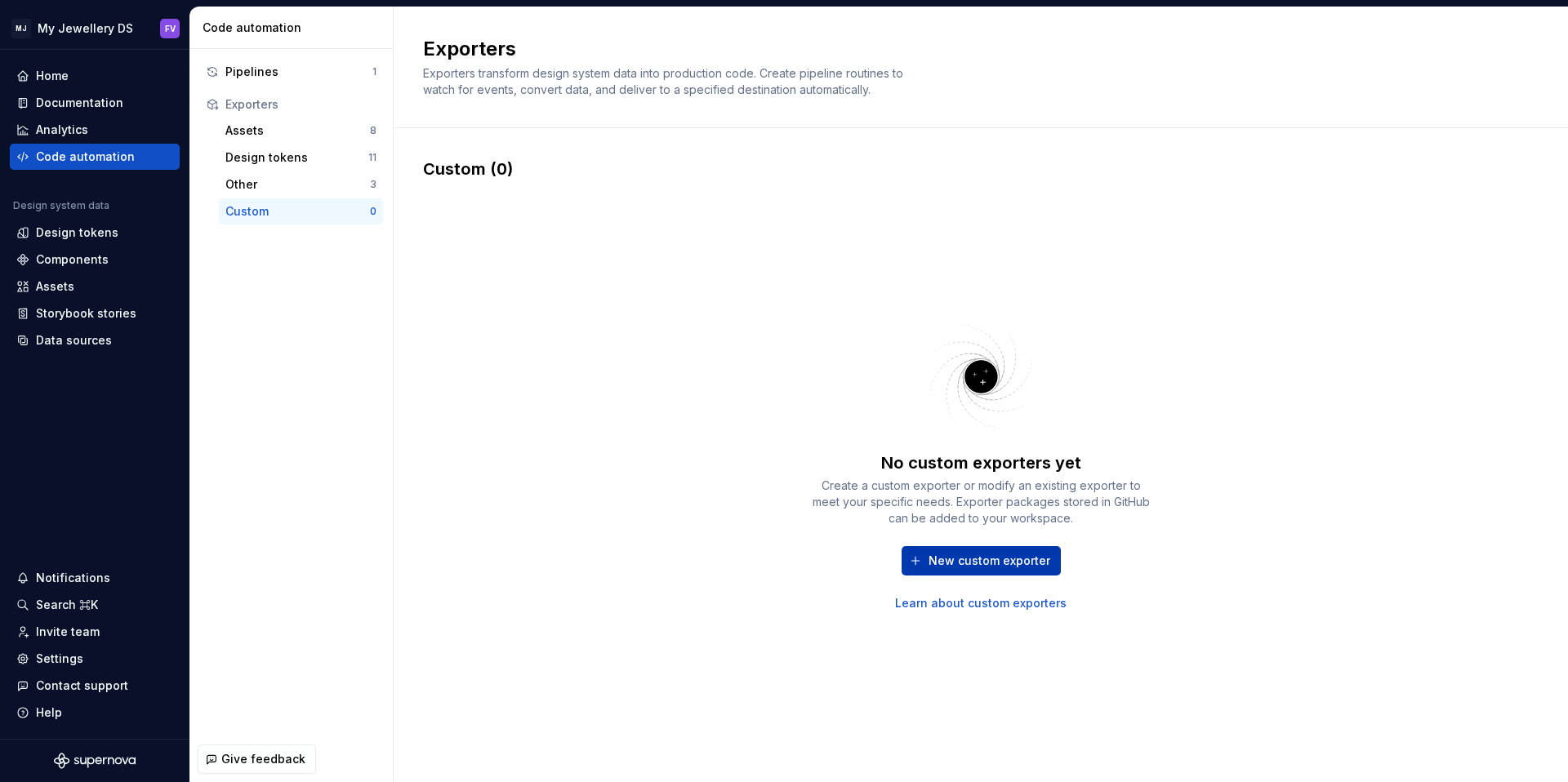 click on "New custom exporter" at bounding box center (989, 561) 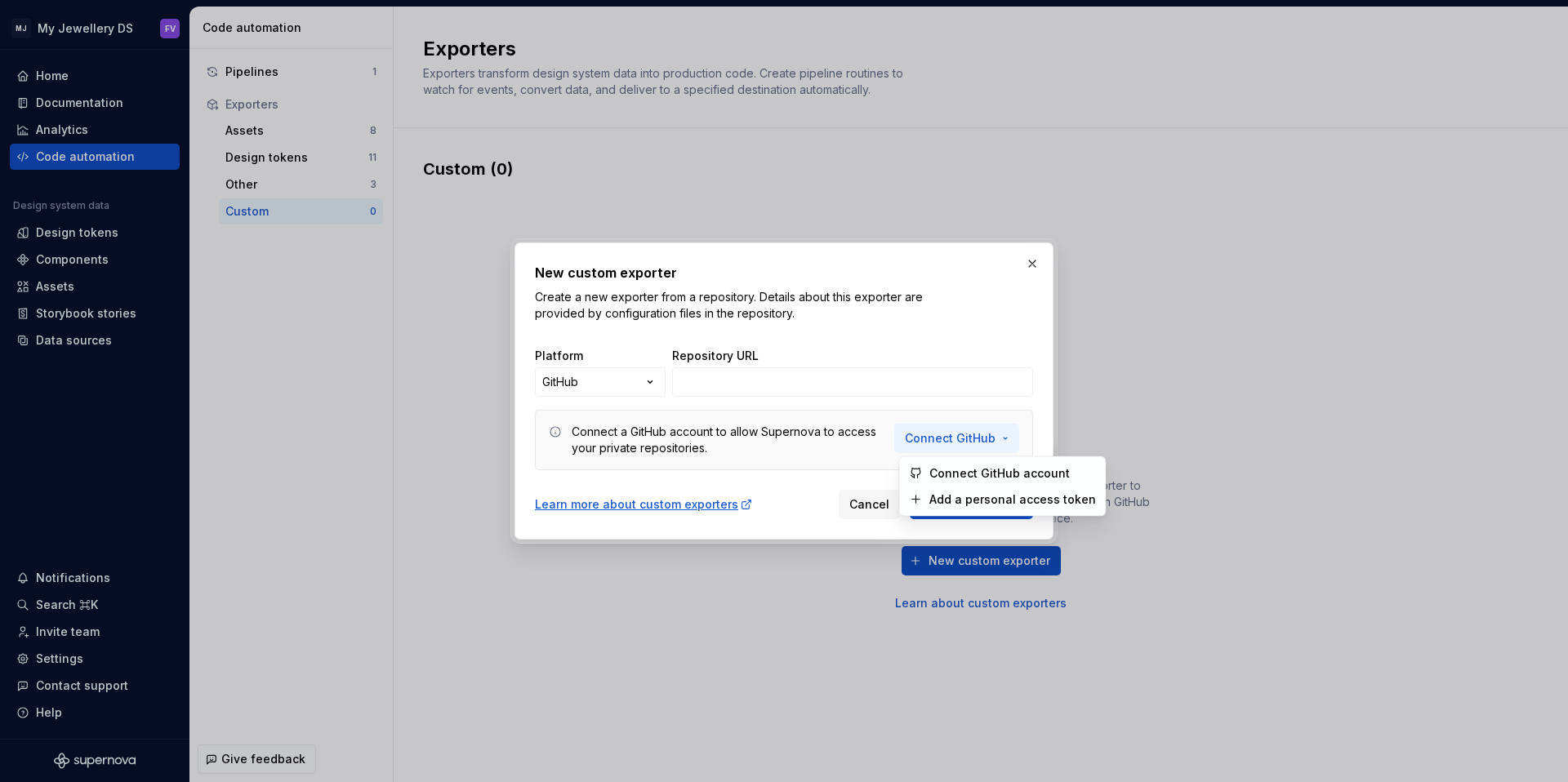click on "Connect GitHub" at bounding box center (956, 438) 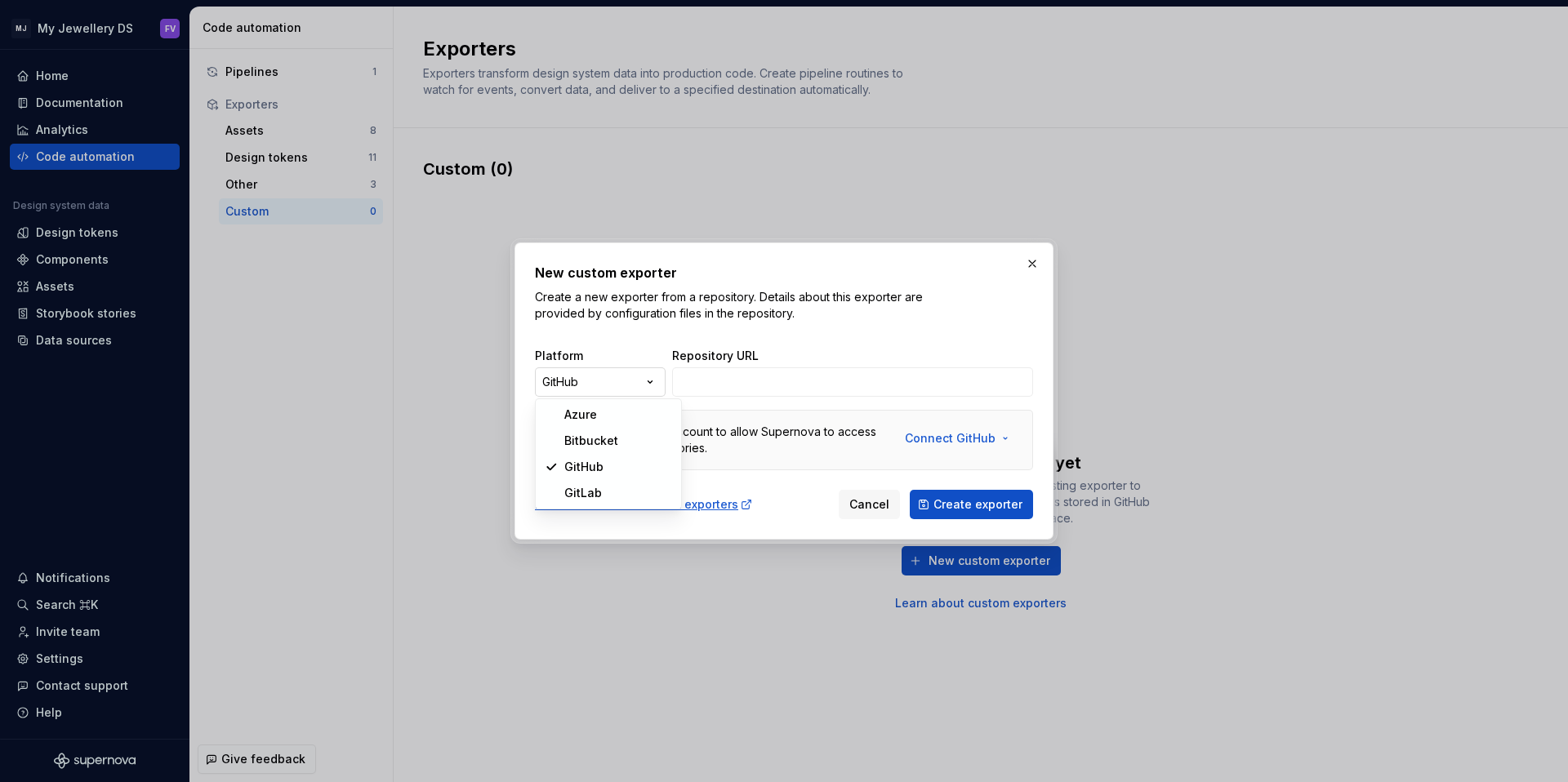 click on "New custom exporter Create a new exporter from a repository. Details about this exporter are provided by configuration files in the repository. Platform GitHub ***** ********* ****** ****** Repository URL Connect a GitHub account to allow Supernova to access your private repositories. Connect GitHub Learn more about custom exporters Cancel Create exporter" at bounding box center [784, 391] 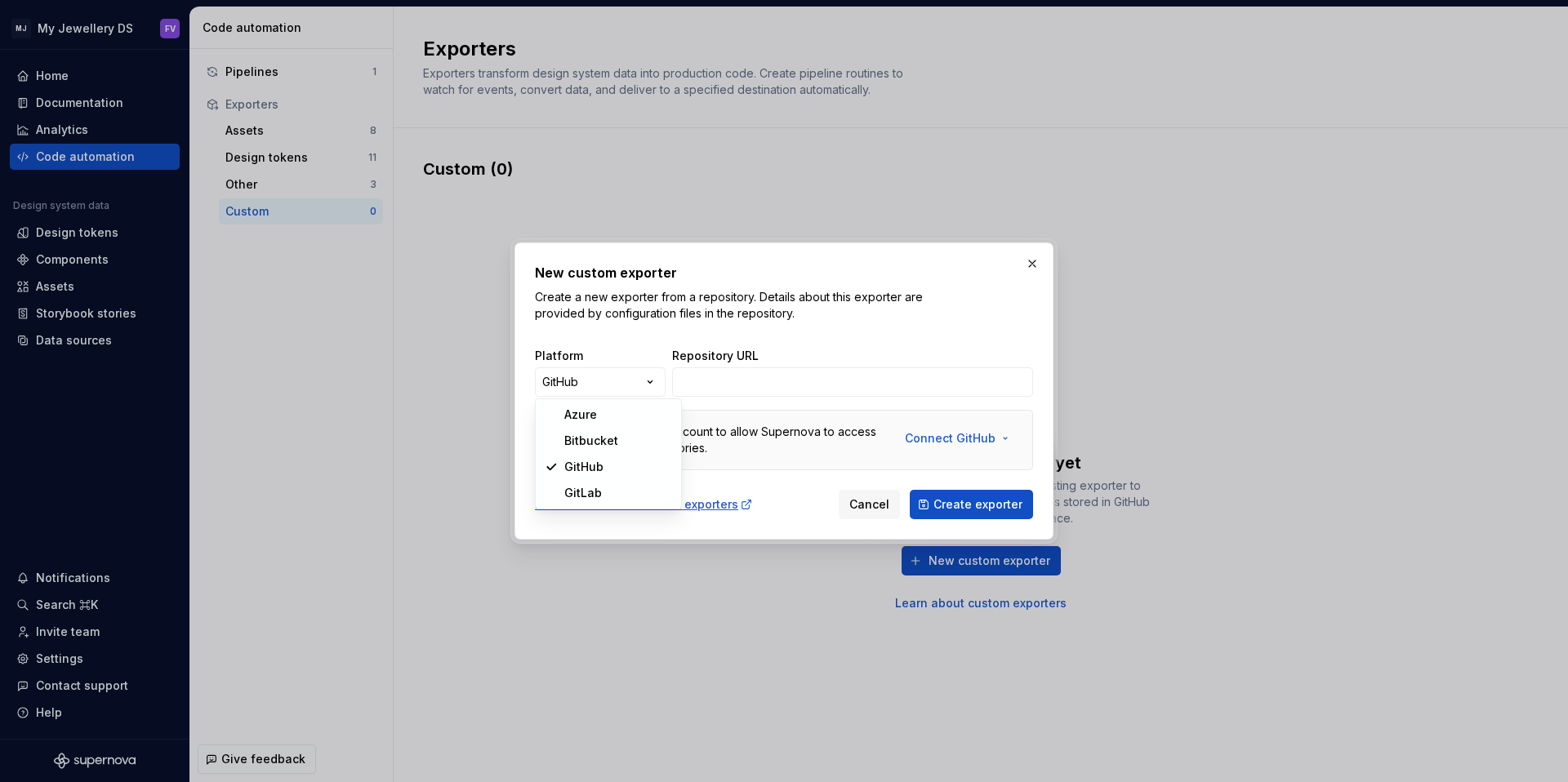 select on "******" 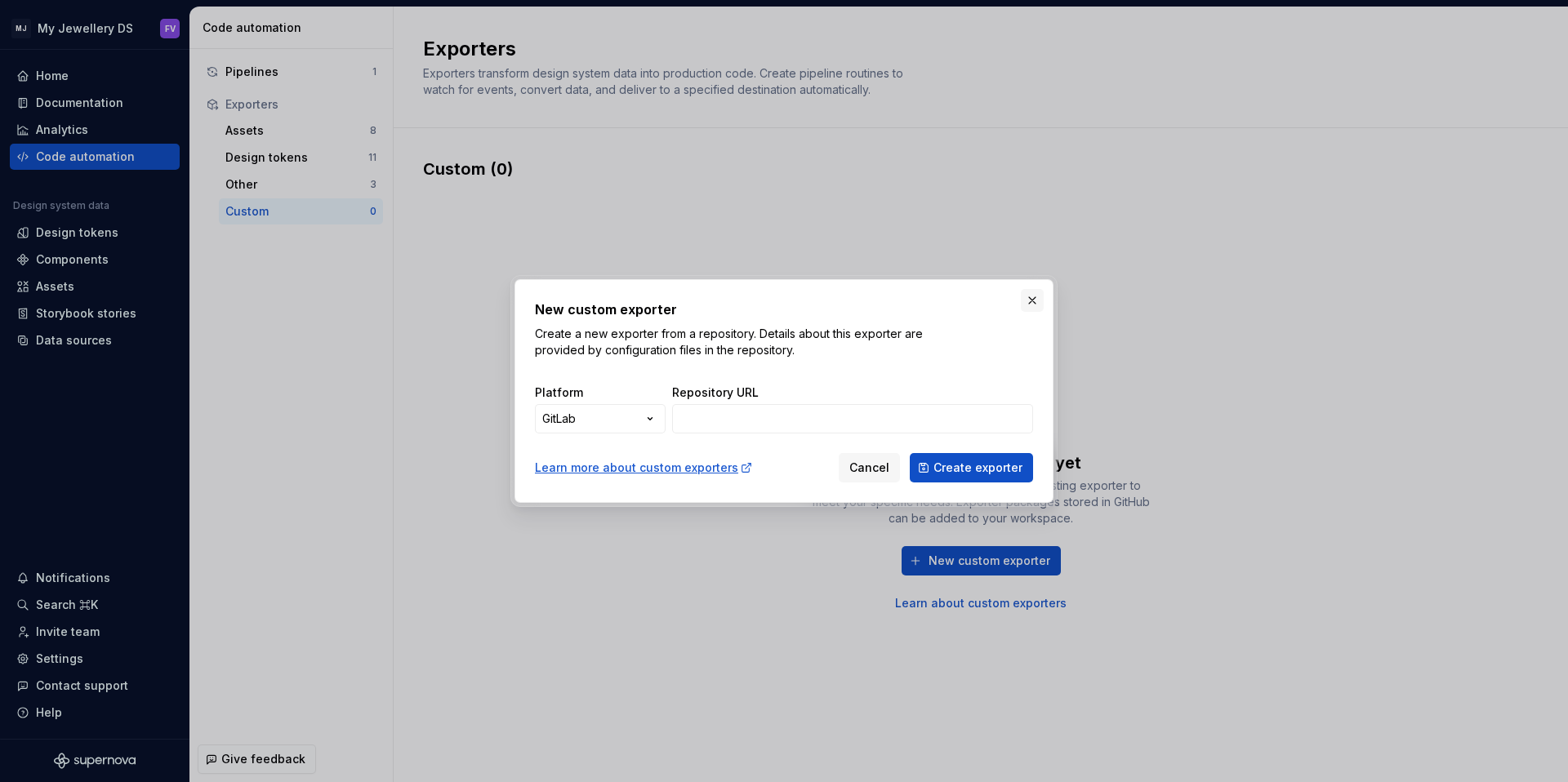 click at bounding box center (1032, 300) 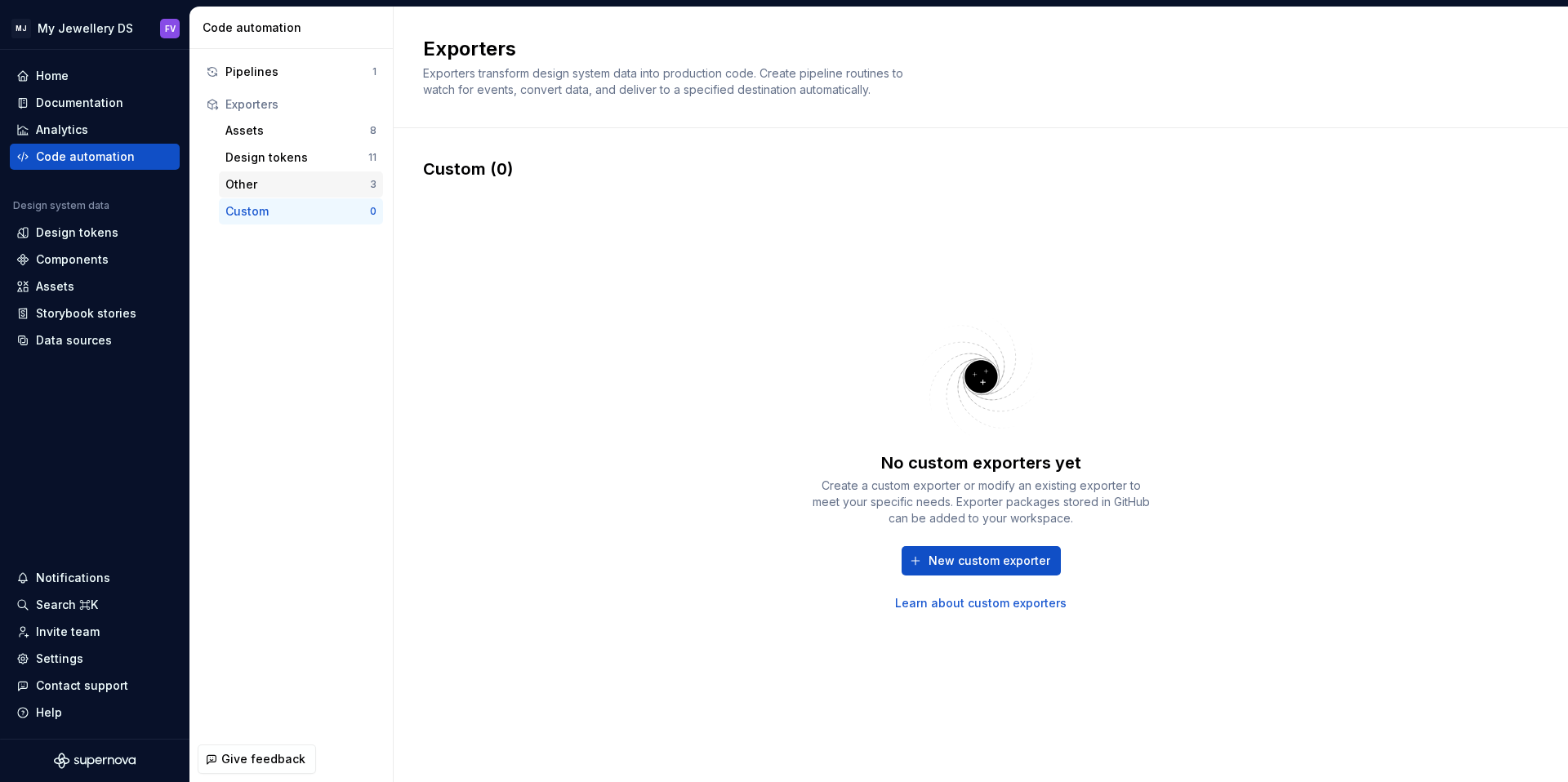 click on "Other" at bounding box center (297, 184) 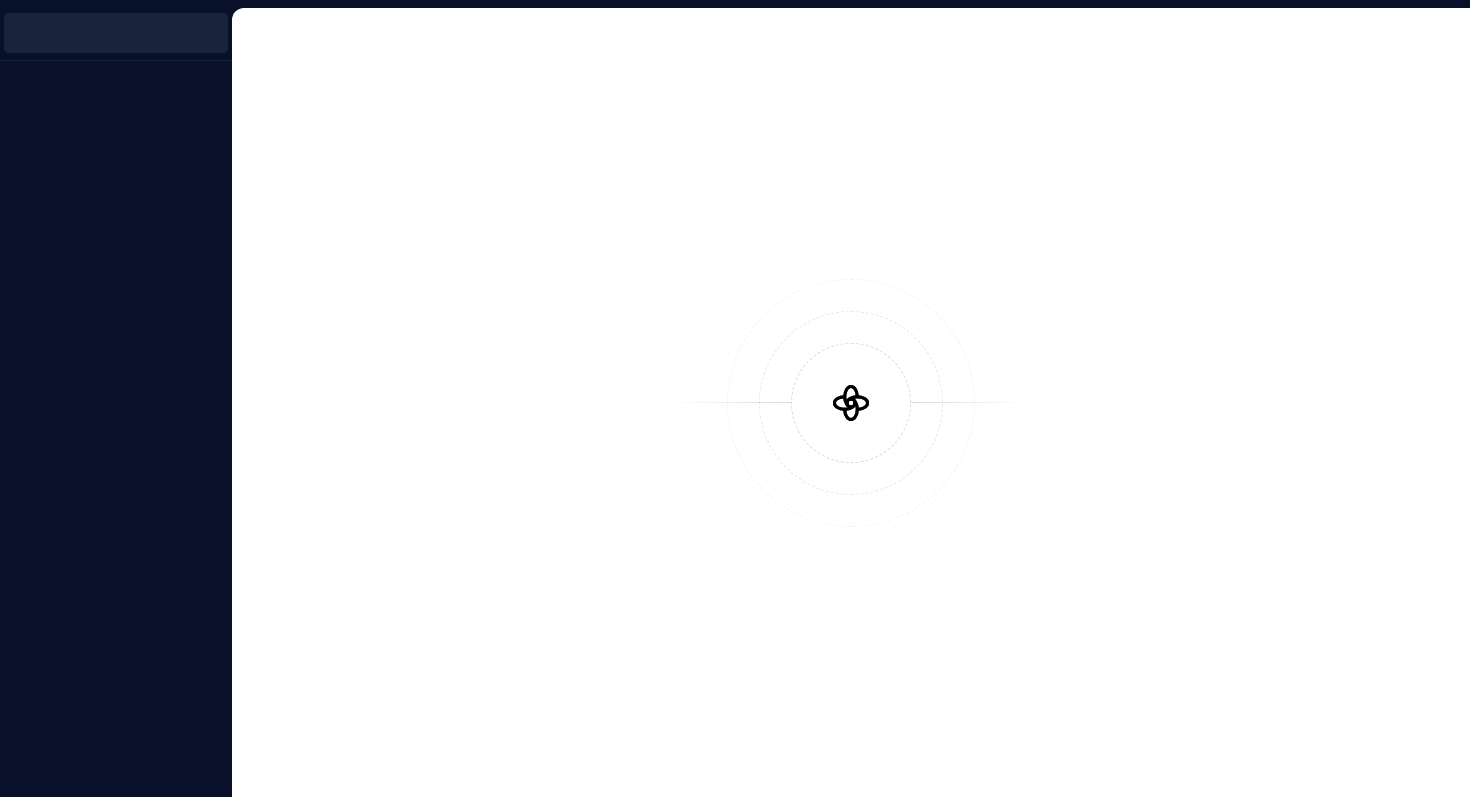 scroll, scrollTop: 0, scrollLeft: 0, axis: both 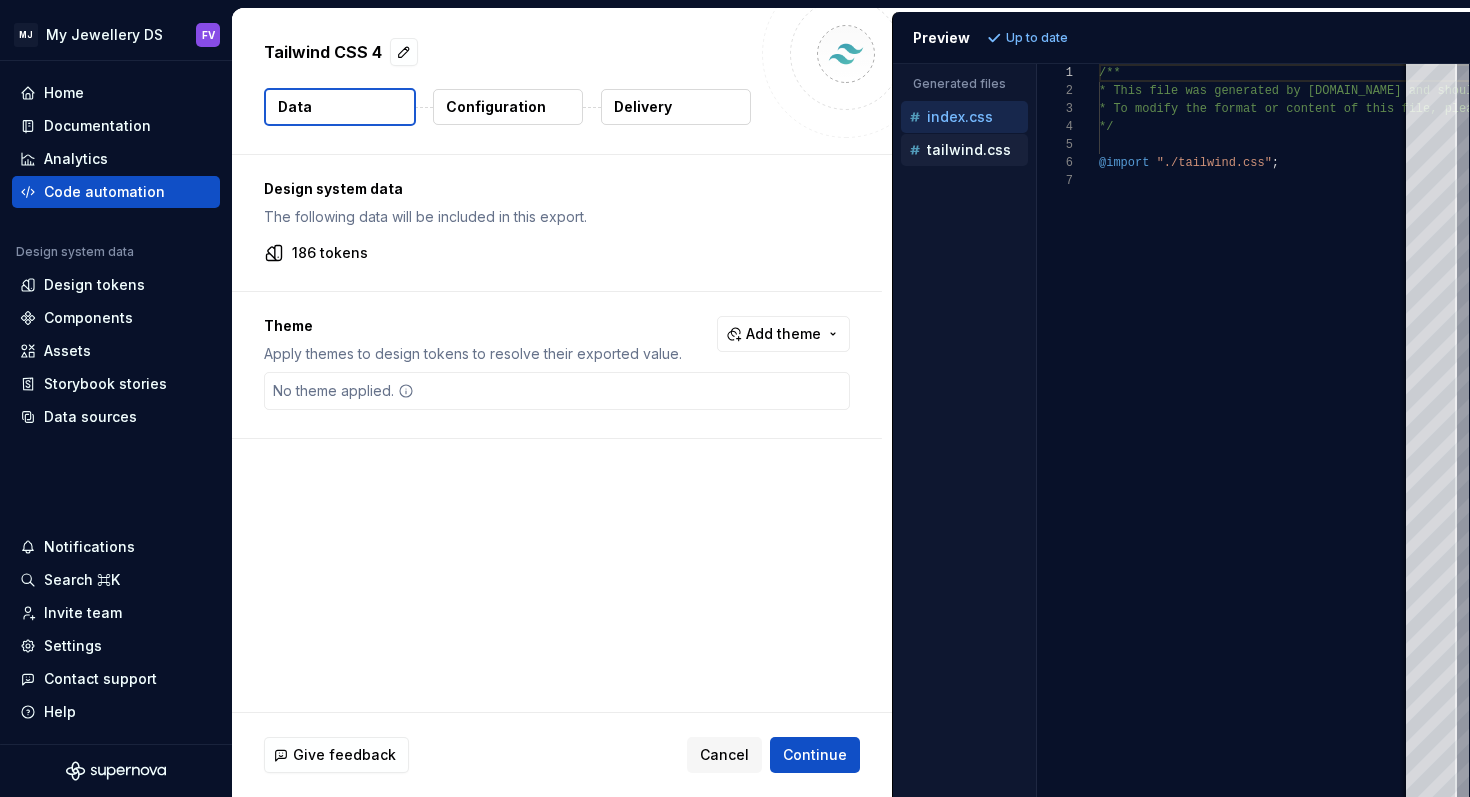 click on "tailwind.css" at bounding box center (966, 150) 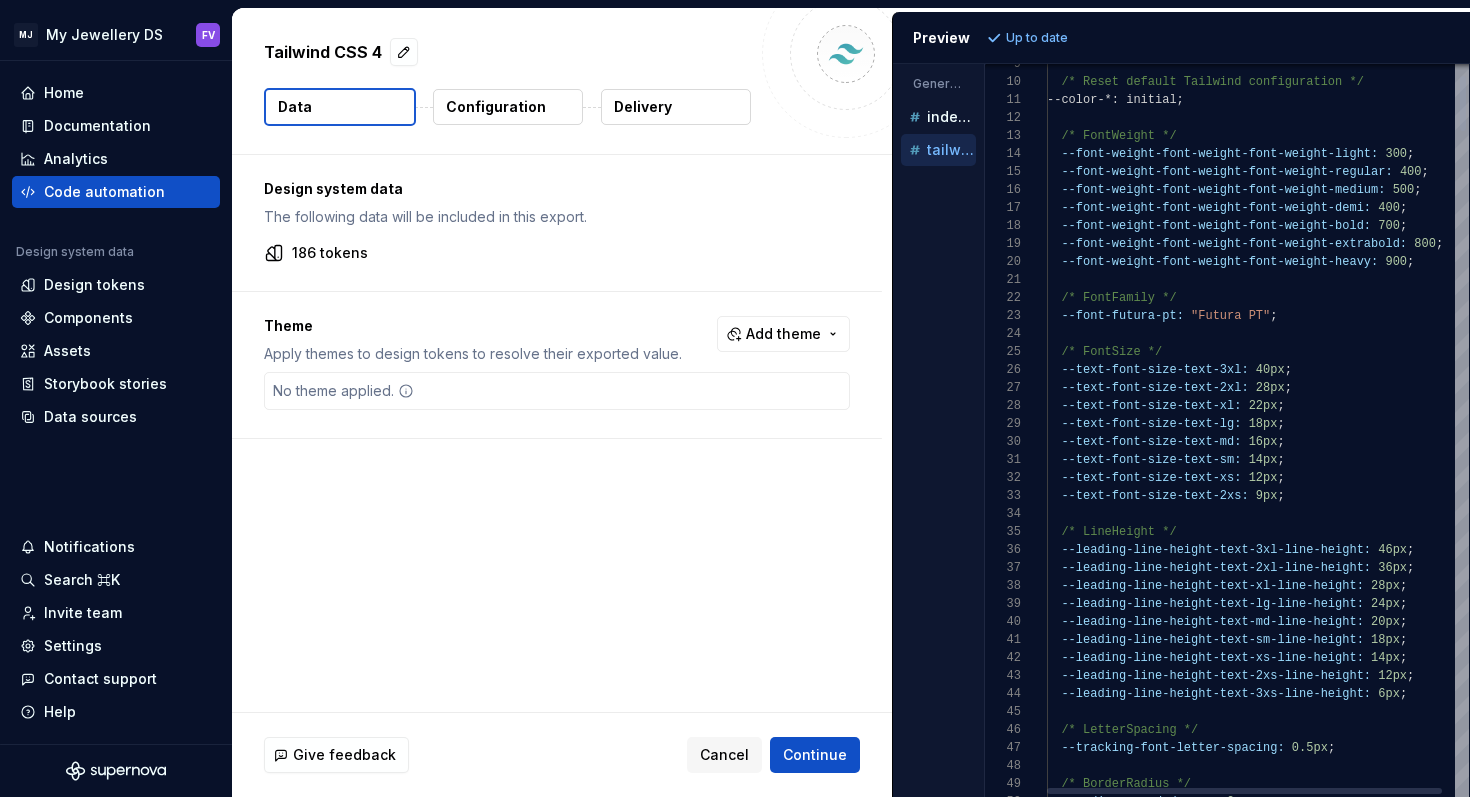 click on "Tailwind CSS 4 Data Configuration Delivery Design system data The following data will be included in this export. 186 tokens Theme Apply themes to design tokens to resolve their exported value. Add theme No theme applied. Give feedback Cancel Continue Preview Up to date Generated files
Accessibility guide for tree .
Navigate the tree with the arrow keys. Common tree hotkeys apply. Further keybindings are available:
enter to execute primary action on focused item
f2 to start renaming the focused item
escape to abort renaming an item
control+d to start dragging selected items
index.css tailwind.css 9 10 11 12 13 14 15 16 17 18 19 20 21 22 23 24 25 26 27 28 29 30 31 32 33 34 35 36 37 38 39 40 41 42 43 44 45 46 47 48 49 50    /* Reset default Tailwind configuration */   --color-*: initial;    /* FontWeight */    --font-weight-font-weight-font-weight-light:   300 ;    --font-weight-font-weight-font-weight-regular:   400 ; ;" at bounding box center [851, 402] 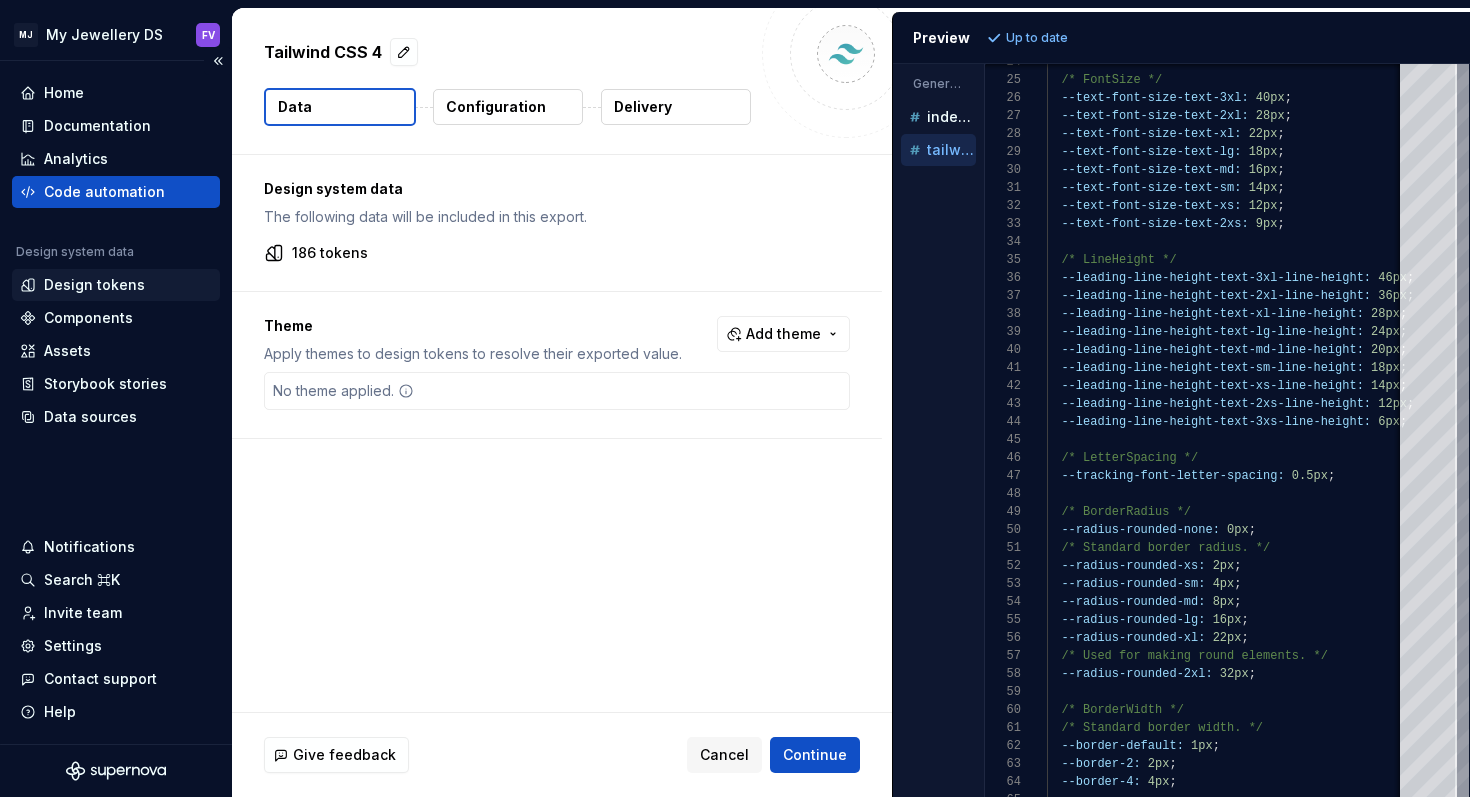 click on "Design tokens" at bounding box center (94, 285) 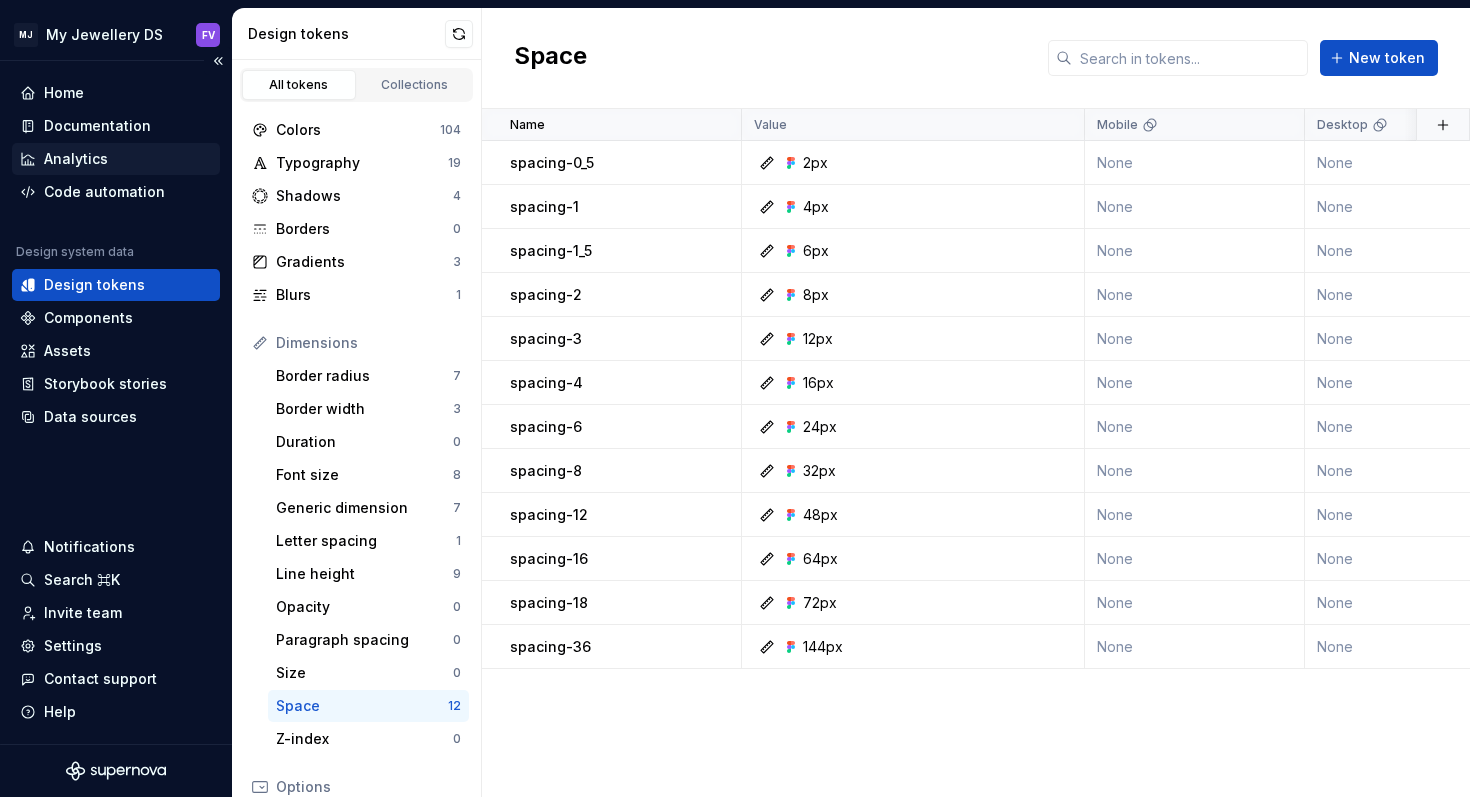 click on "Analytics" at bounding box center (116, 159) 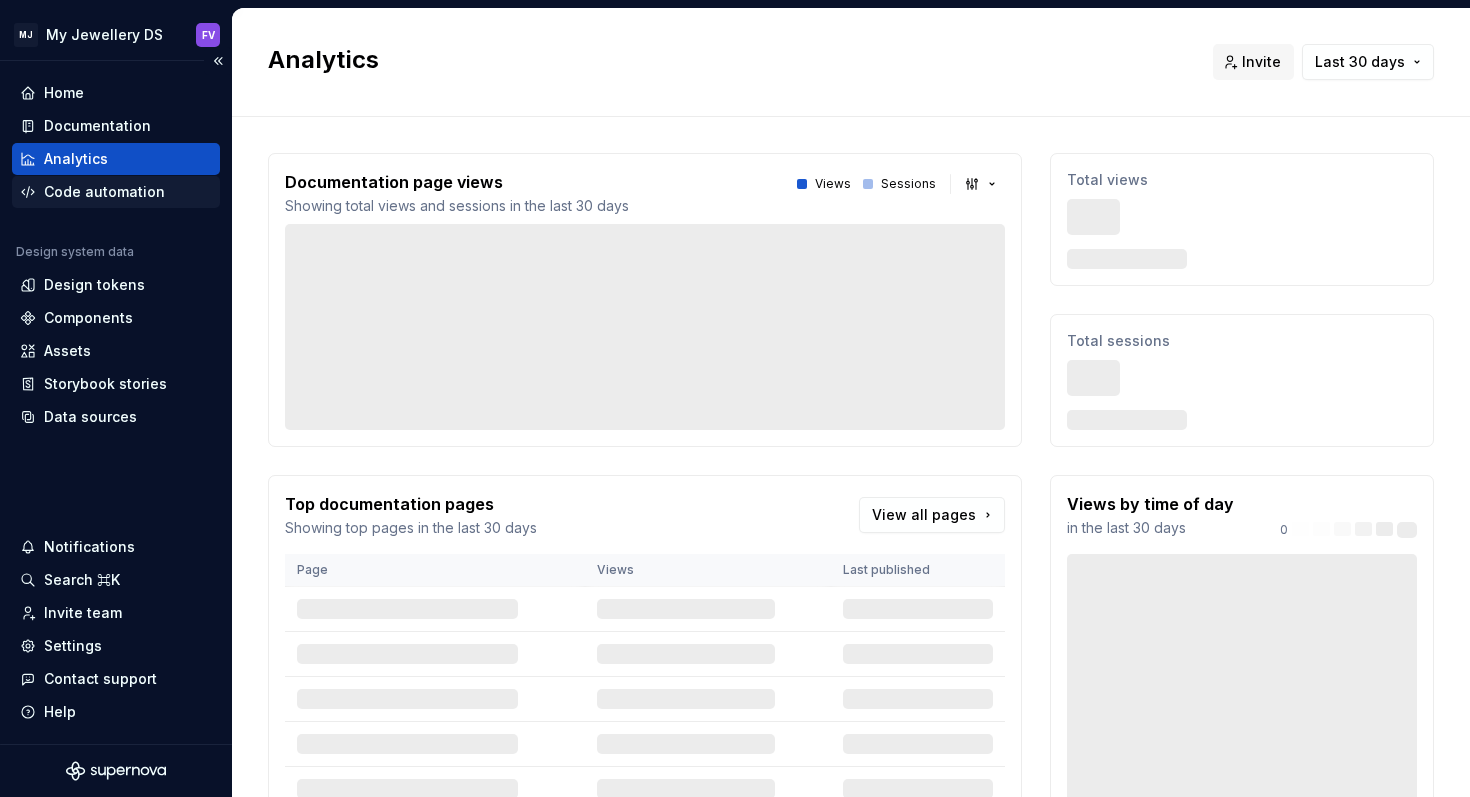 click on "Code automation" at bounding box center (104, 192) 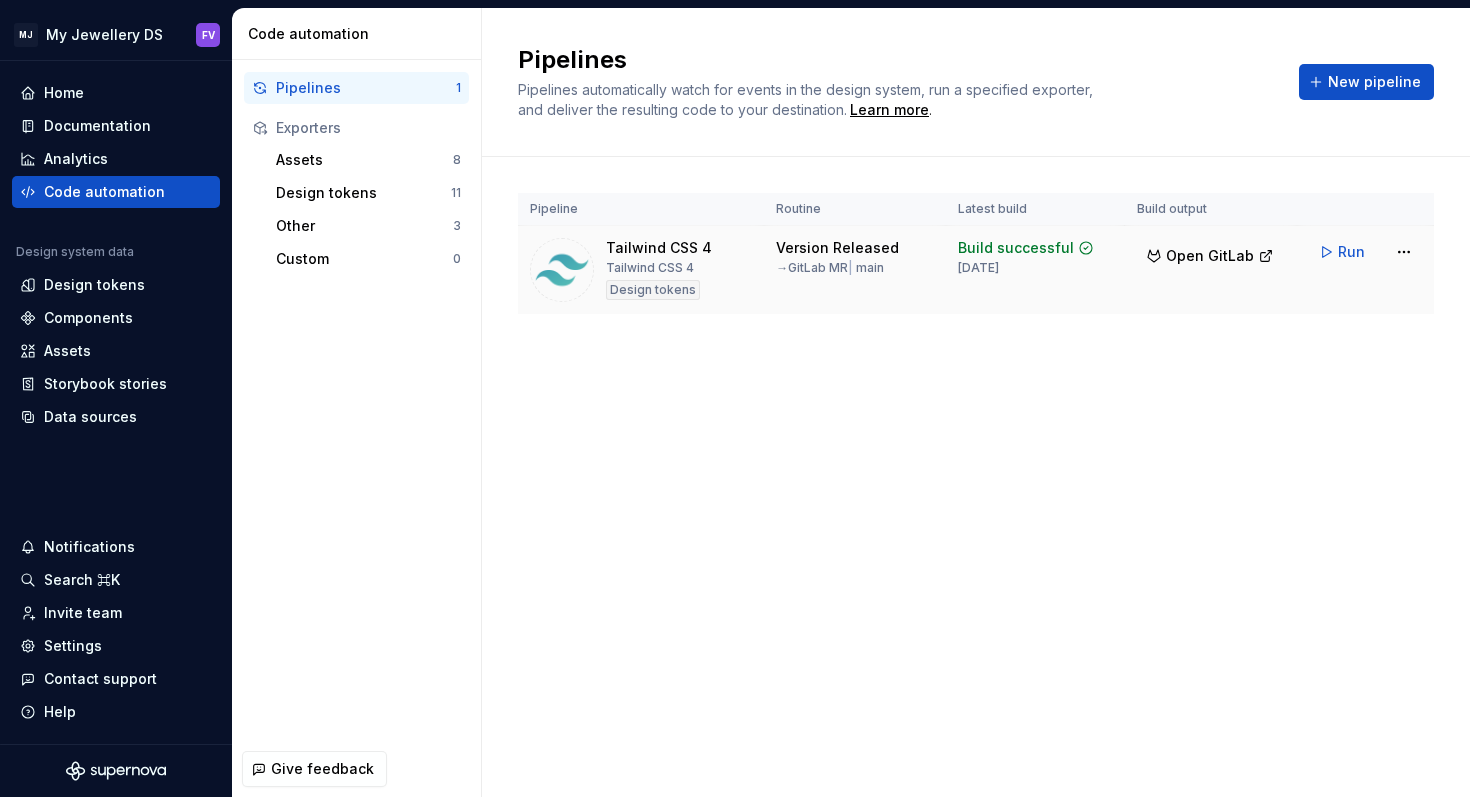 click on "Version Released →  GitLab MR  |   main" at bounding box center (855, 270) 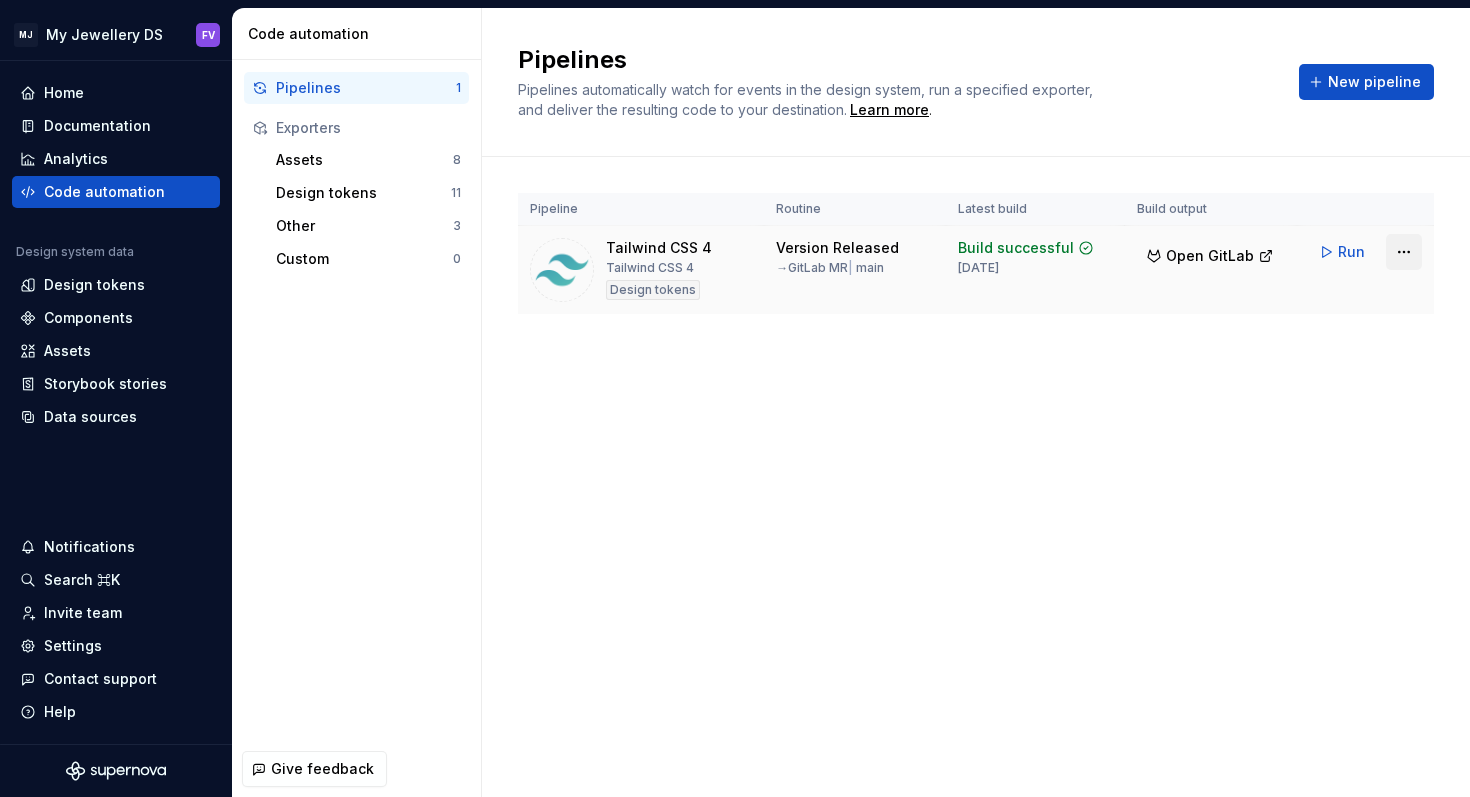 click on "MJ My Jewellery DS FV Home Documentation Analytics Code automation Design system data Design tokens Components Assets Storybook stories Data sources Notifications Search ⌘K Invite team Settings Contact support Help Code automation Pipelines 1 Exporters Assets 8 Design tokens 11 Other 3 Custom 0 Give feedback Pipelines Pipelines automatically watch for events in the design system, run a specified exporter, and deliver the resulting code to your destination.   Learn more . New pipeline Pipeline Routine Latest build Build output Tailwind CSS 4 Tailwind CSS 4 Design tokens Version Released →  GitLab MR  |   main Build successful [DATE] Open GitLab Run" at bounding box center [735, 398] 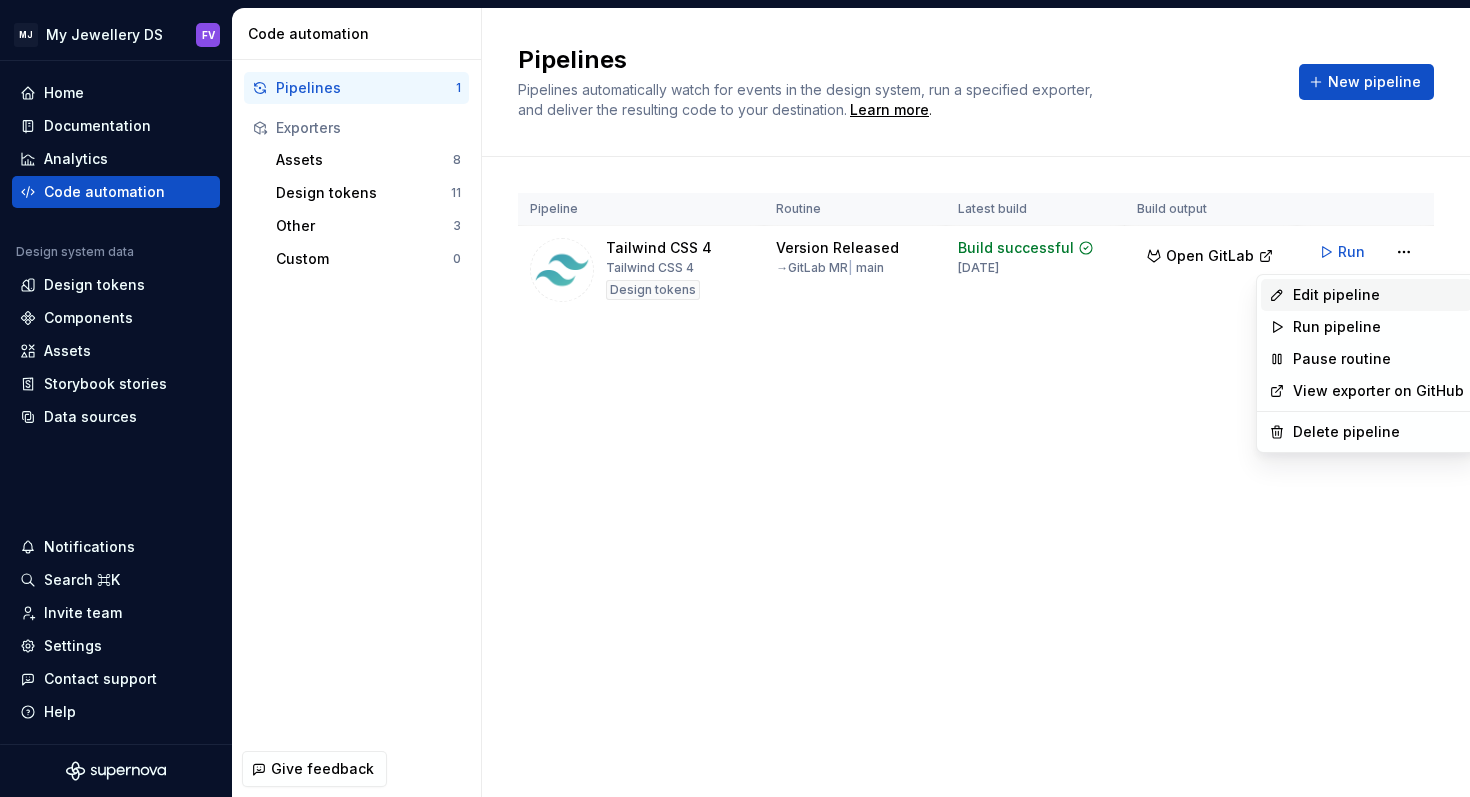 click on "Edit pipeline" at bounding box center [1366, 295] 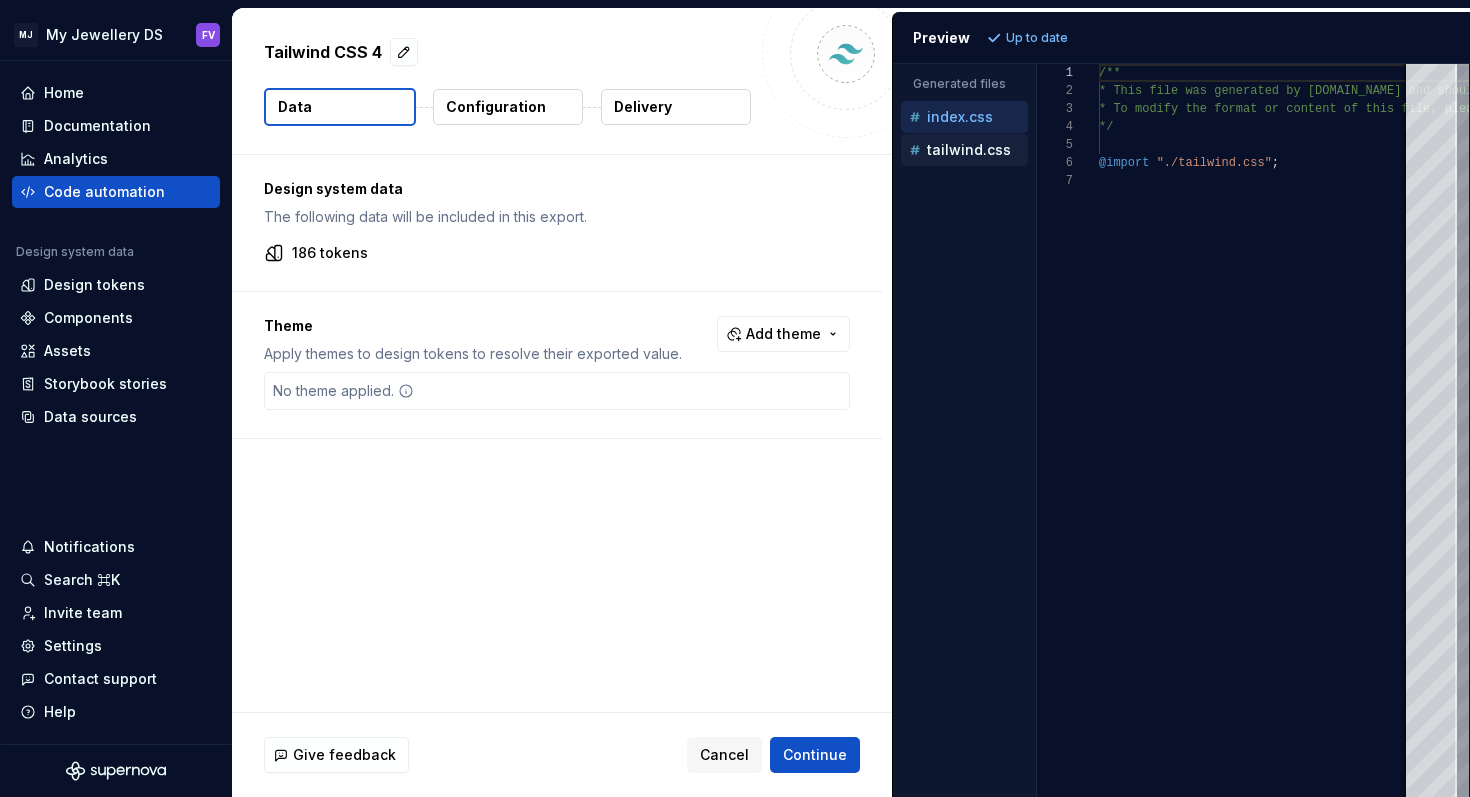 click on "tailwind.css" at bounding box center (969, 150) 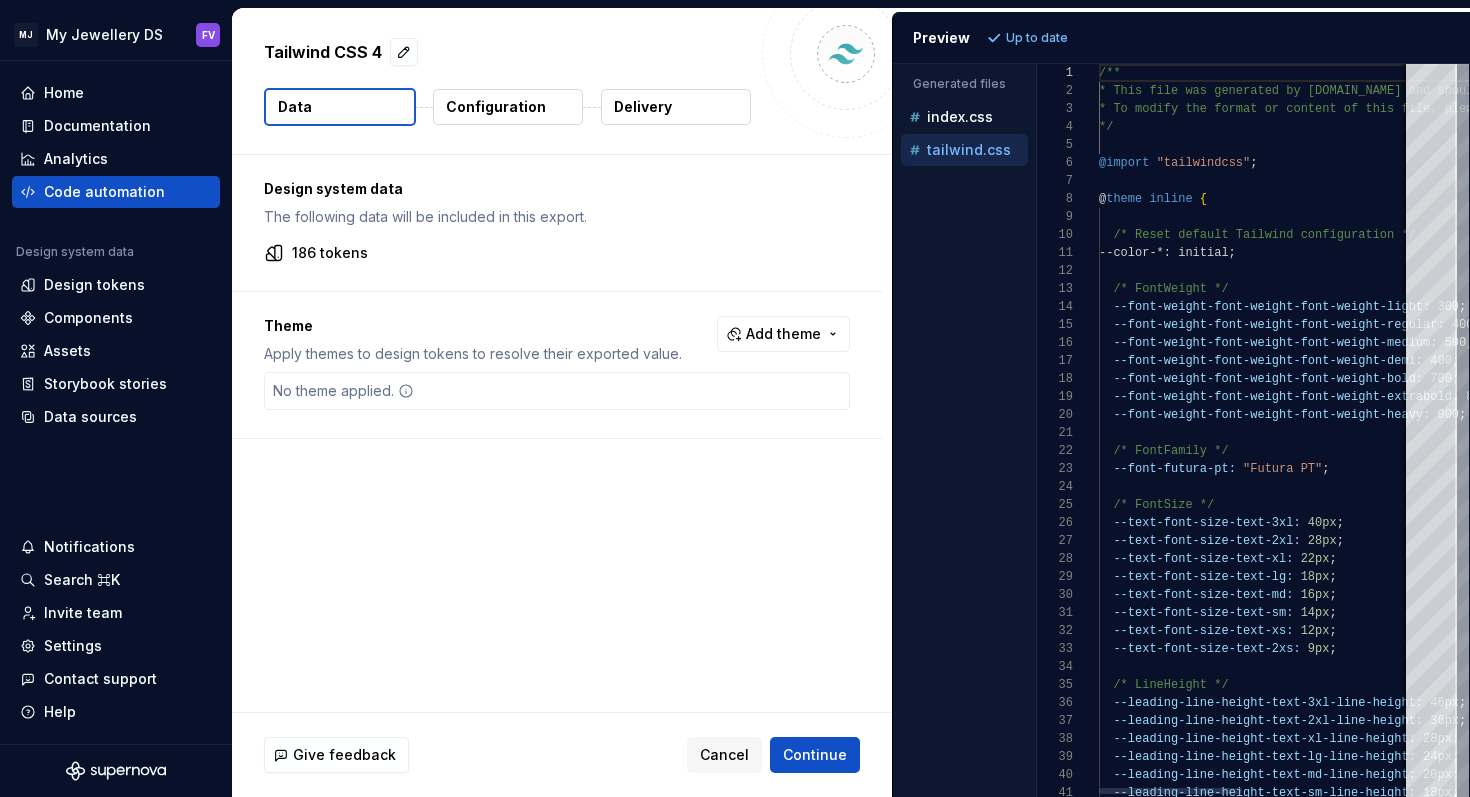 scroll, scrollTop: 180, scrollLeft: 0, axis: vertical 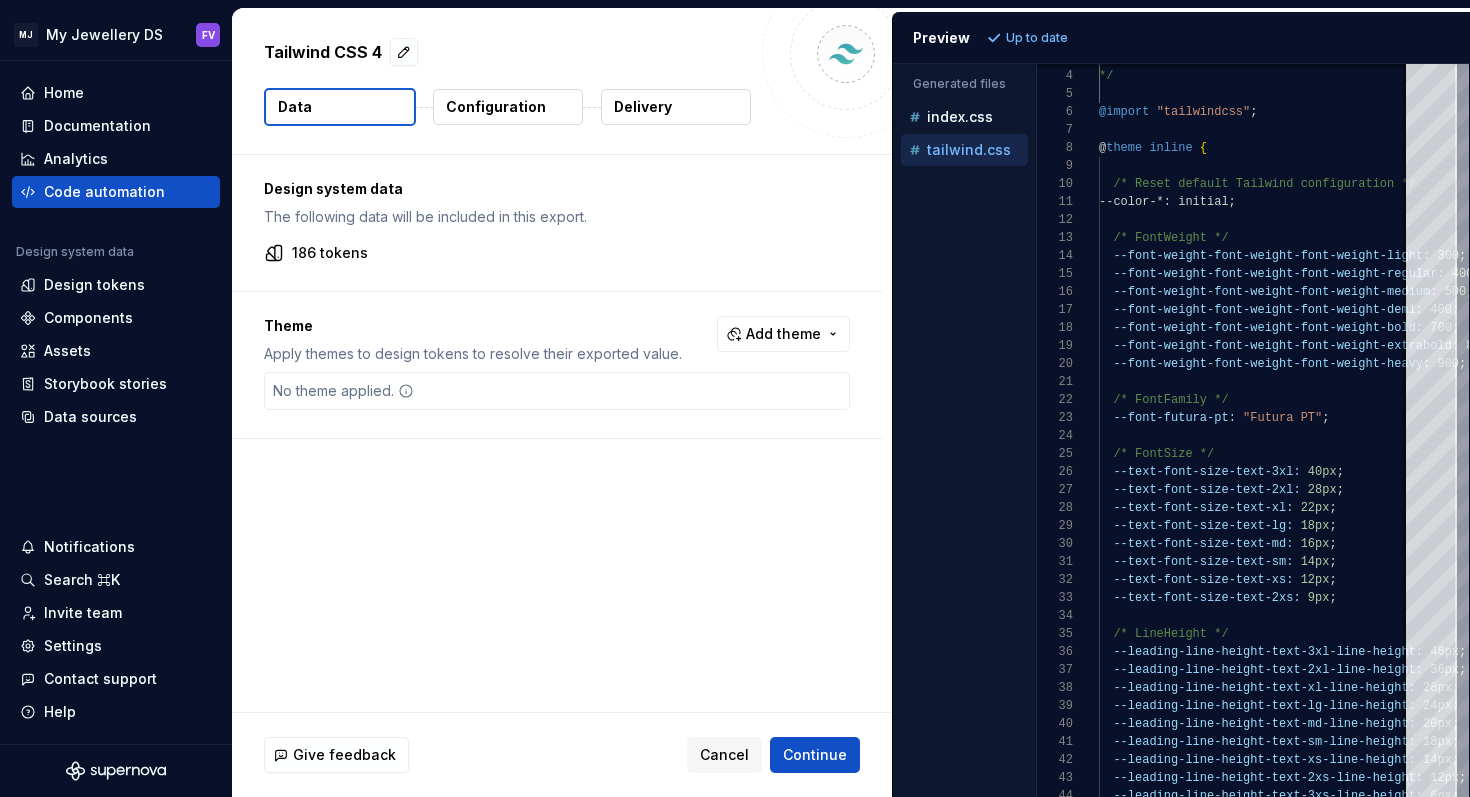 click on "Configuration" at bounding box center (508, 107) 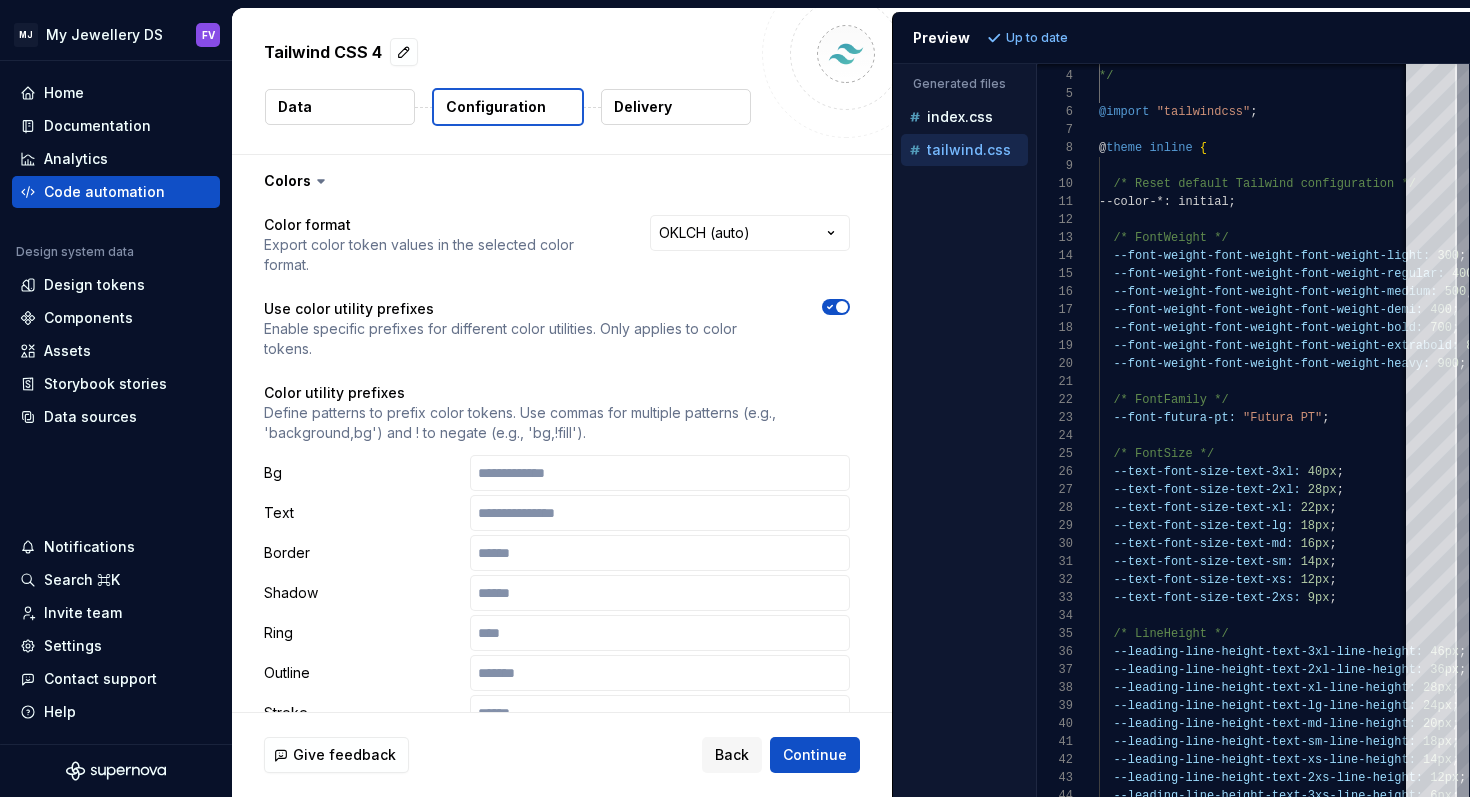 scroll, scrollTop: 593, scrollLeft: 0, axis: vertical 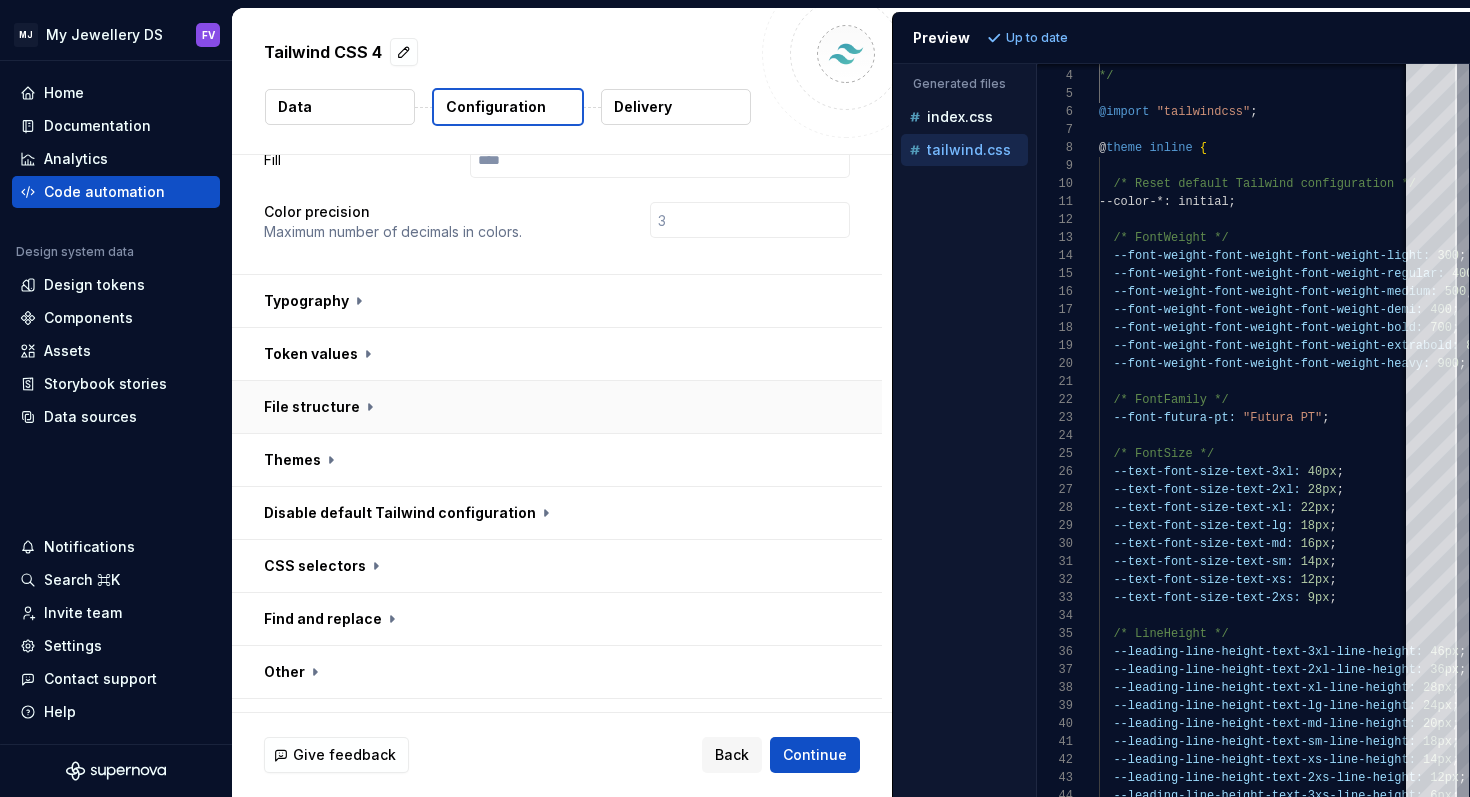 click at bounding box center [557, 407] 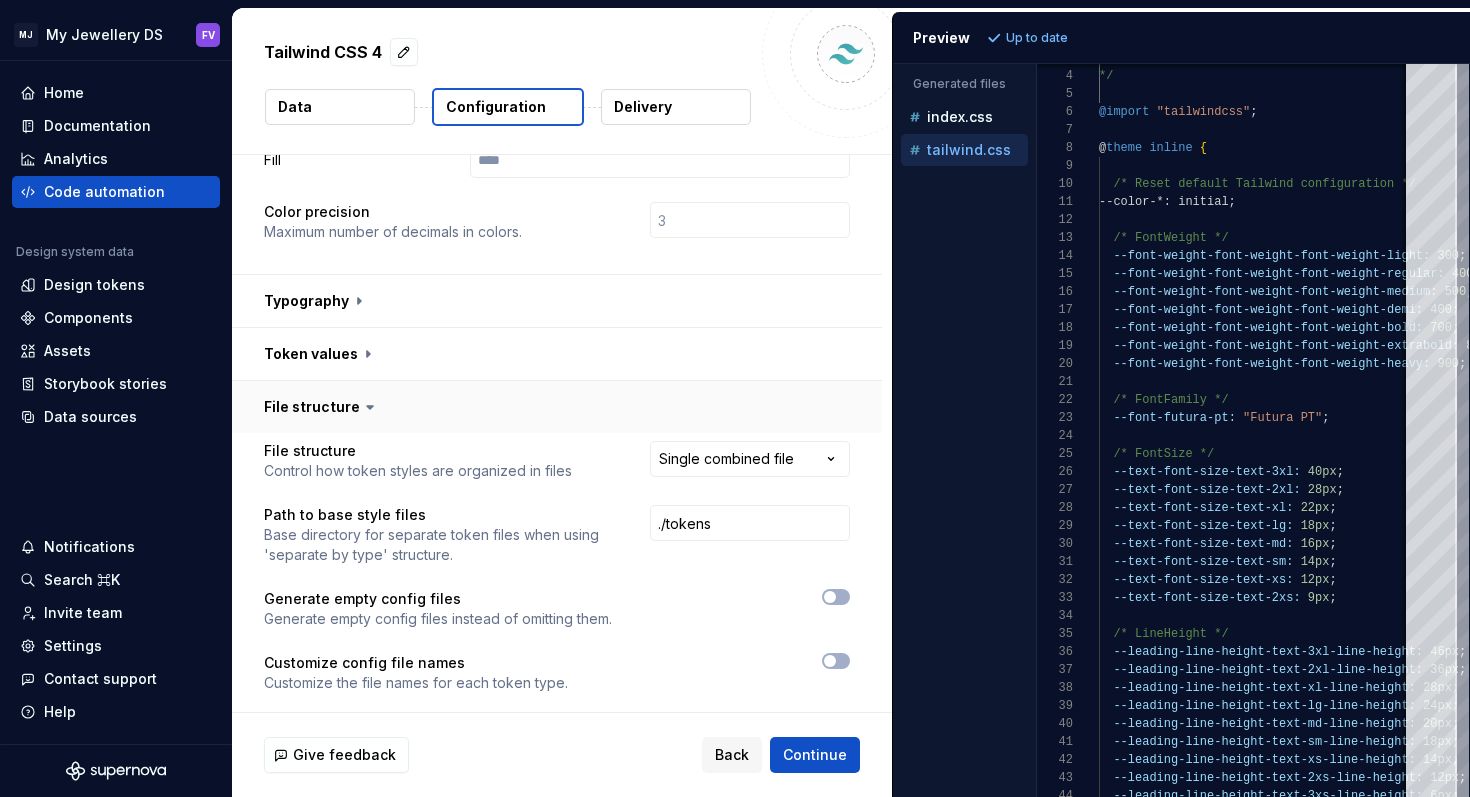 click at bounding box center [557, 407] 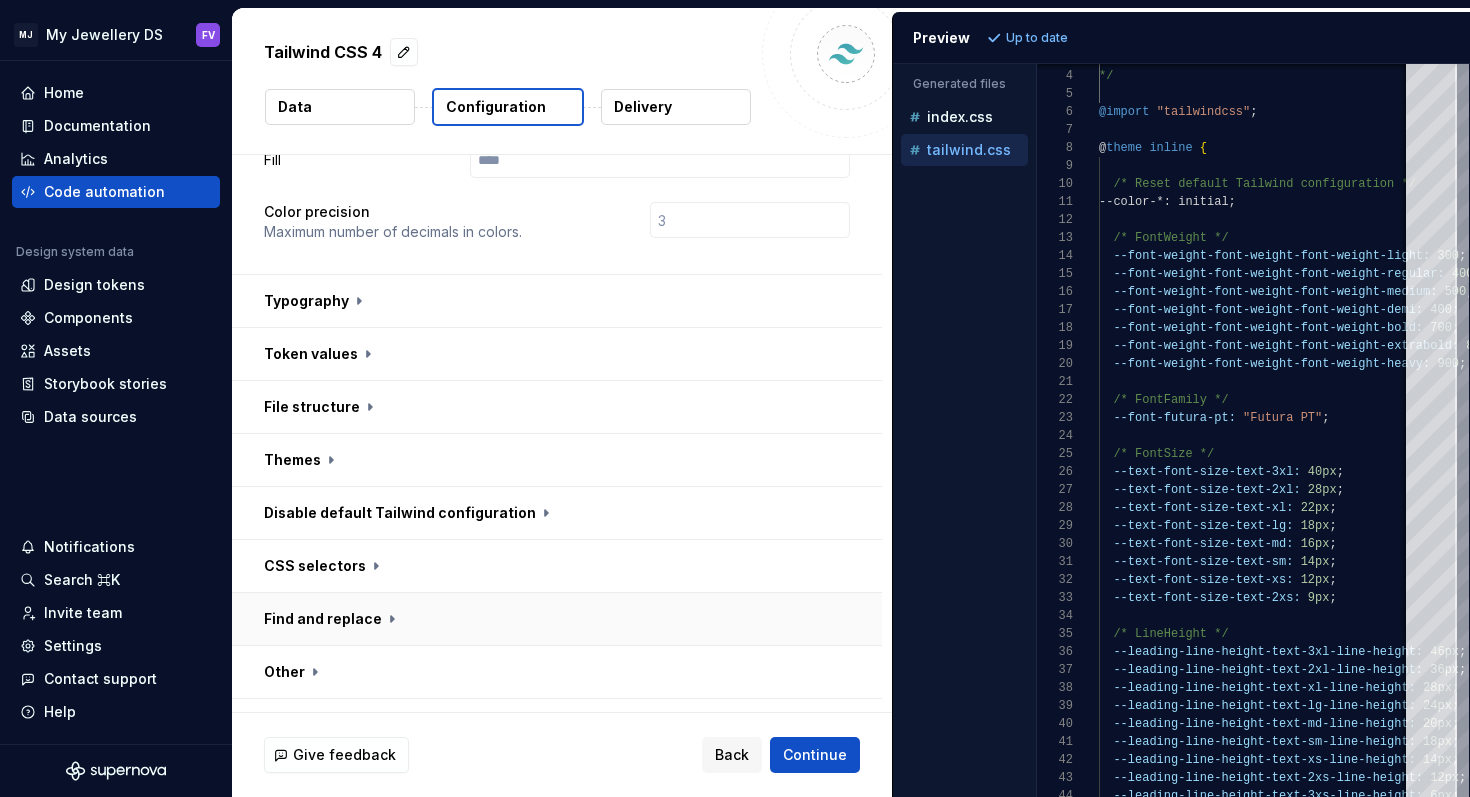 click at bounding box center (557, 619) 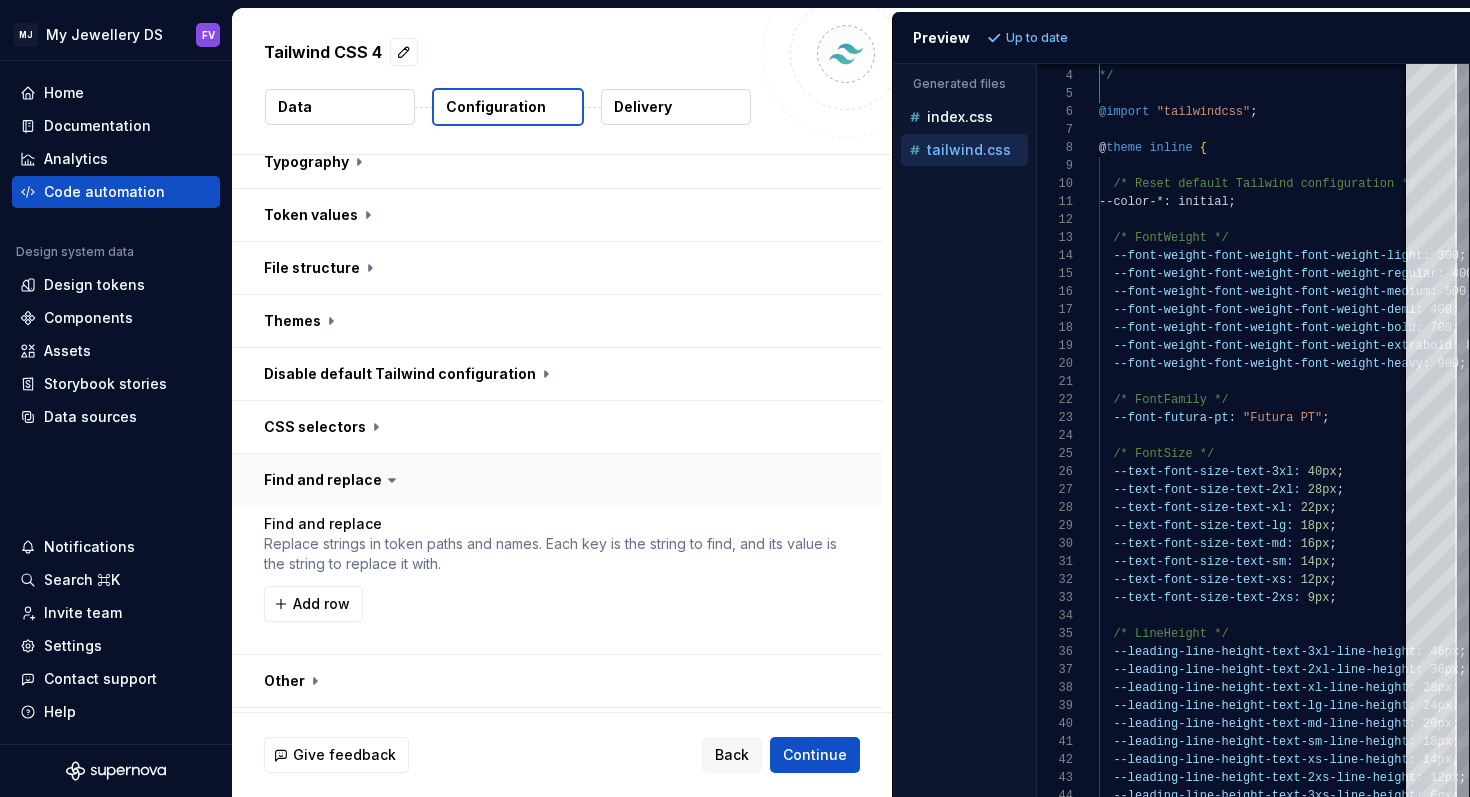 scroll, scrollTop: 741, scrollLeft: 0, axis: vertical 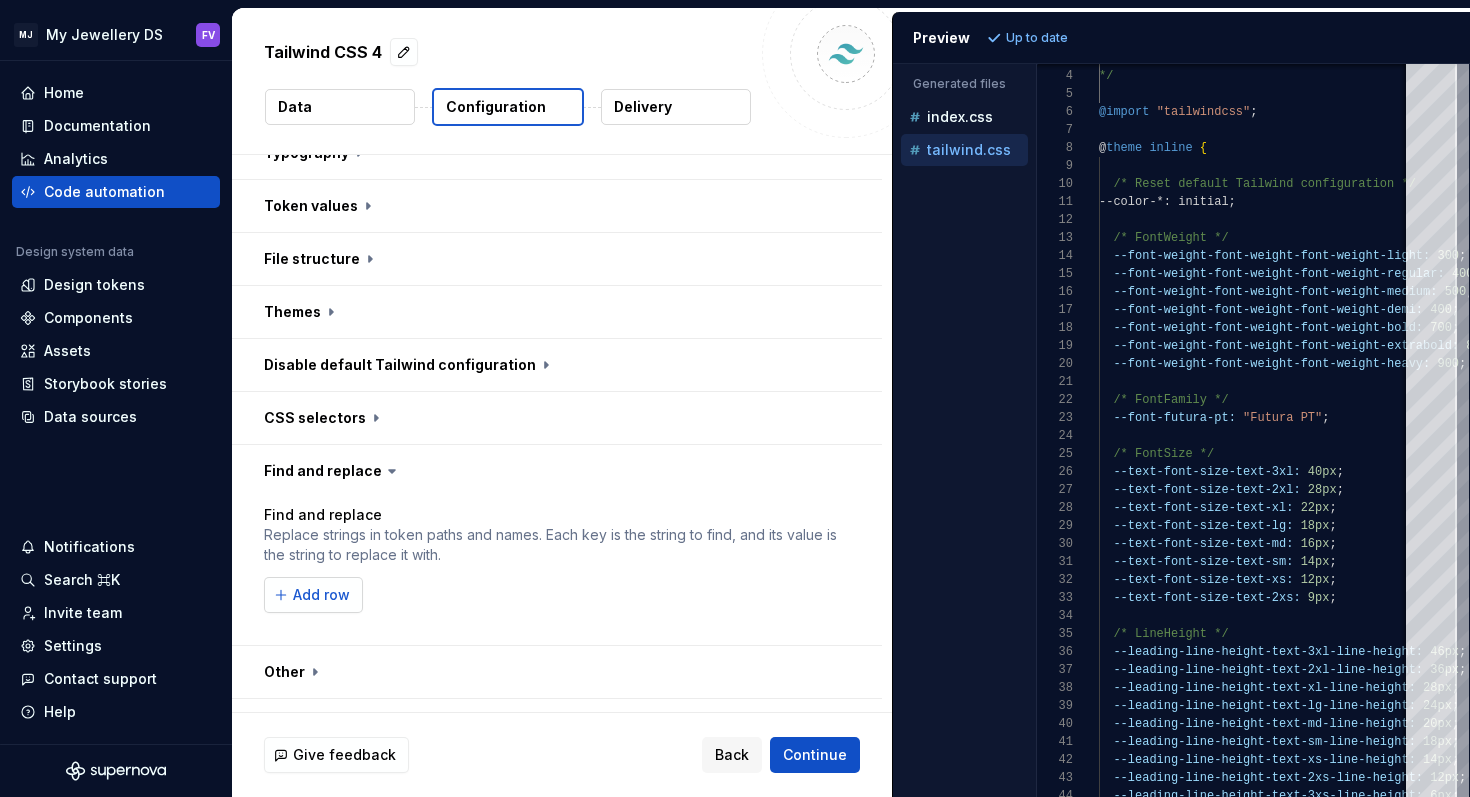 click on "Add row" at bounding box center (321, 595) 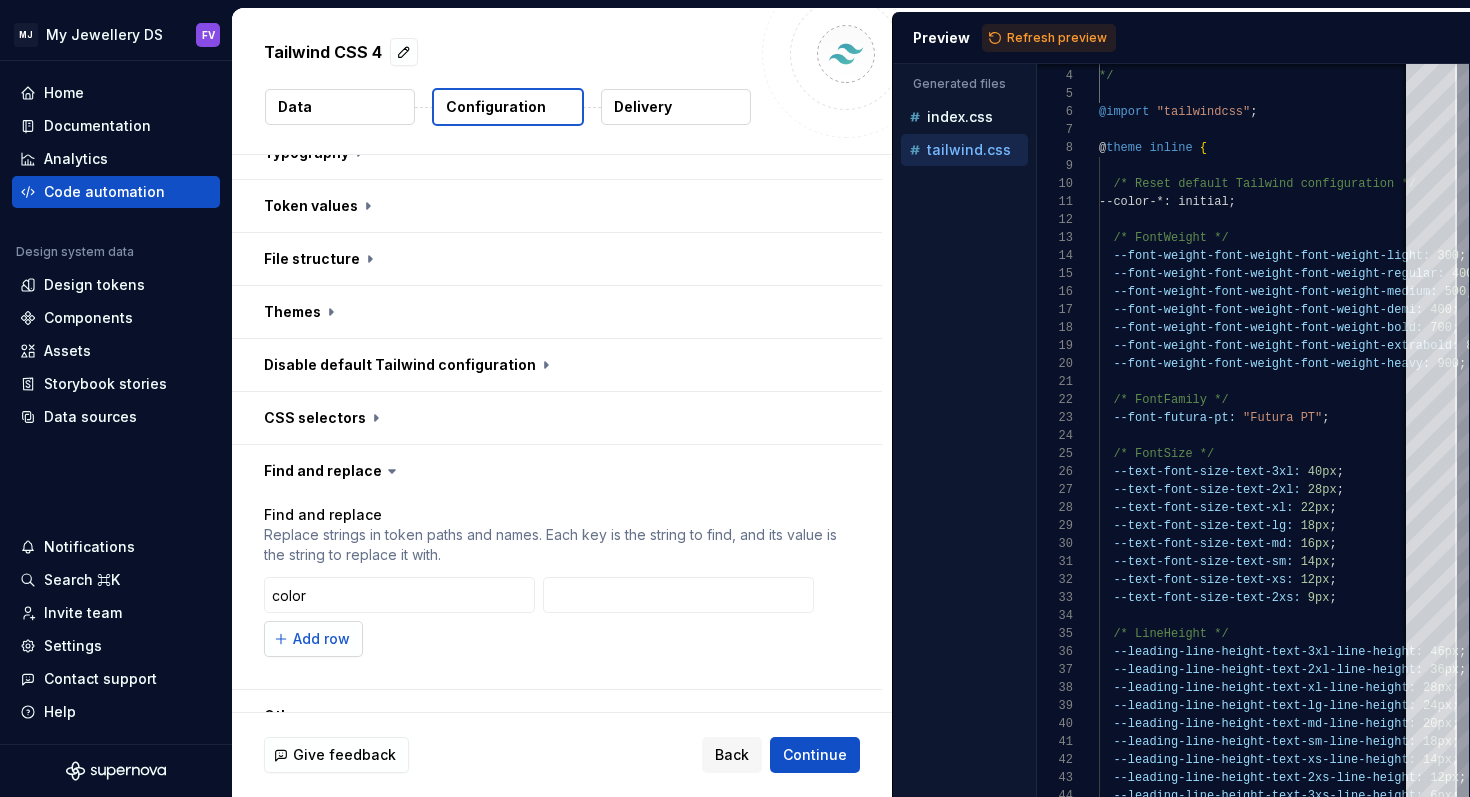 type on "color" 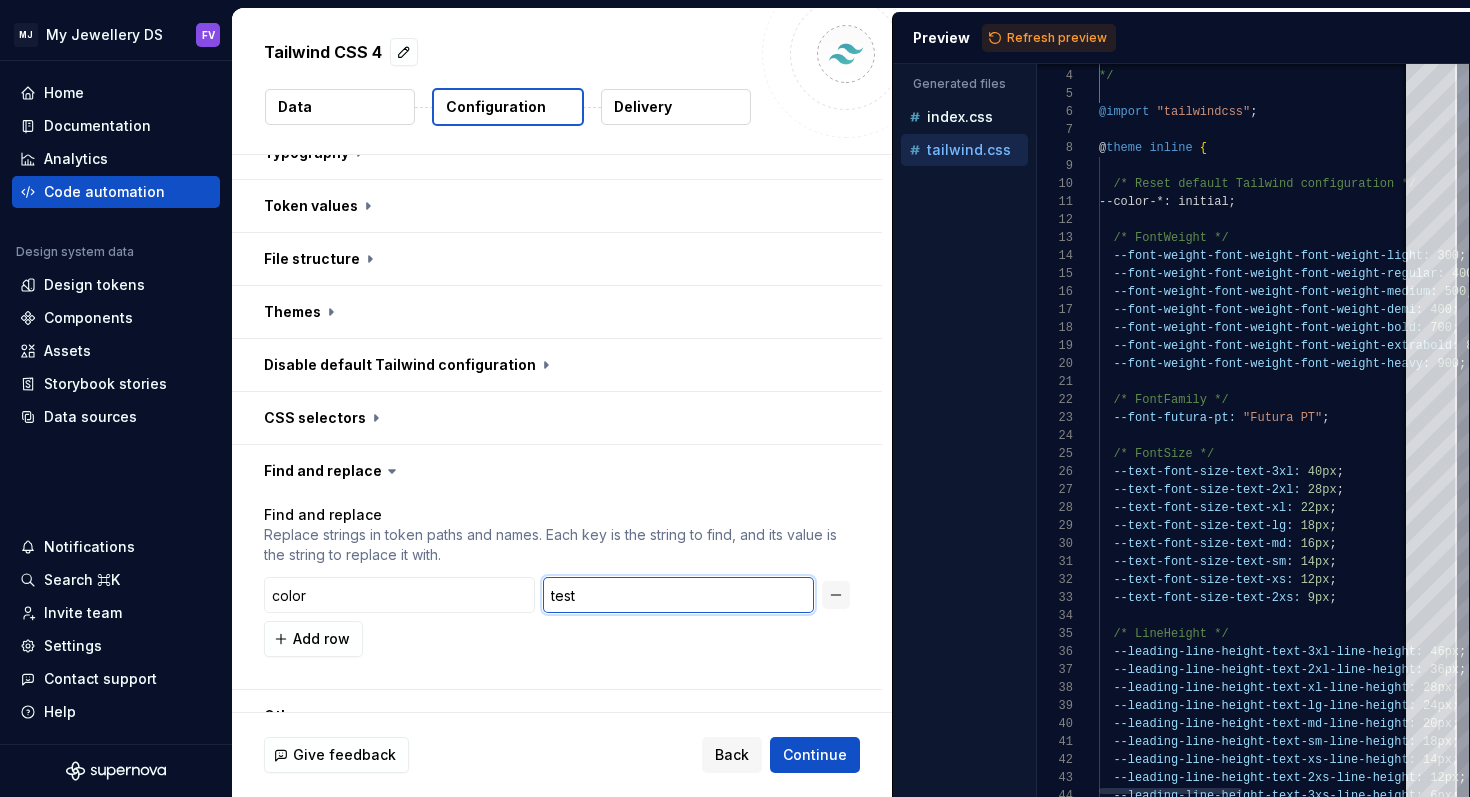 type on "test" 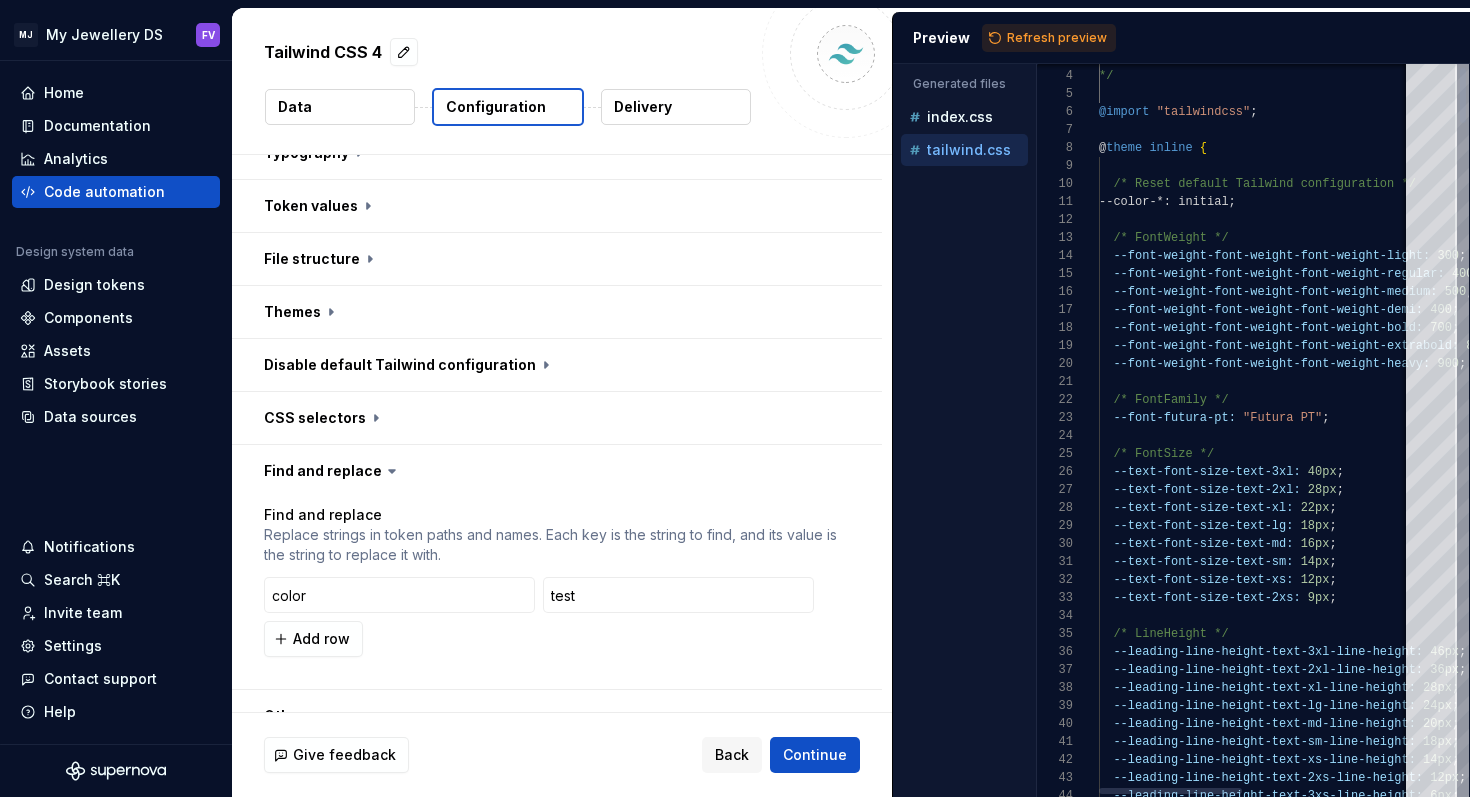 click on "* To modify the format or content of this file, p lease contact your design system team.   */ @import   "tailwindcss" ; @ theme   inline   {    /* Reset default Tailwind configuration */   --color-*: initial;    /* FontWeight */    --font-weight-font-weight-font-weight-light:   300 ;    --font-weight-font-weight-font-weight-regular:   400 ;    --font-weight-font-weight-font-weight-medium:   500 ;    --font-weight-font-weight-font-weight-demi:   400 ;    --font-weight-font-weight-font-weight-bold:   700 ;    --font-weight-font-weight-font-weight-extrabold:   800 ;    --font-weight-font-weight-font-weight-heavy:   900 ;    /* FontFamily */    --font-futura-pt:   "Futura PT" ;    /* FontSize */    --text-font-size-text-3xl:   40px ;    --text-font-size-text-2xl:   28px ;    --text-font-size-text-xl:   22px ;    --text-font-size-text-lg:   18px ;    --text-font-size-text-md:   16px ;    --text-font-size-text-sm:   14px ;    ;" at bounding box center (1440, 4852) 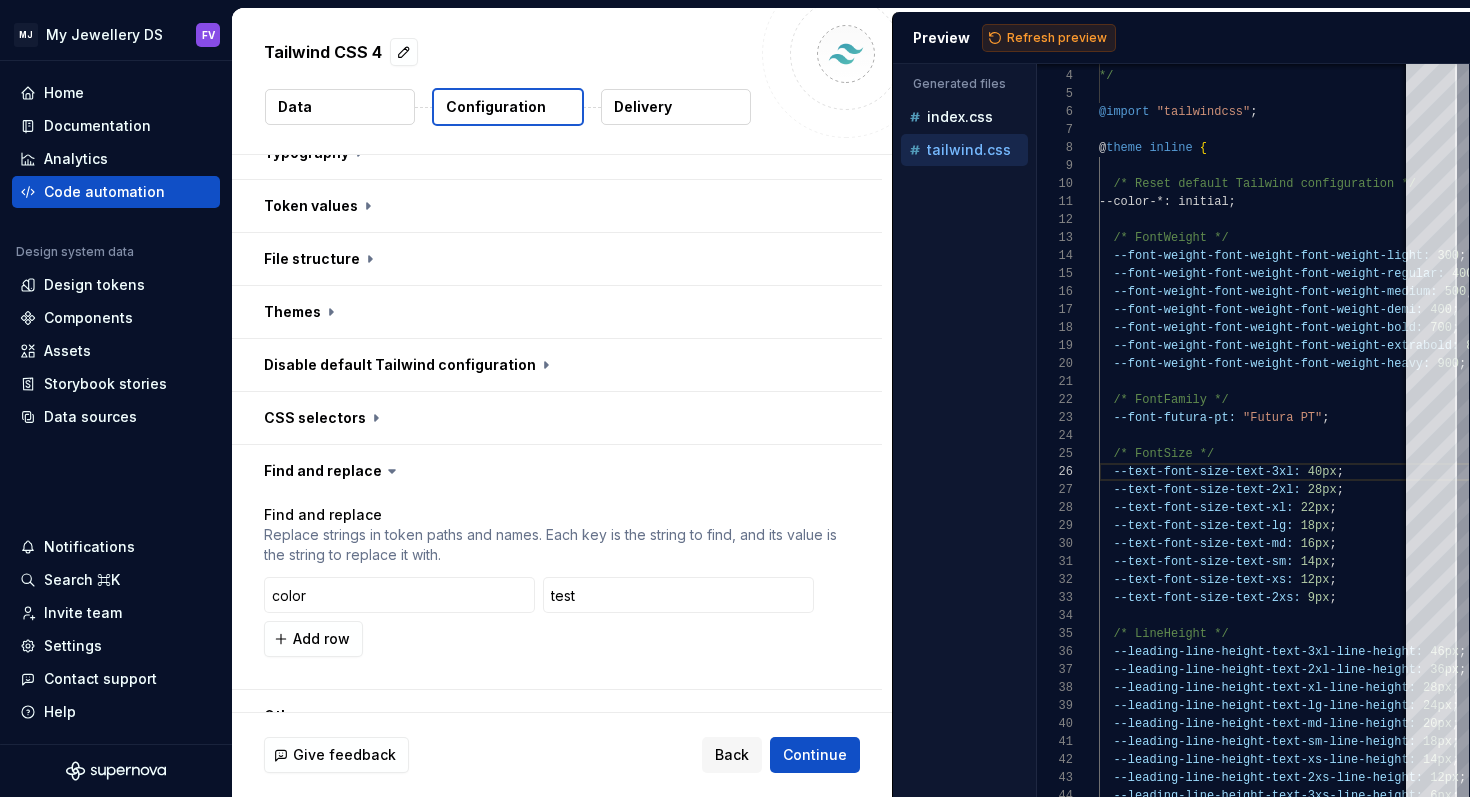 click on "Refresh preview" at bounding box center [1057, 38] 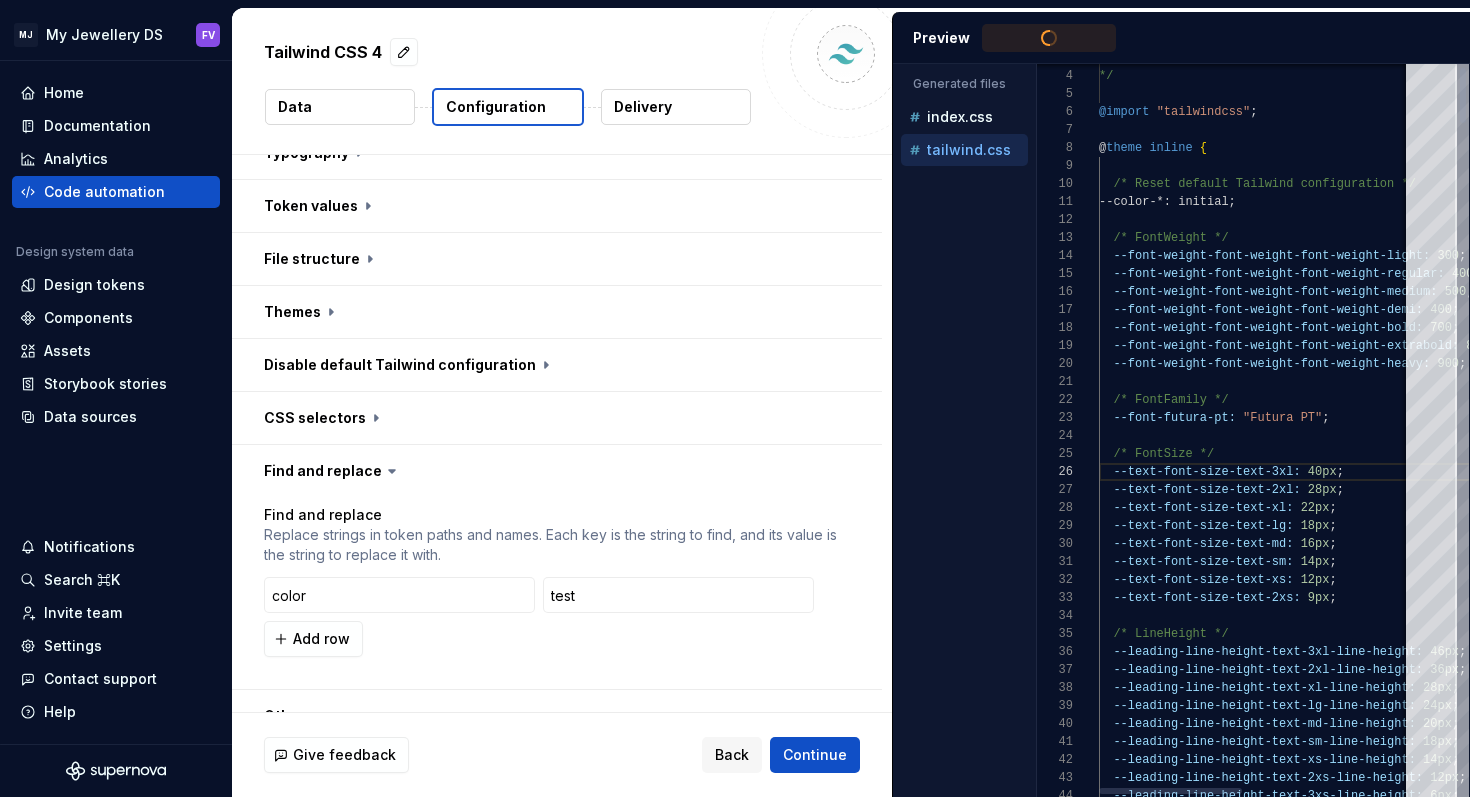 type on "**********" 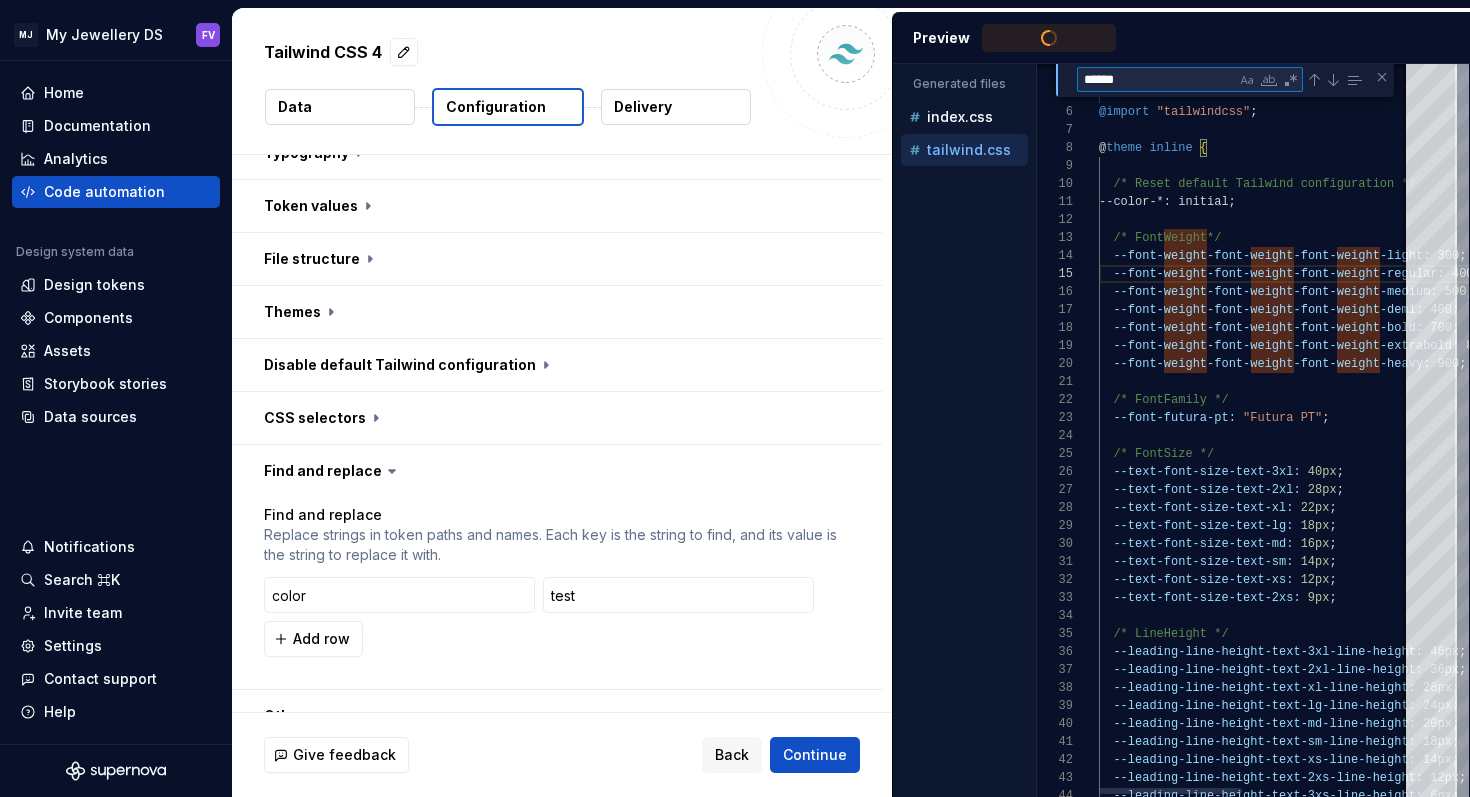 type on "*" 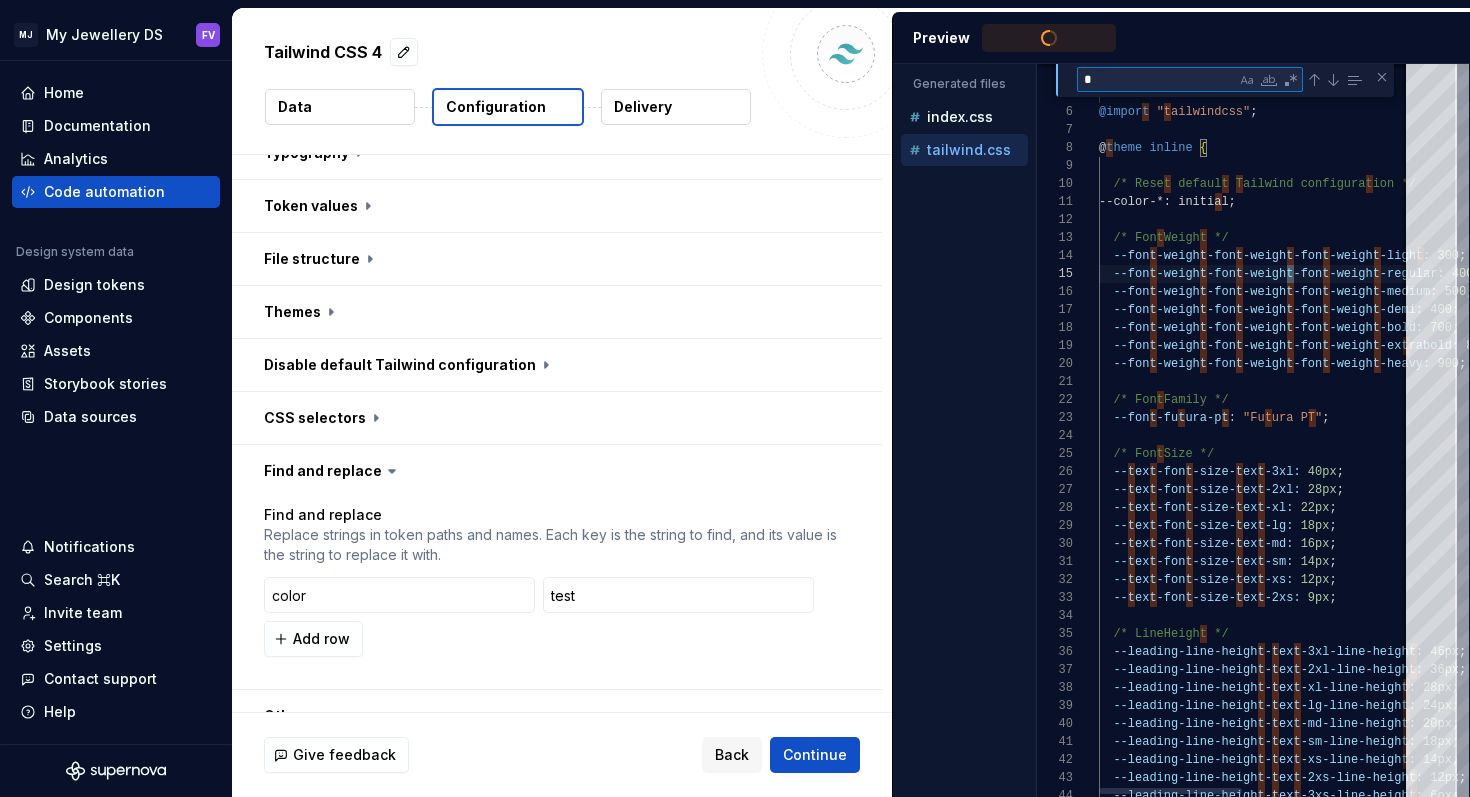 type on "**********" 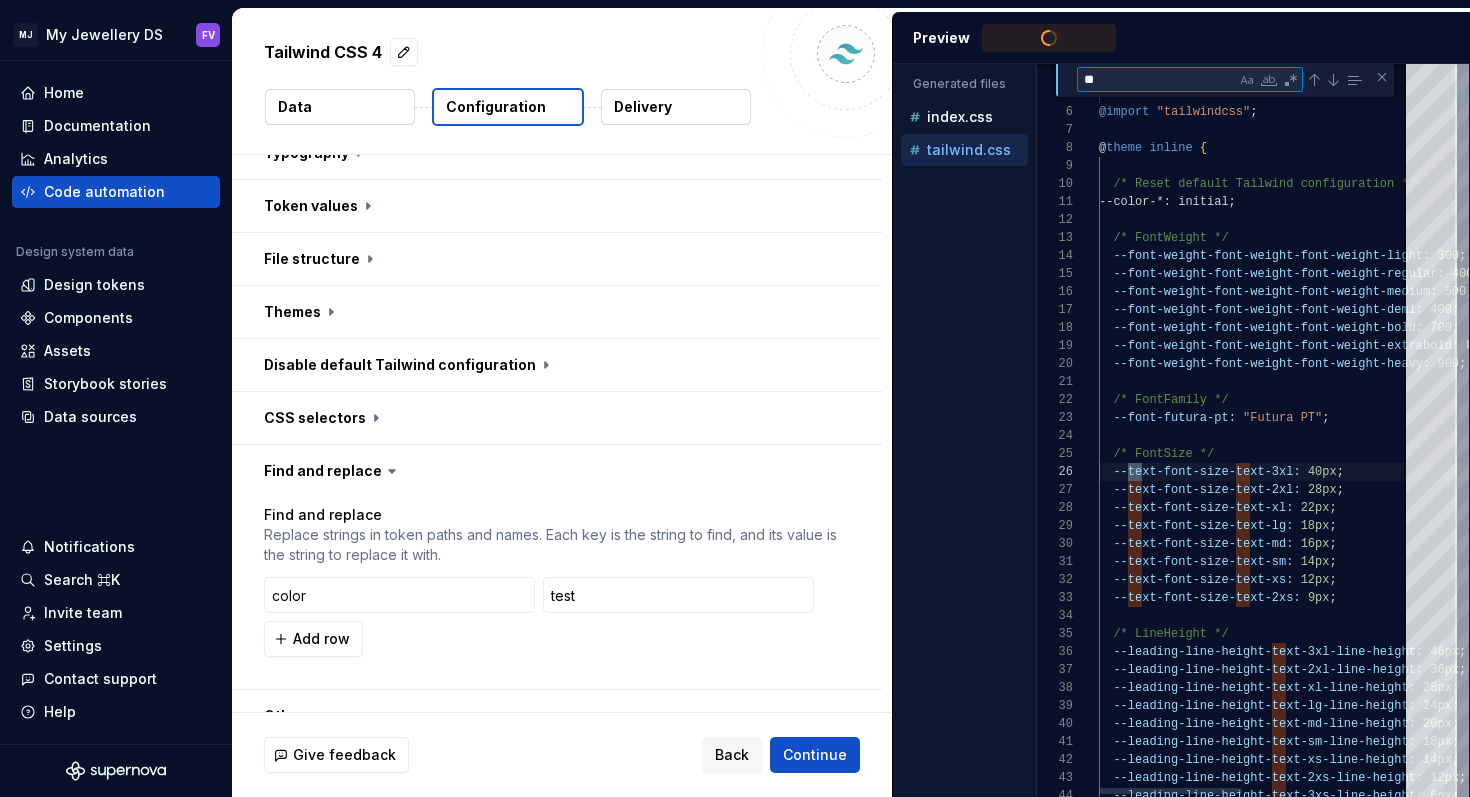 type on "**********" 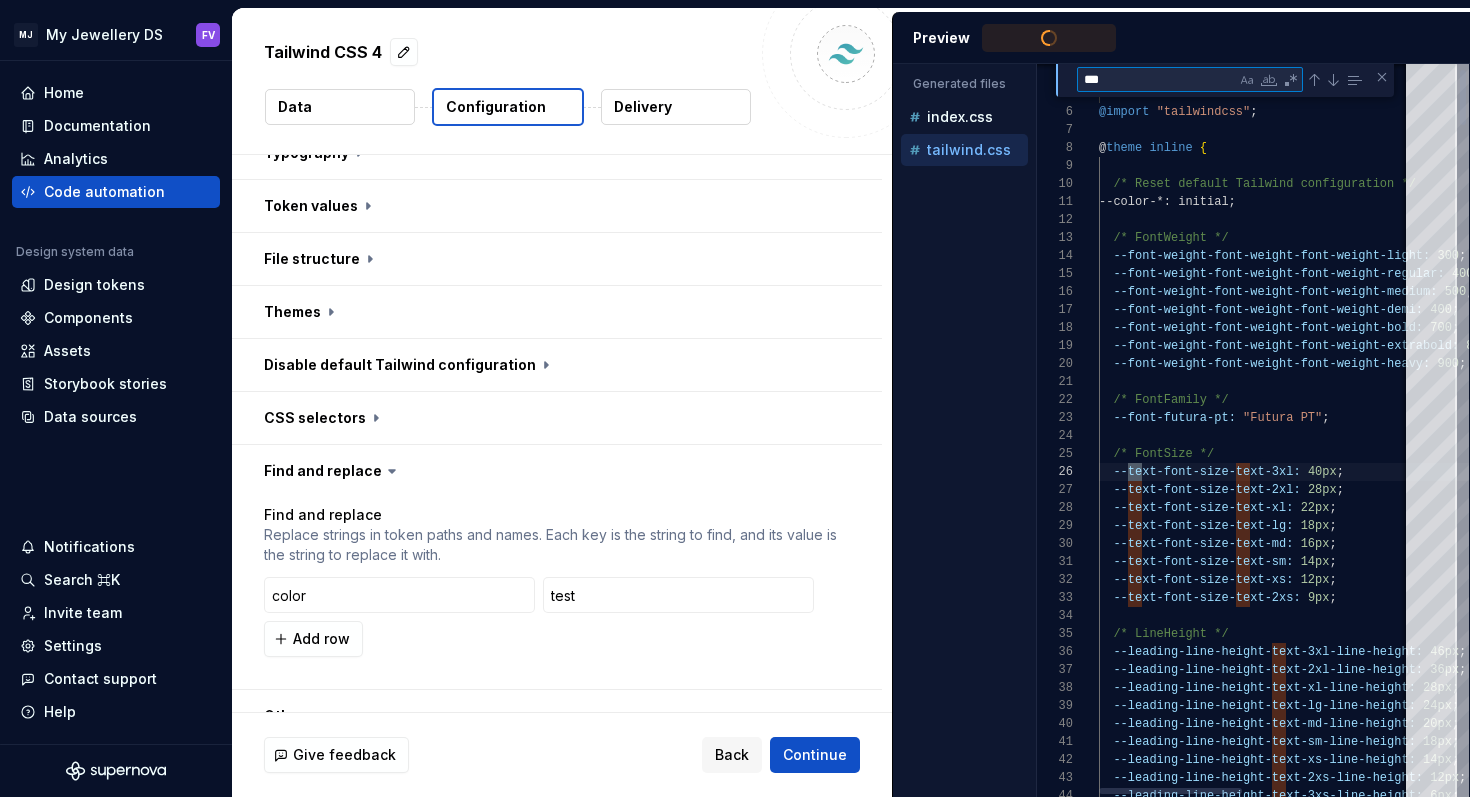 type on "****" 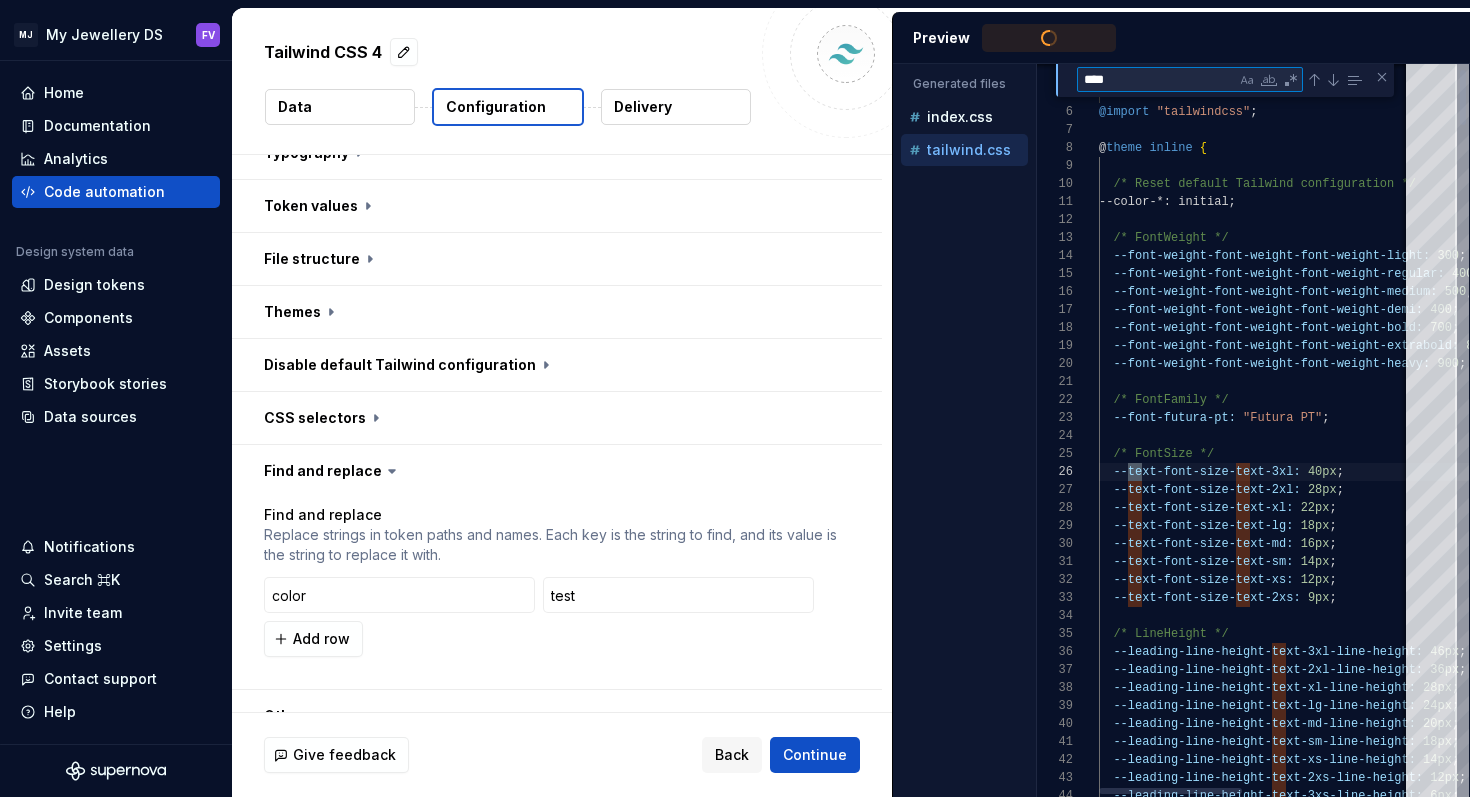 scroll, scrollTop: 180, scrollLeft: 210, axis: both 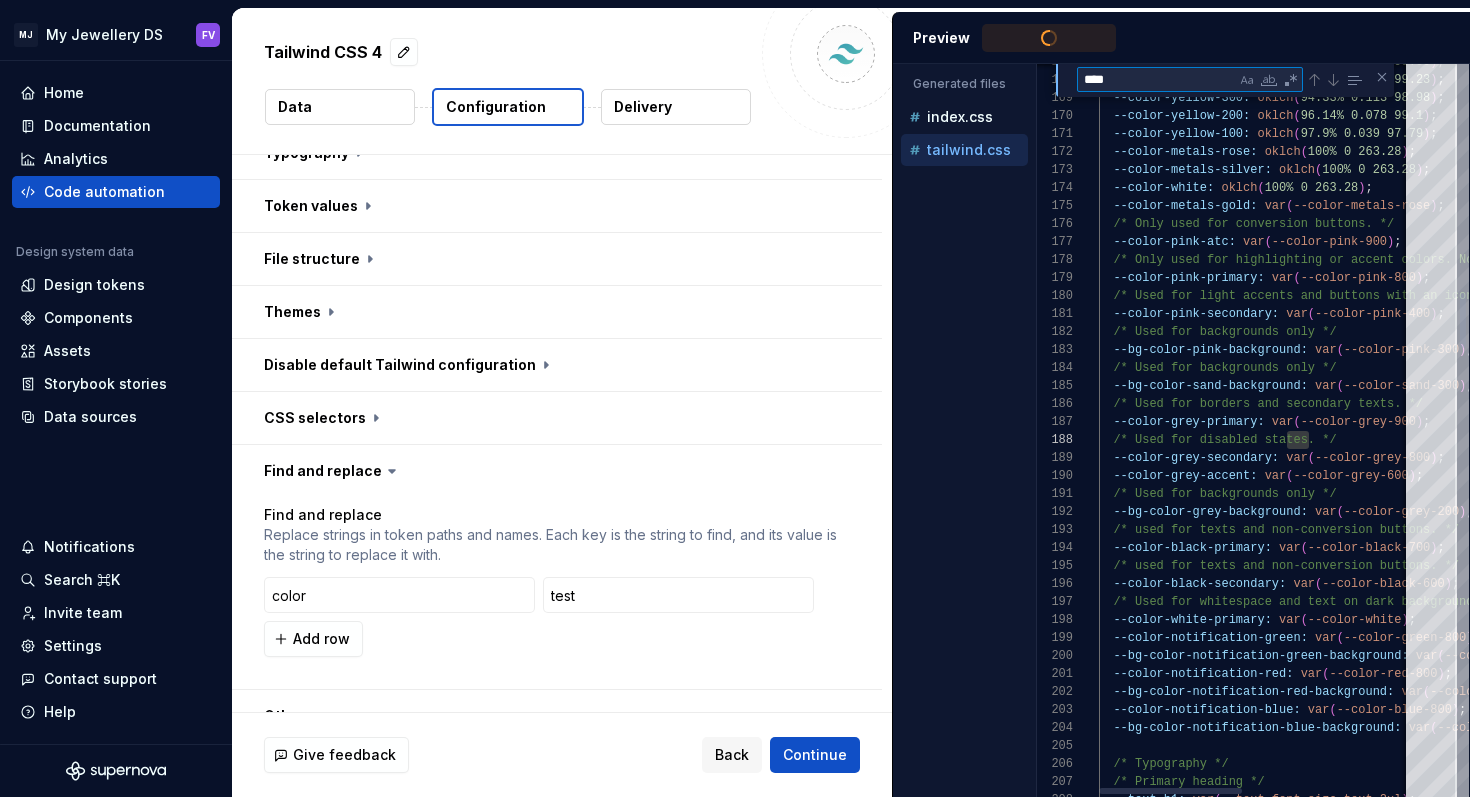 type on "**********" 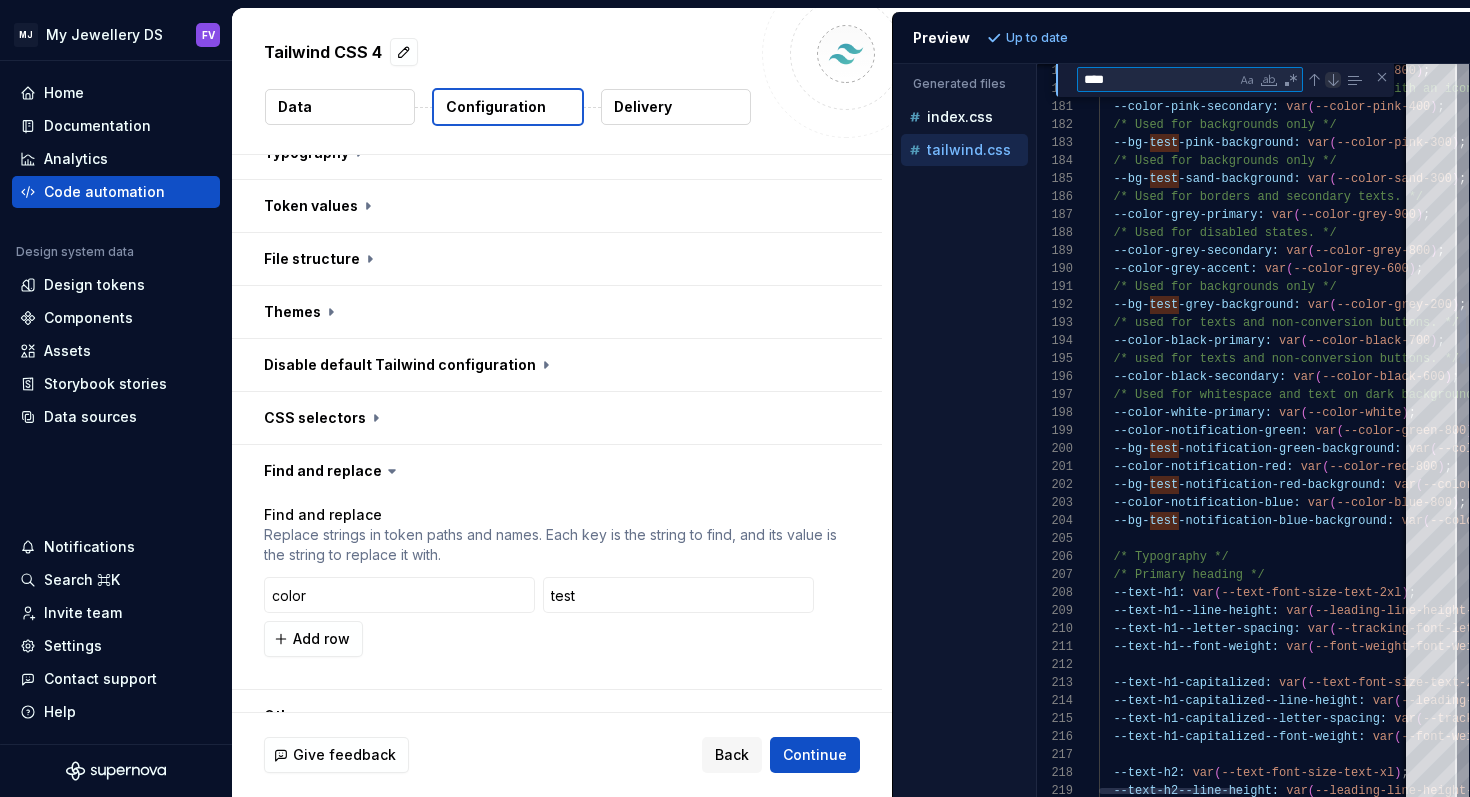 type on "****" 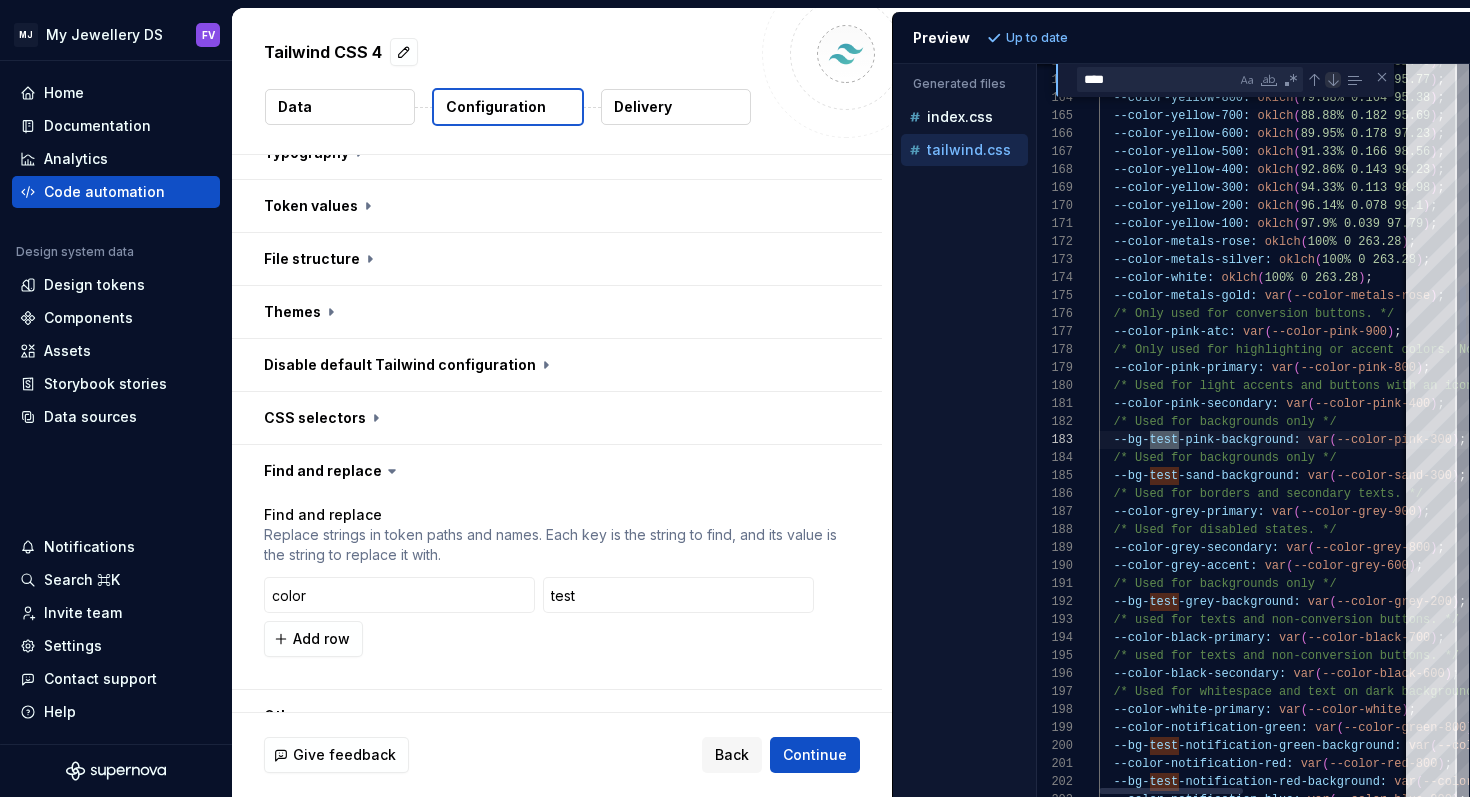scroll, scrollTop: 180, scrollLeft: 79, axis: both 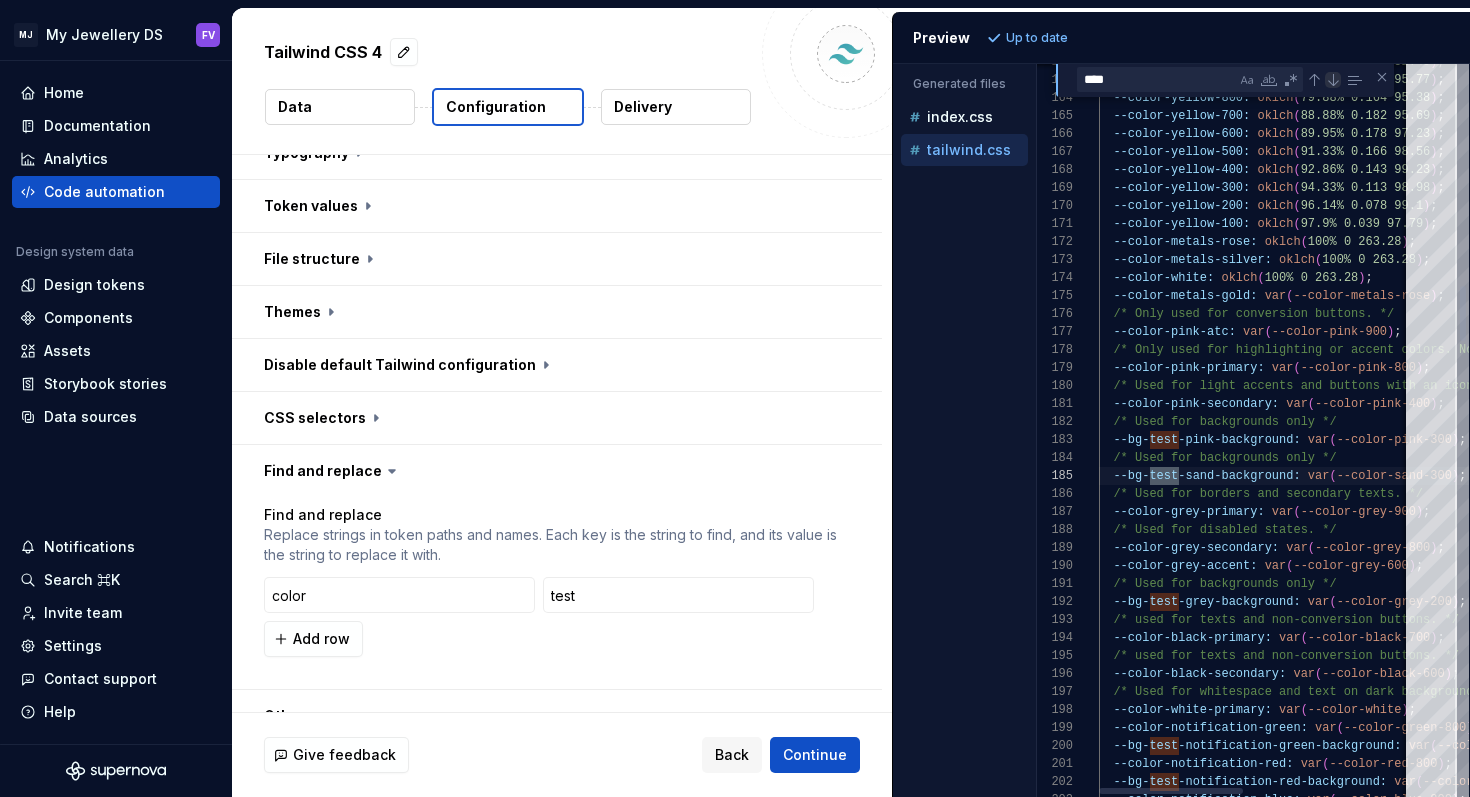 click at bounding box center (1333, 80) 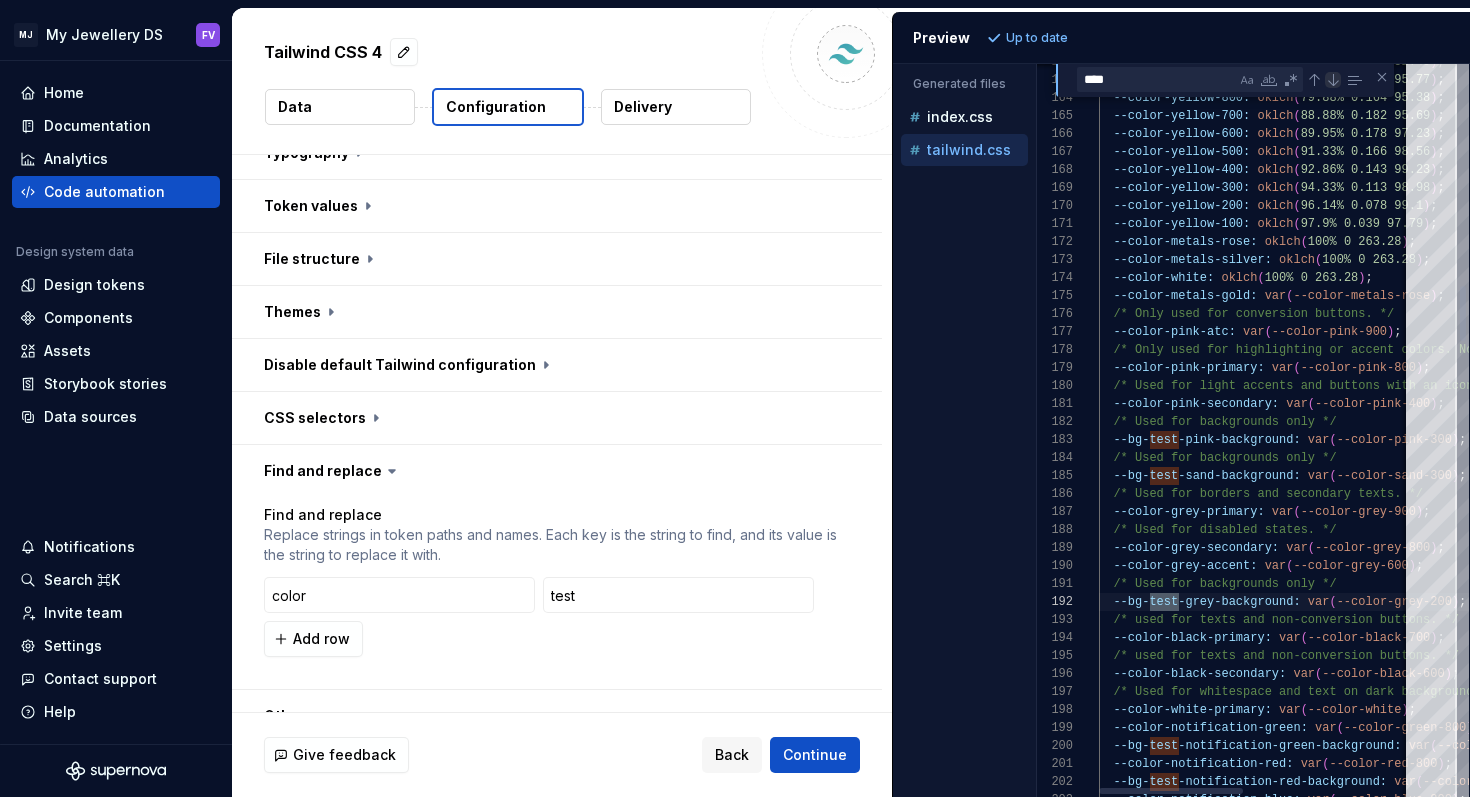 click at bounding box center (1333, 80) 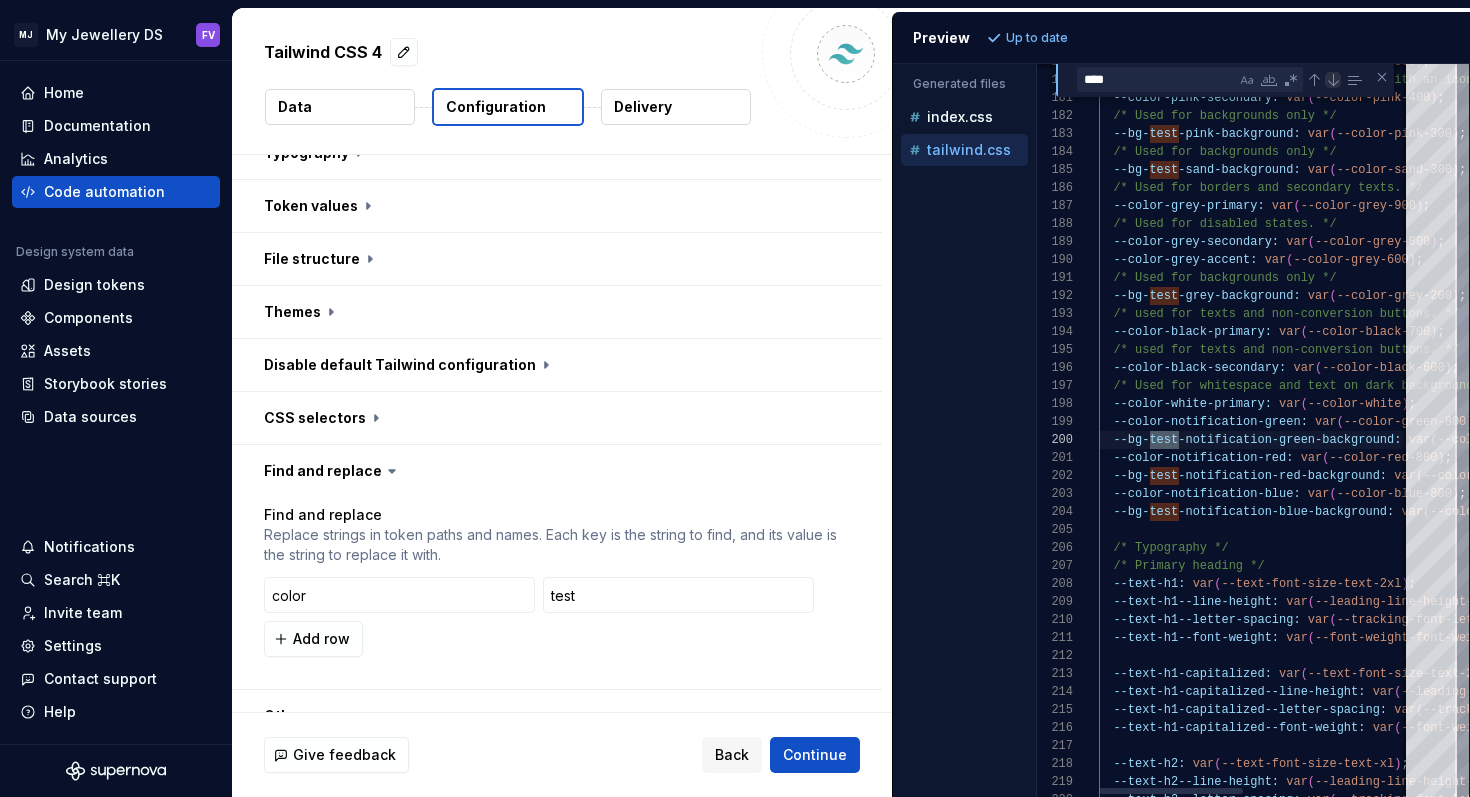 click at bounding box center (1333, 80) 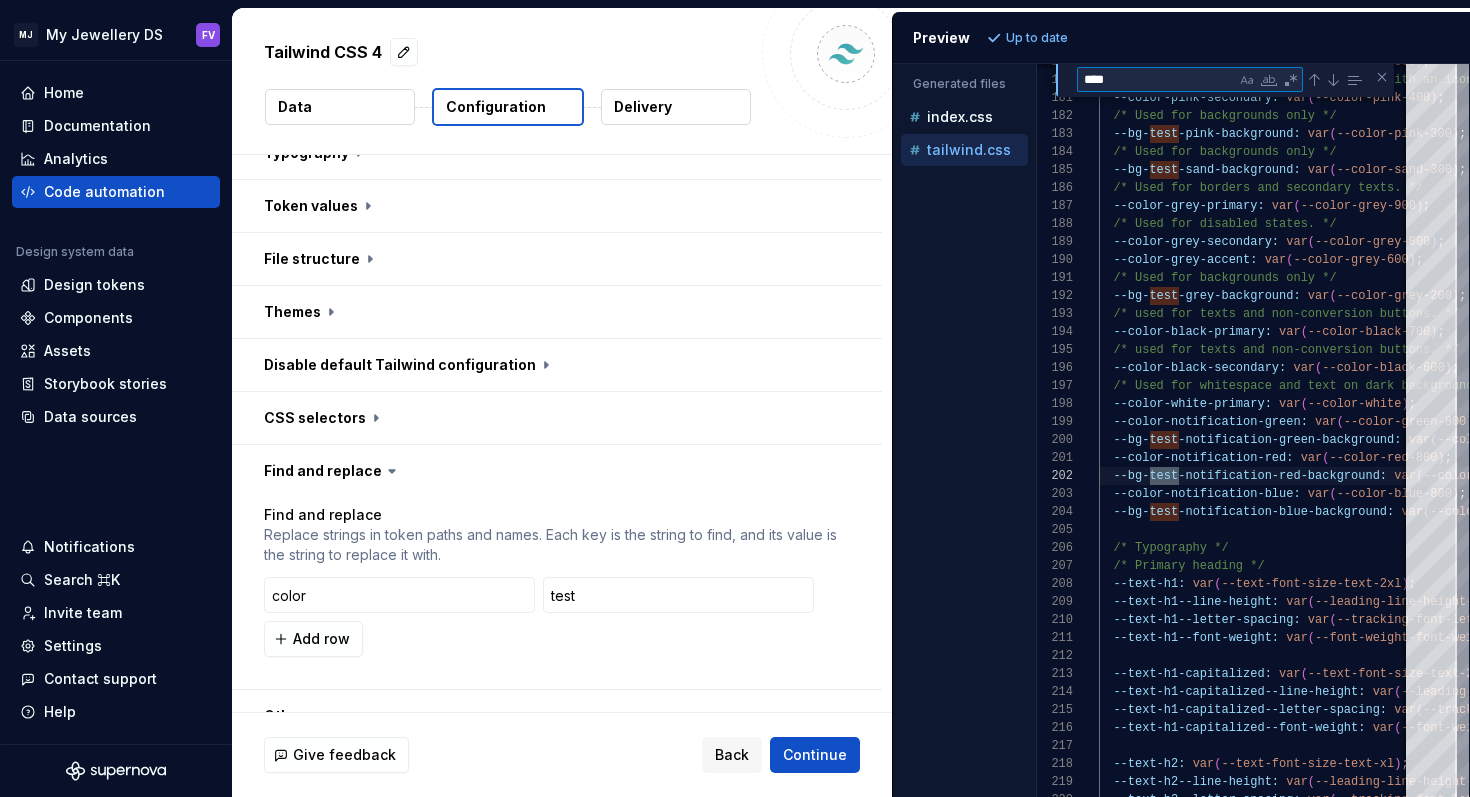 drag, startPoint x: 1125, startPoint y: 75, endPoint x: 916, endPoint y: 74, distance: 209.0024 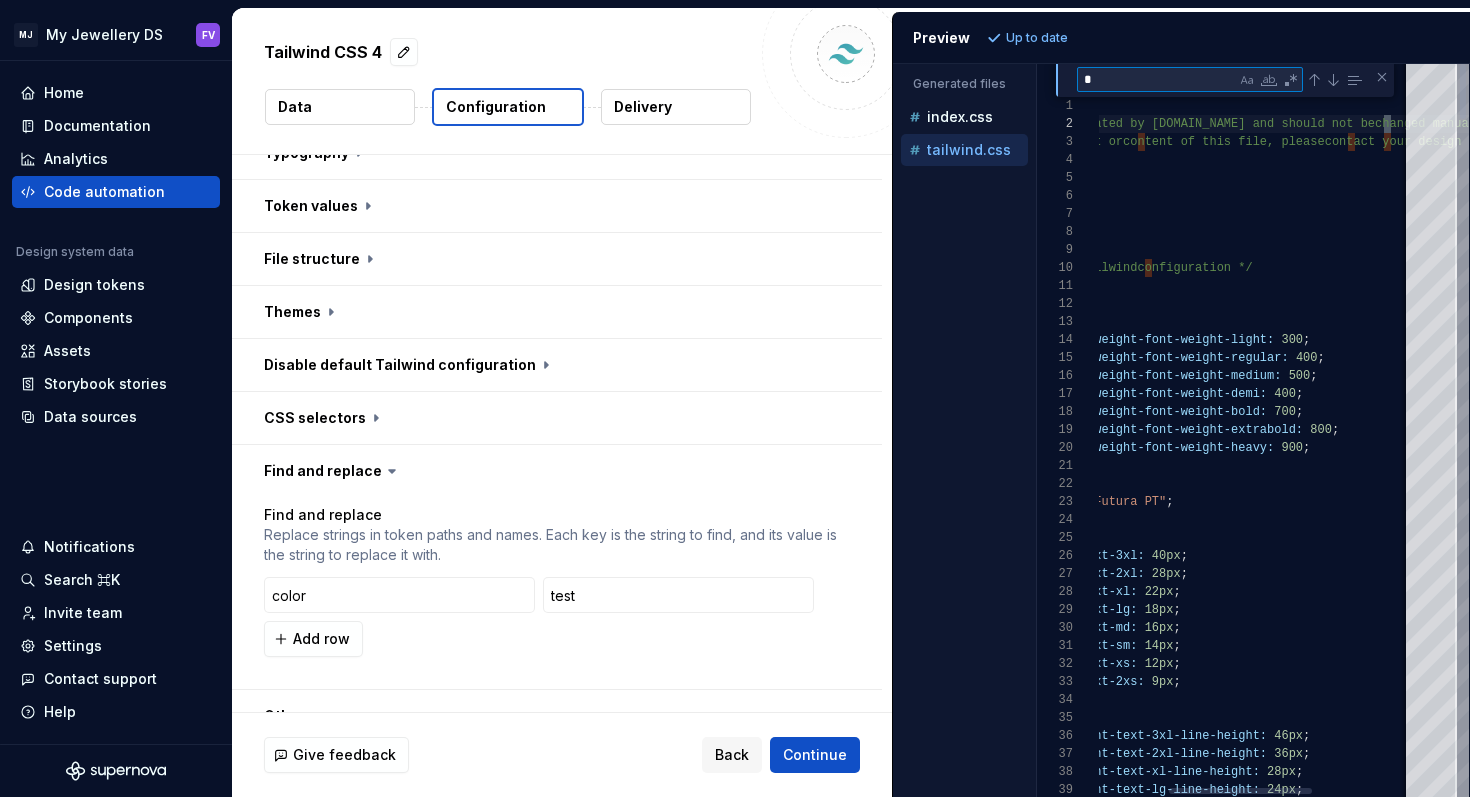 type on "**" 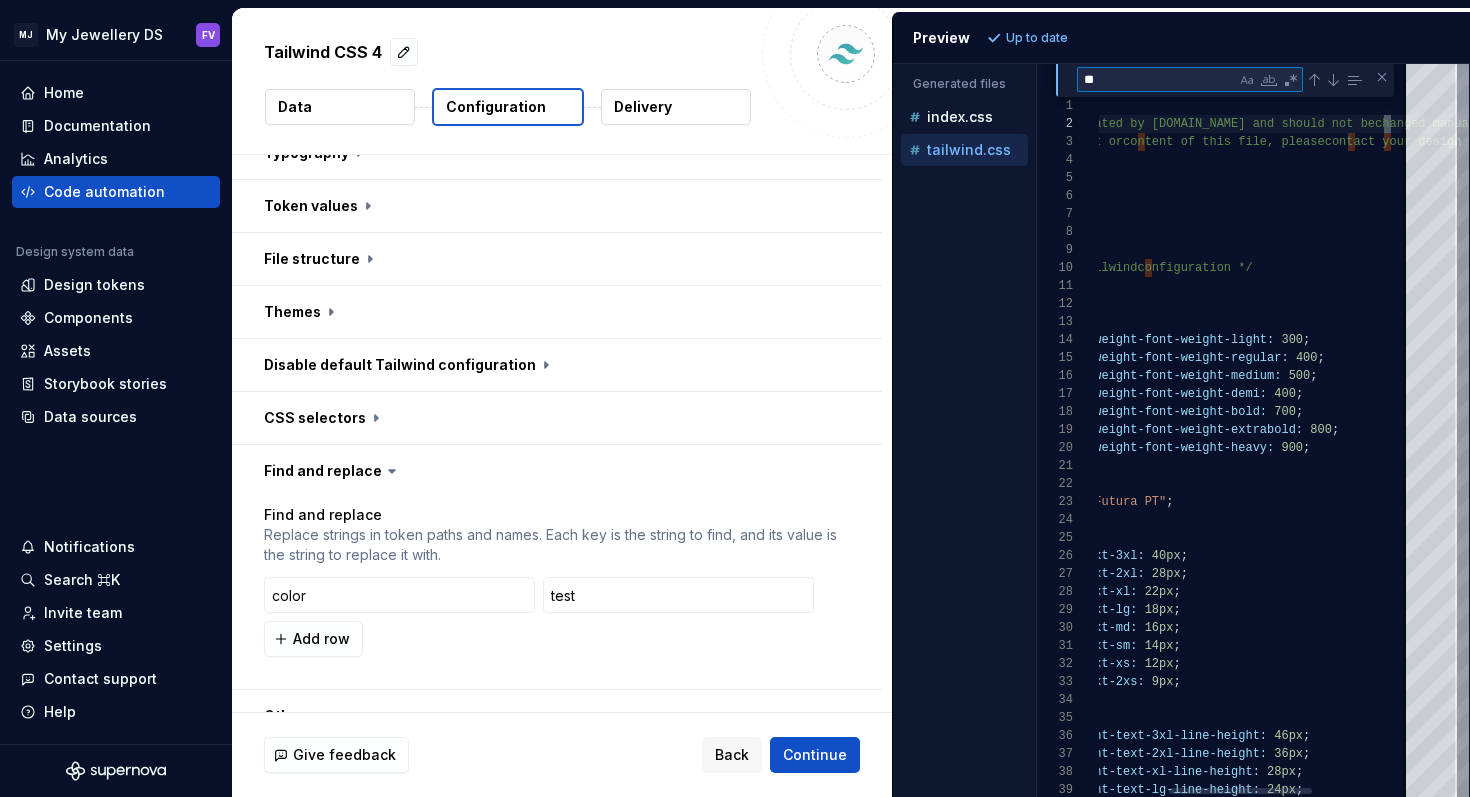 type on "**********" 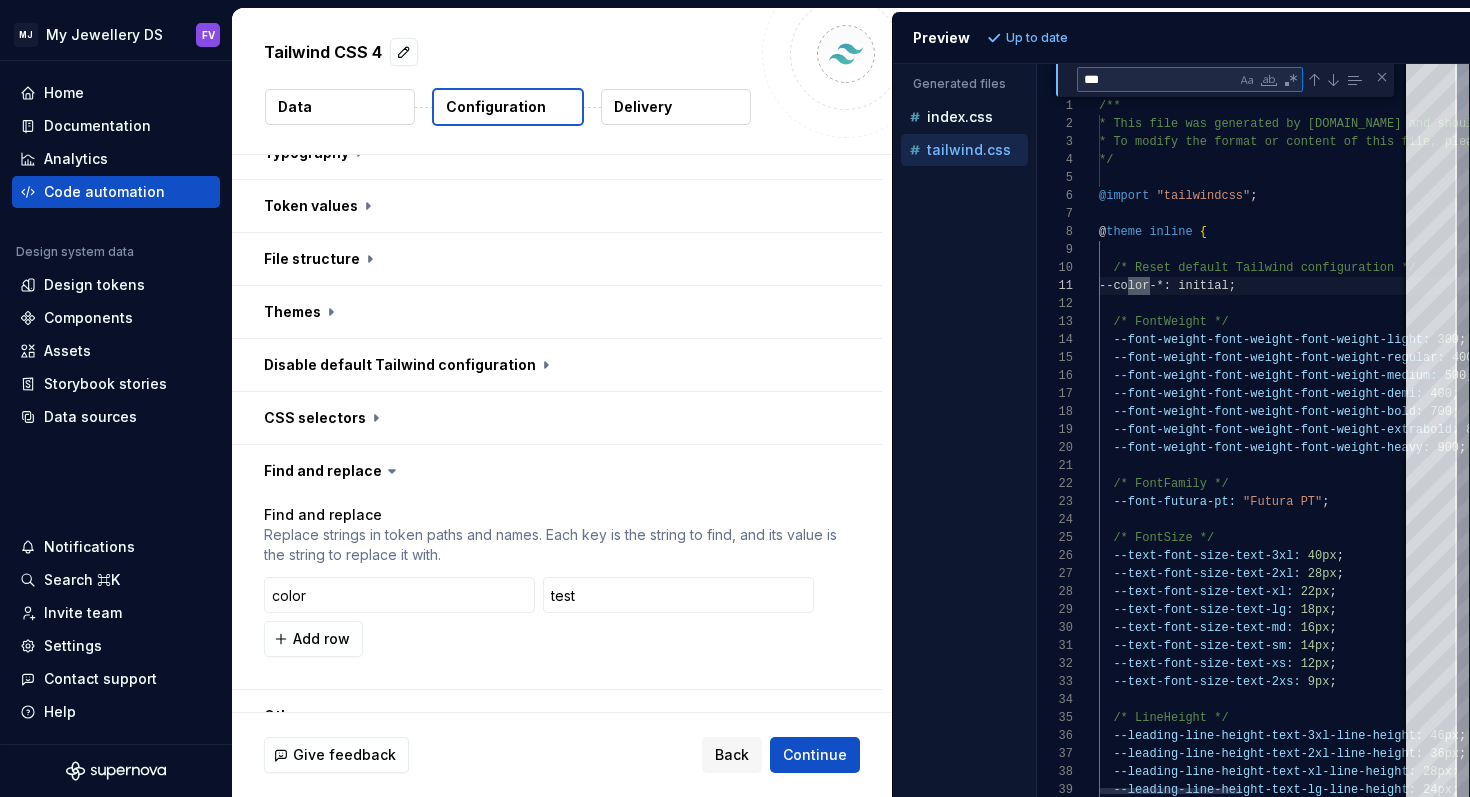 scroll, scrollTop: 180, scrollLeft: 65, axis: both 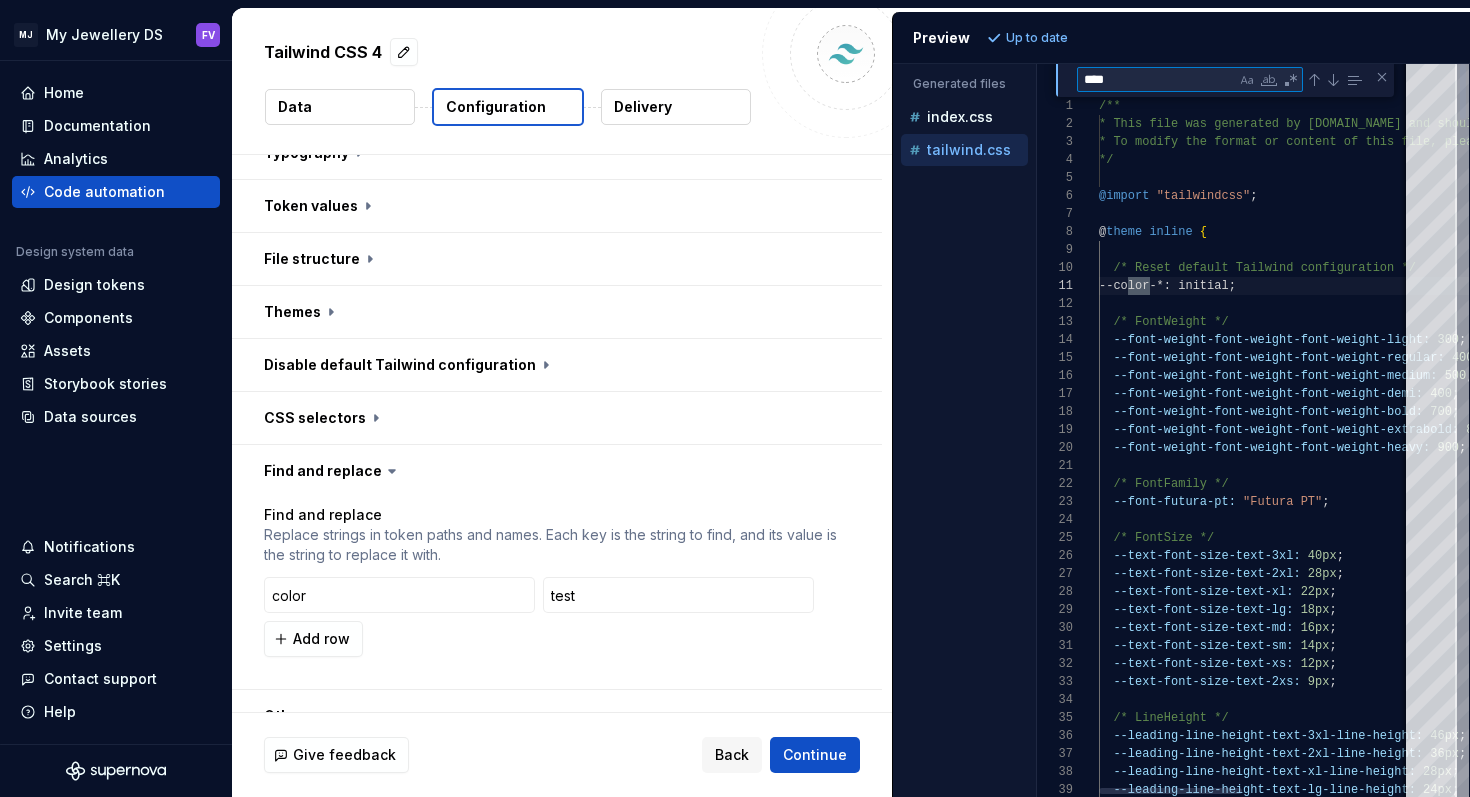 type on "*****" 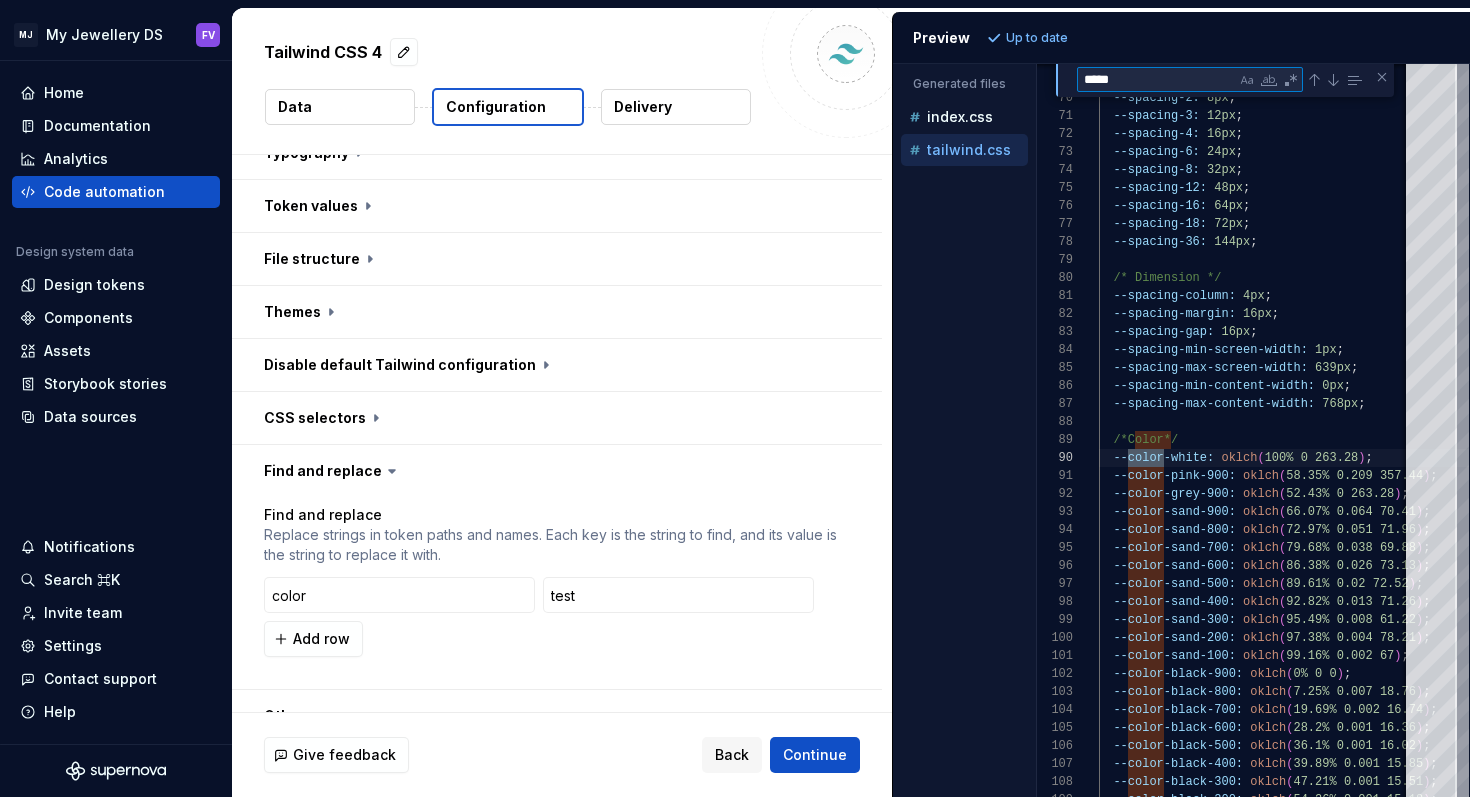 scroll, scrollTop: 180, scrollLeft: 65, axis: both 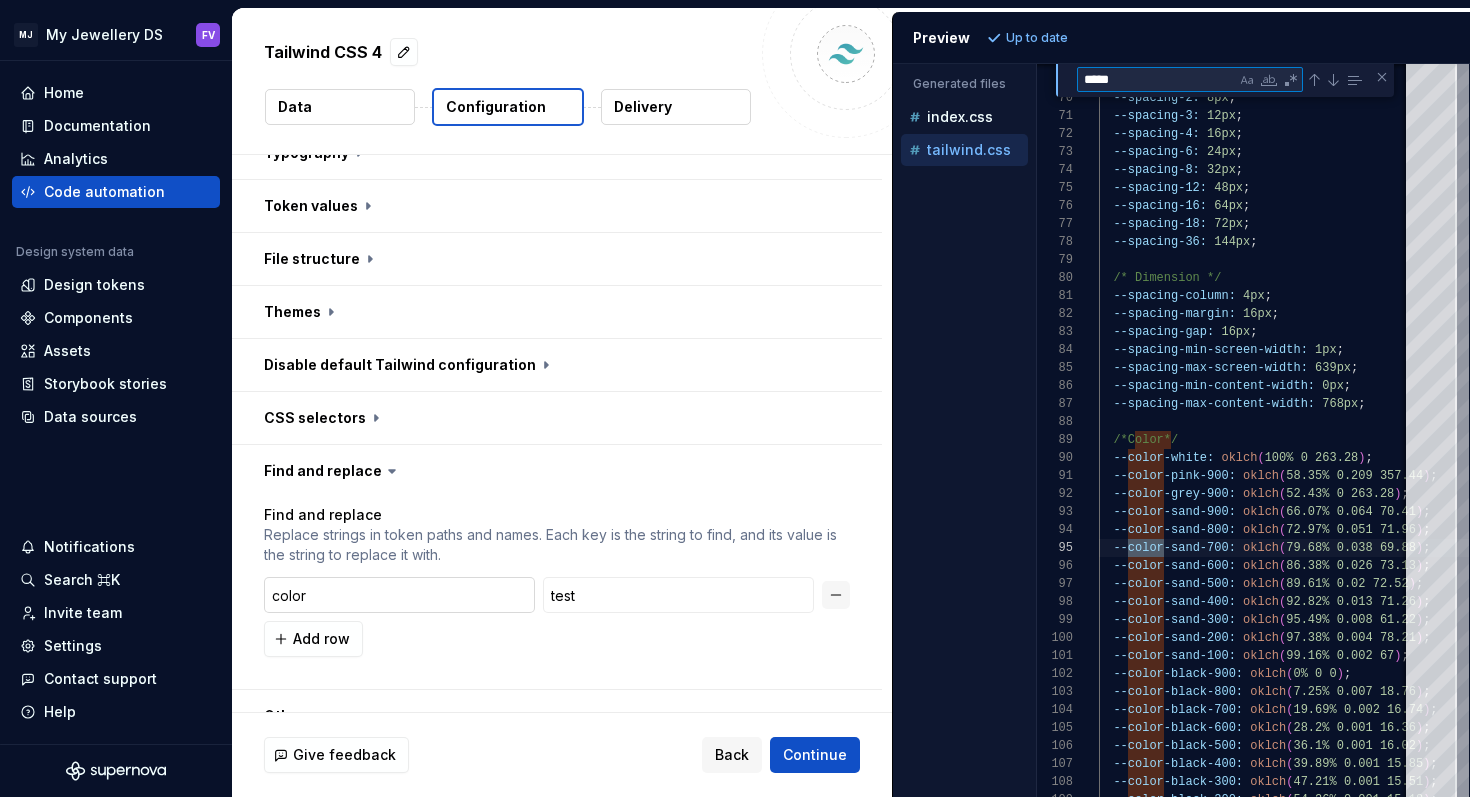 type on "*****" 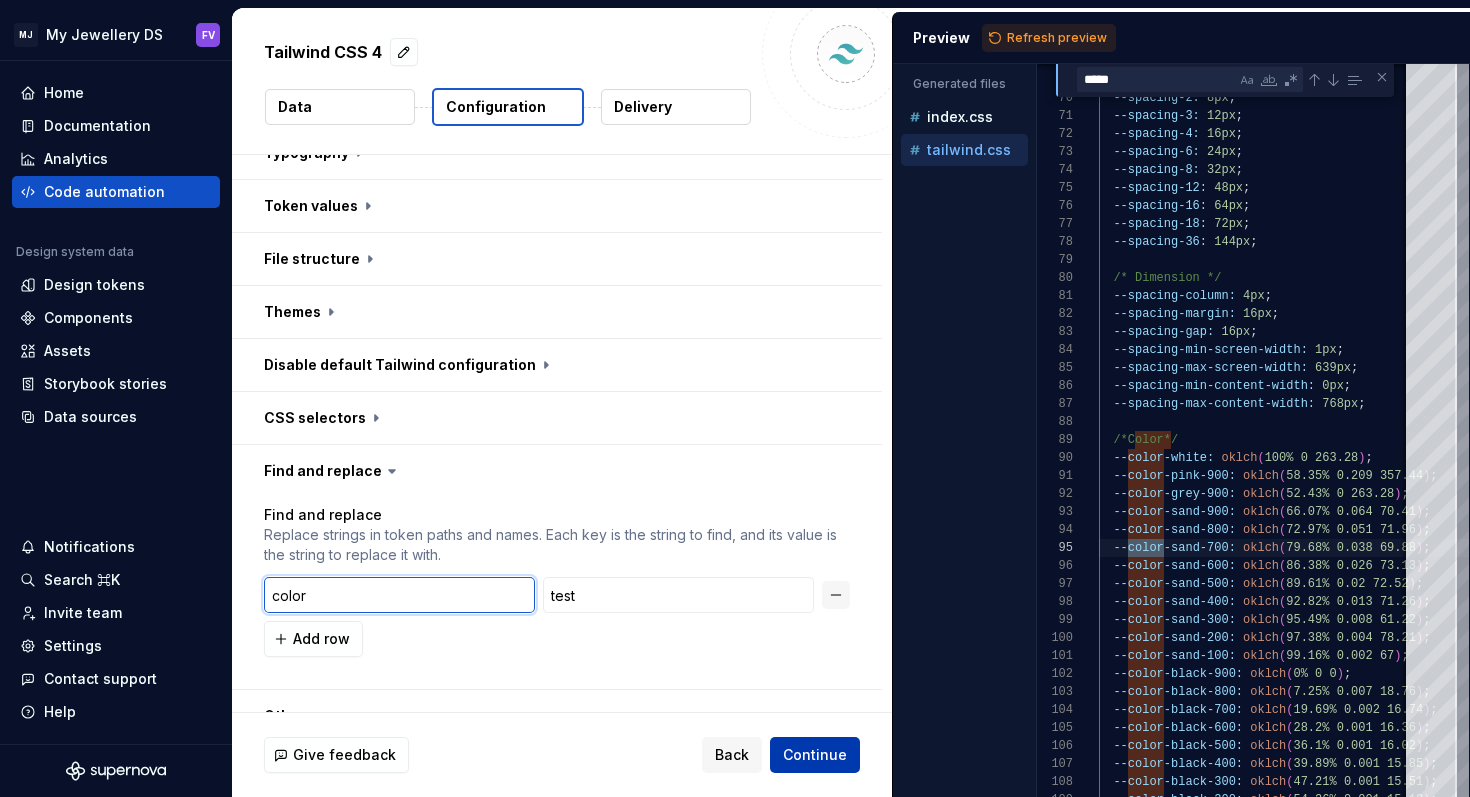 type on "color" 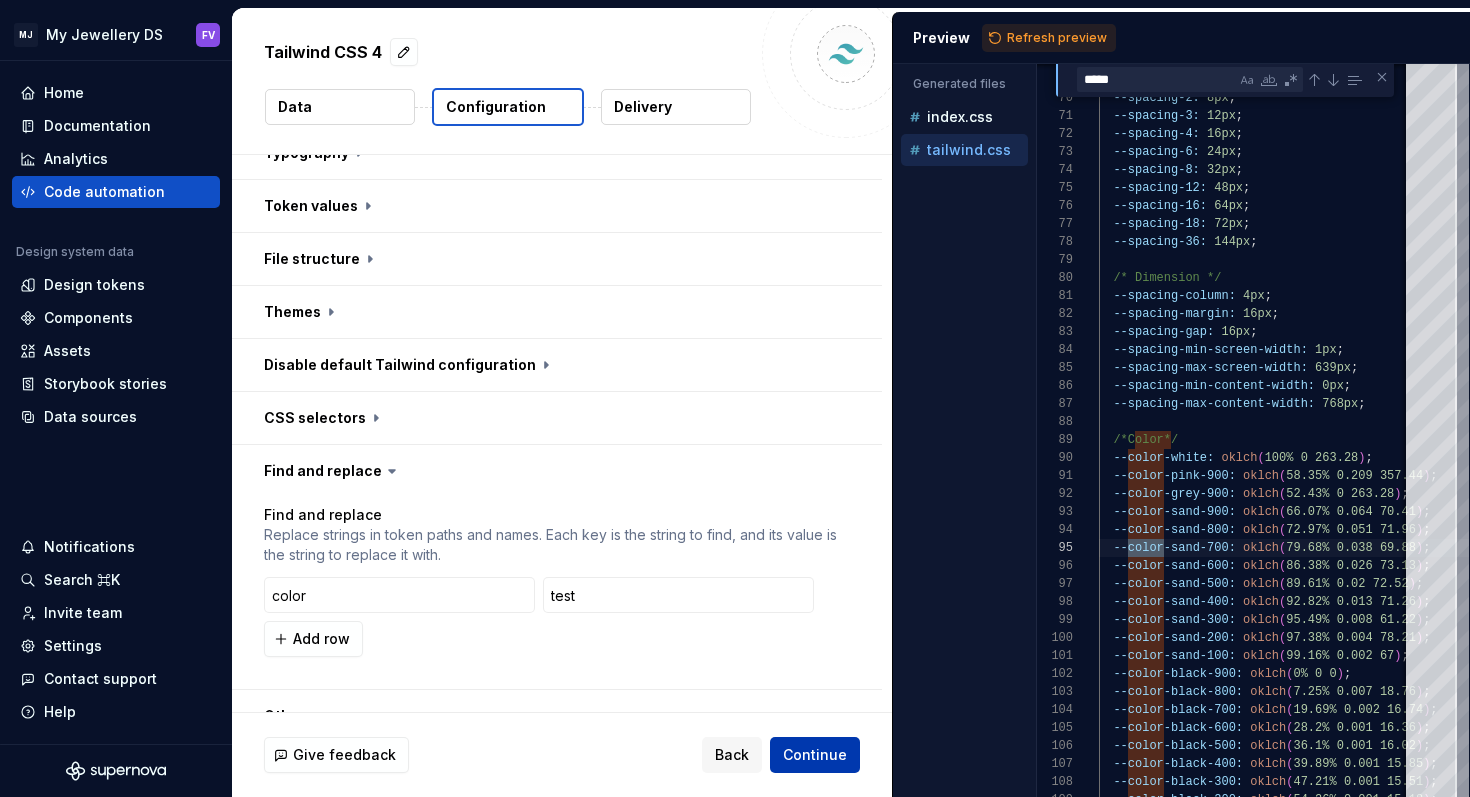 click on "Continue" at bounding box center (815, 755) 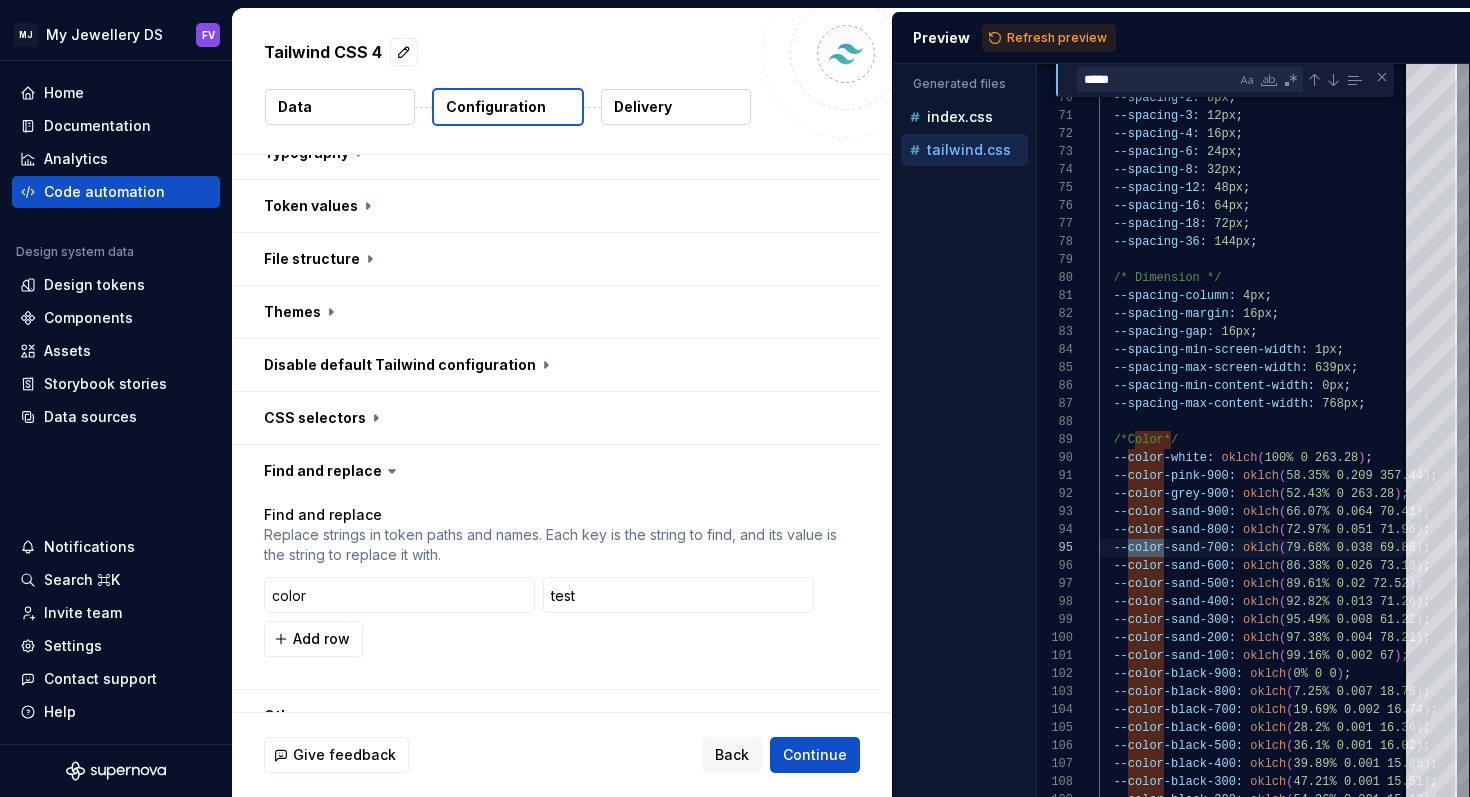 scroll, scrollTop: 0, scrollLeft: 0, axis: both 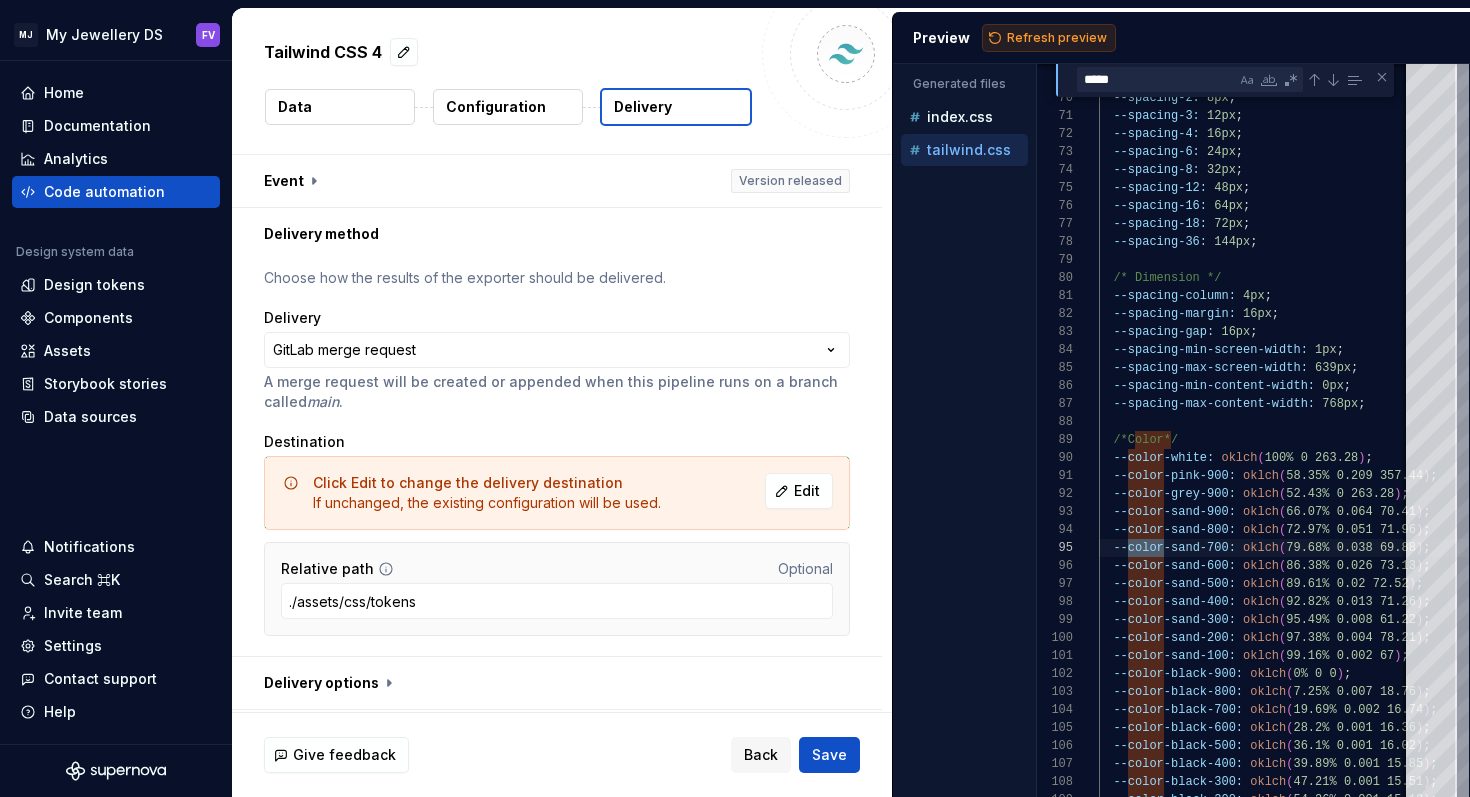 click on "Refresh preview" at bounding box center [1057, 38] 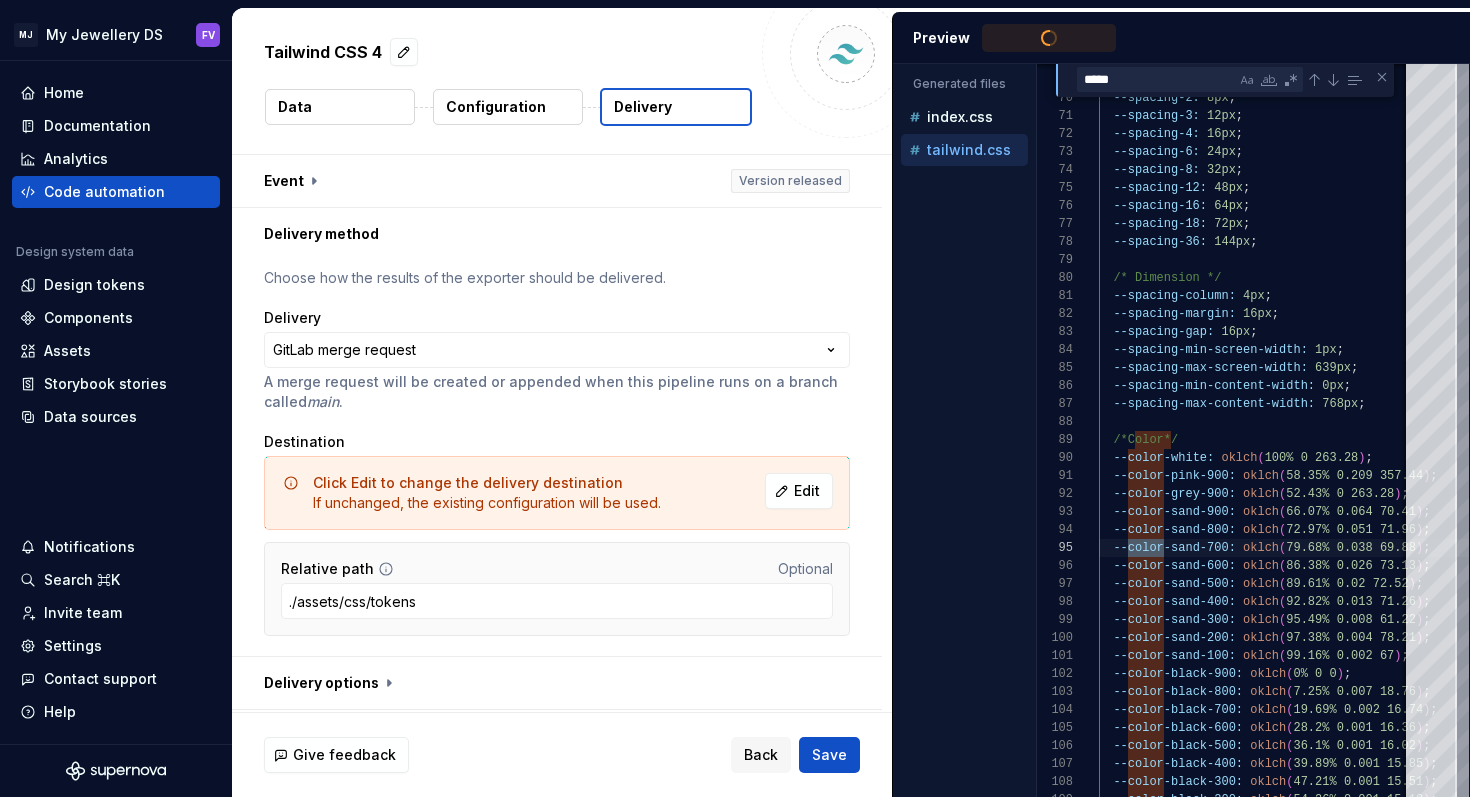 click on "Configuration" at bounding box center (496, 107) 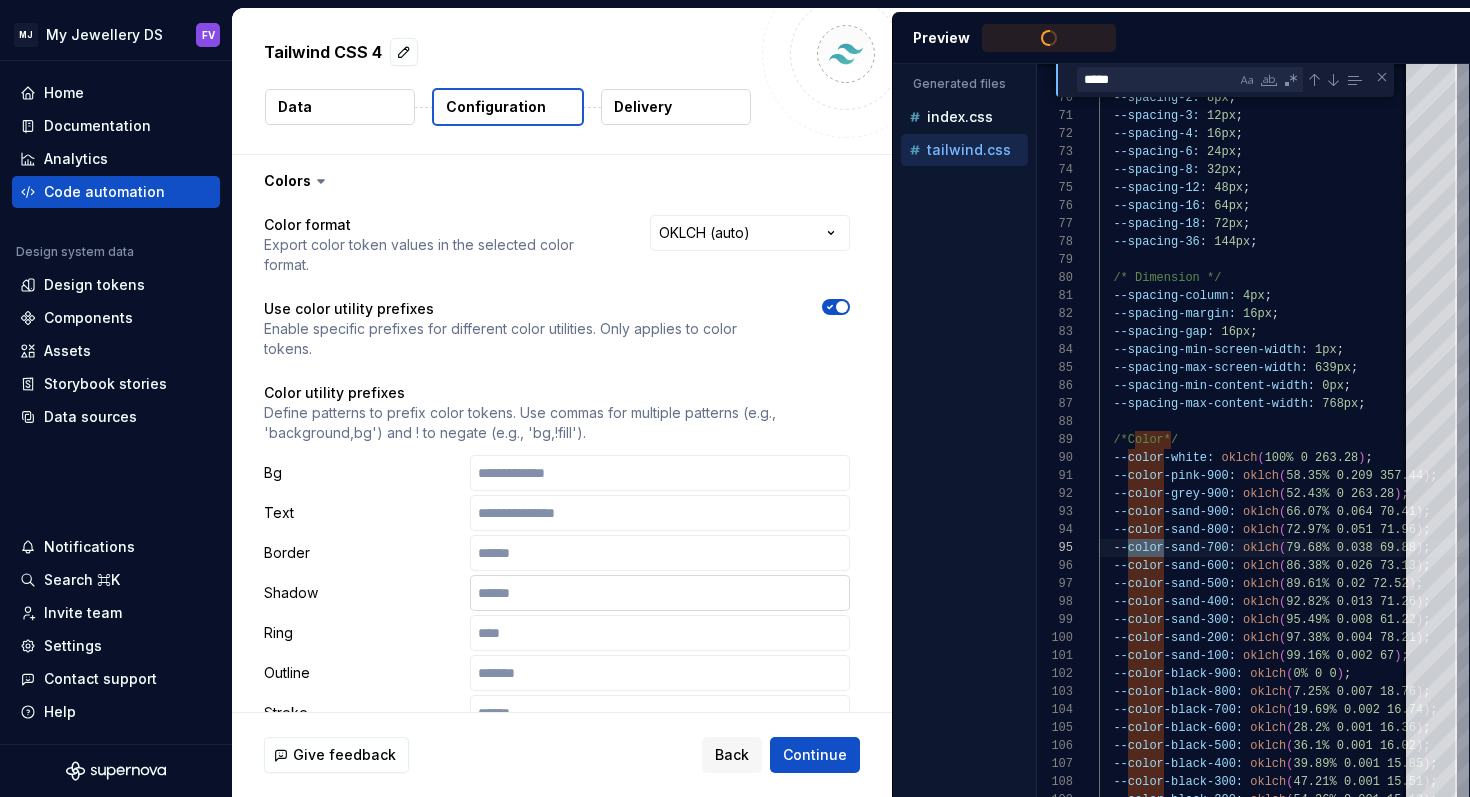 type on "**********" 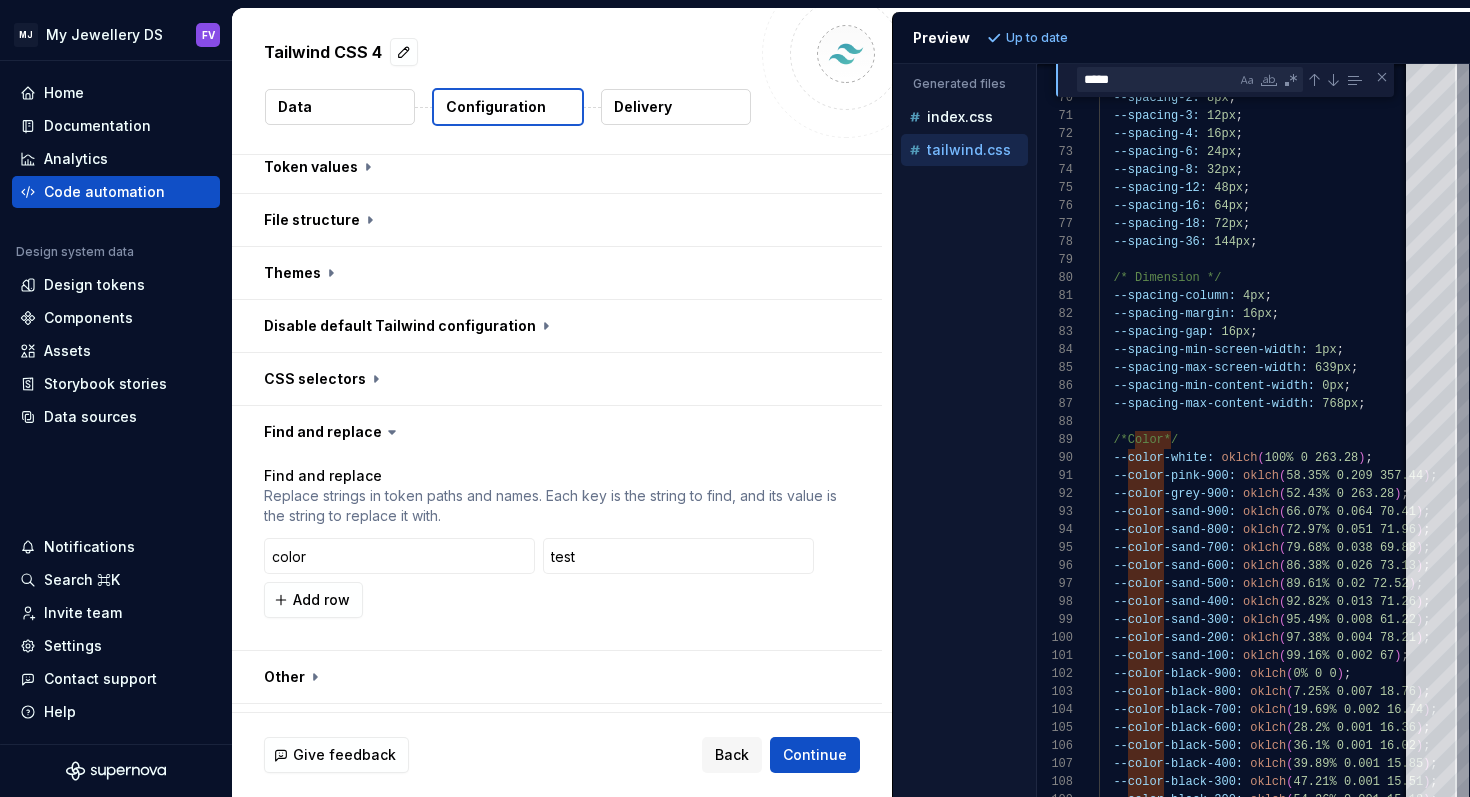 scroll, scrollTop: 785, scrollLeft: 0, axis: vertical 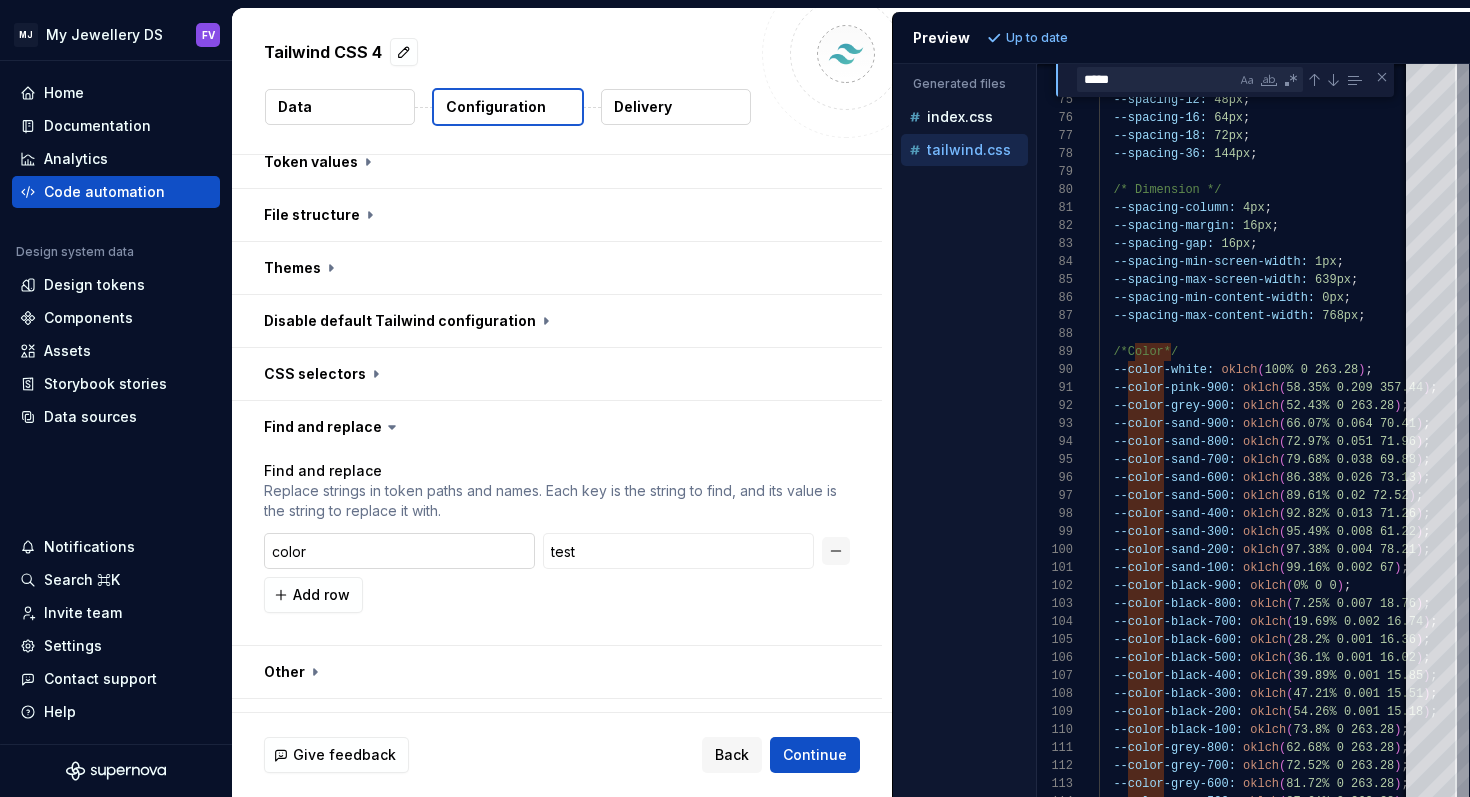 click on "color" at bounding box center [399, 551] 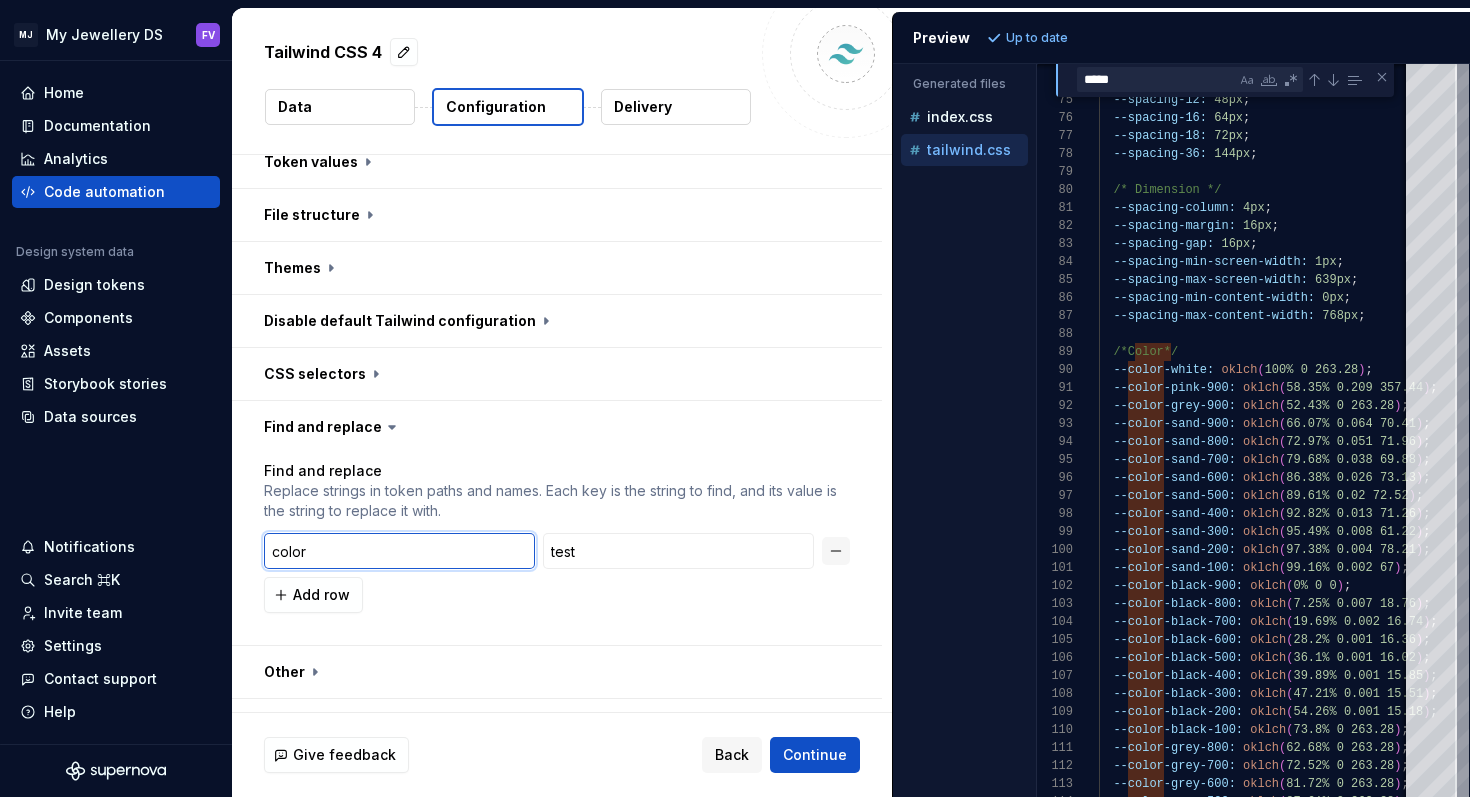 click on "color" at bounding box center [399, 551] 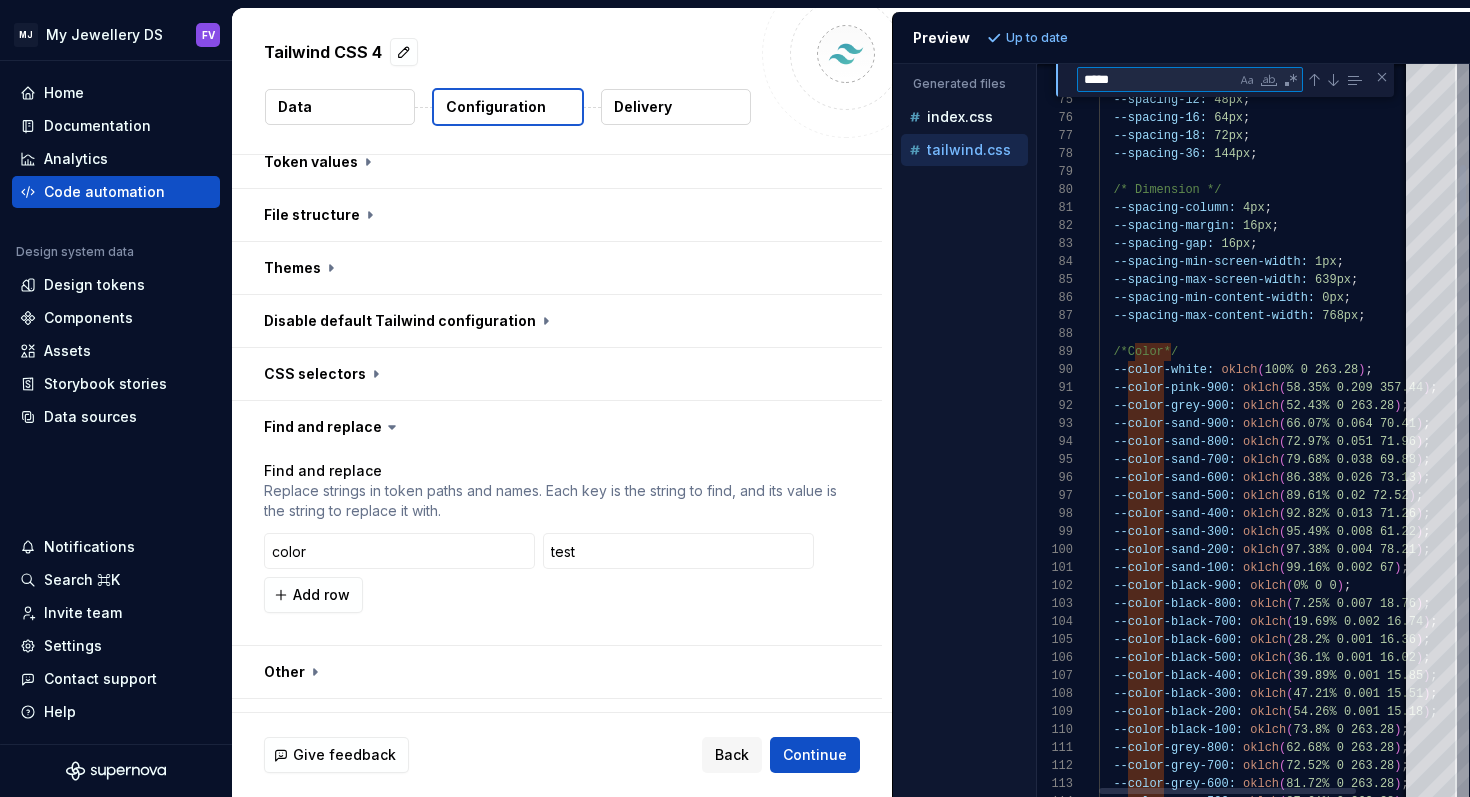 drag, startPoint x: 1162, startPoint y: 76, endPoint x: 1049, endPoint y: 73, distance: 113.03982 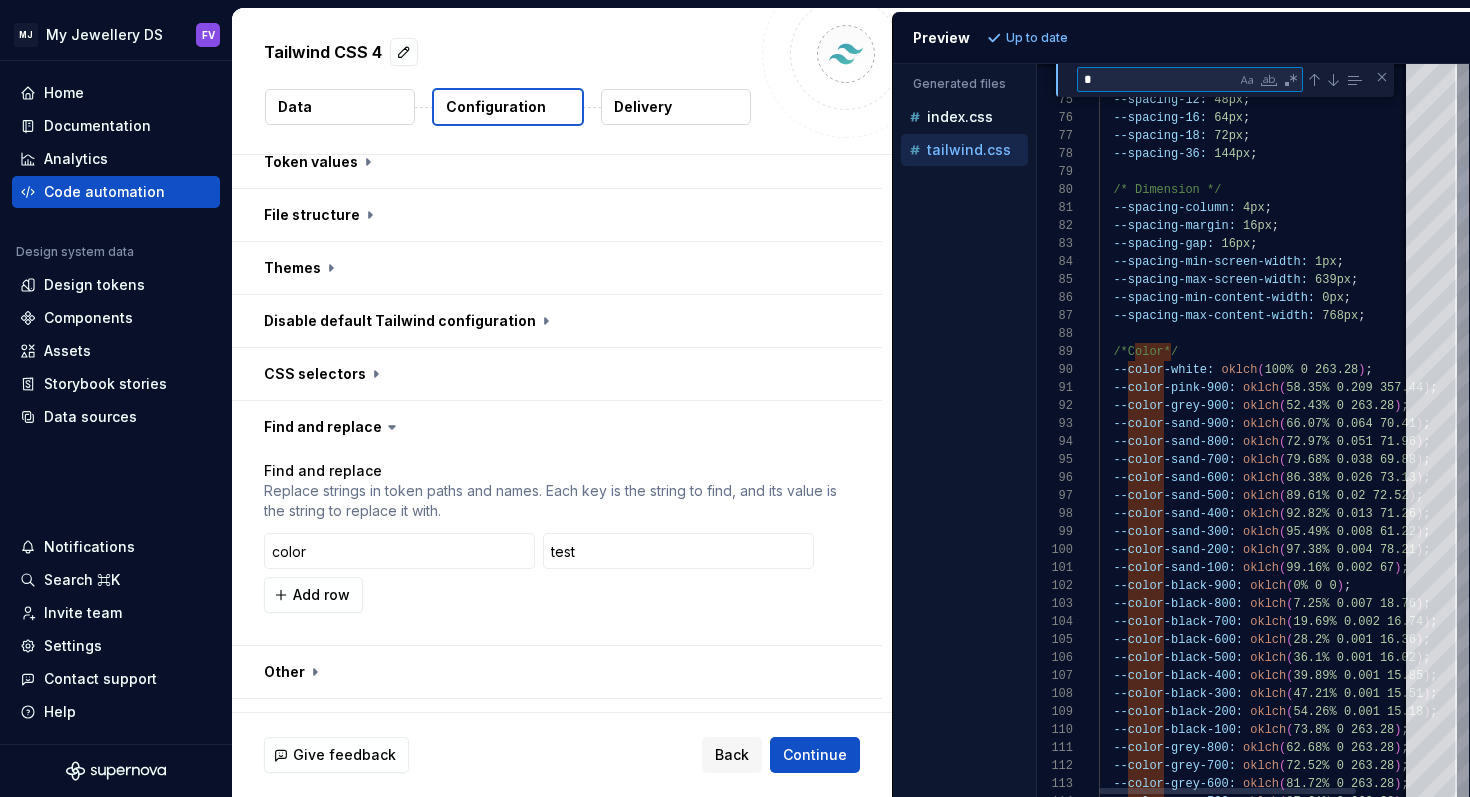 type on "**" 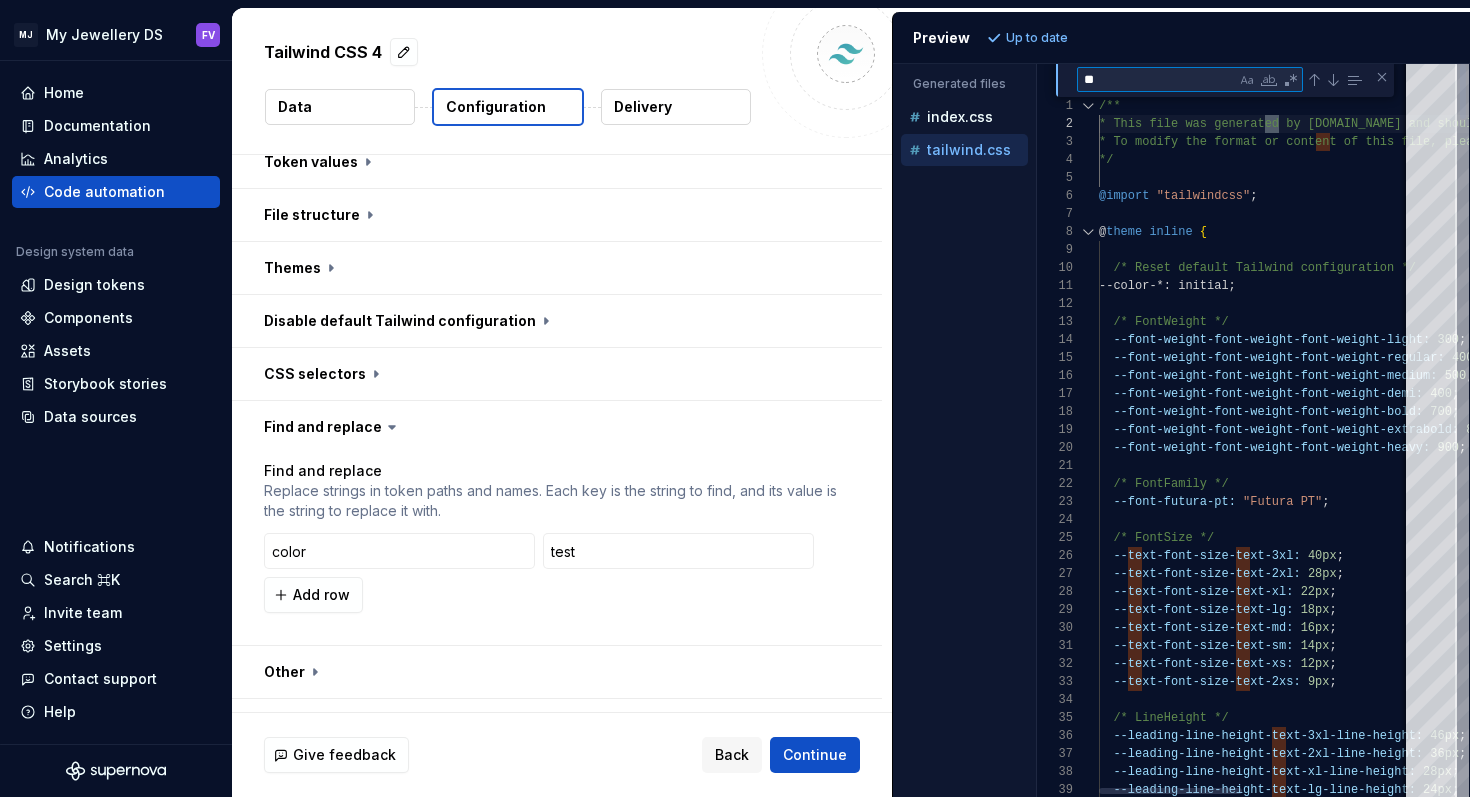 type on "**********" 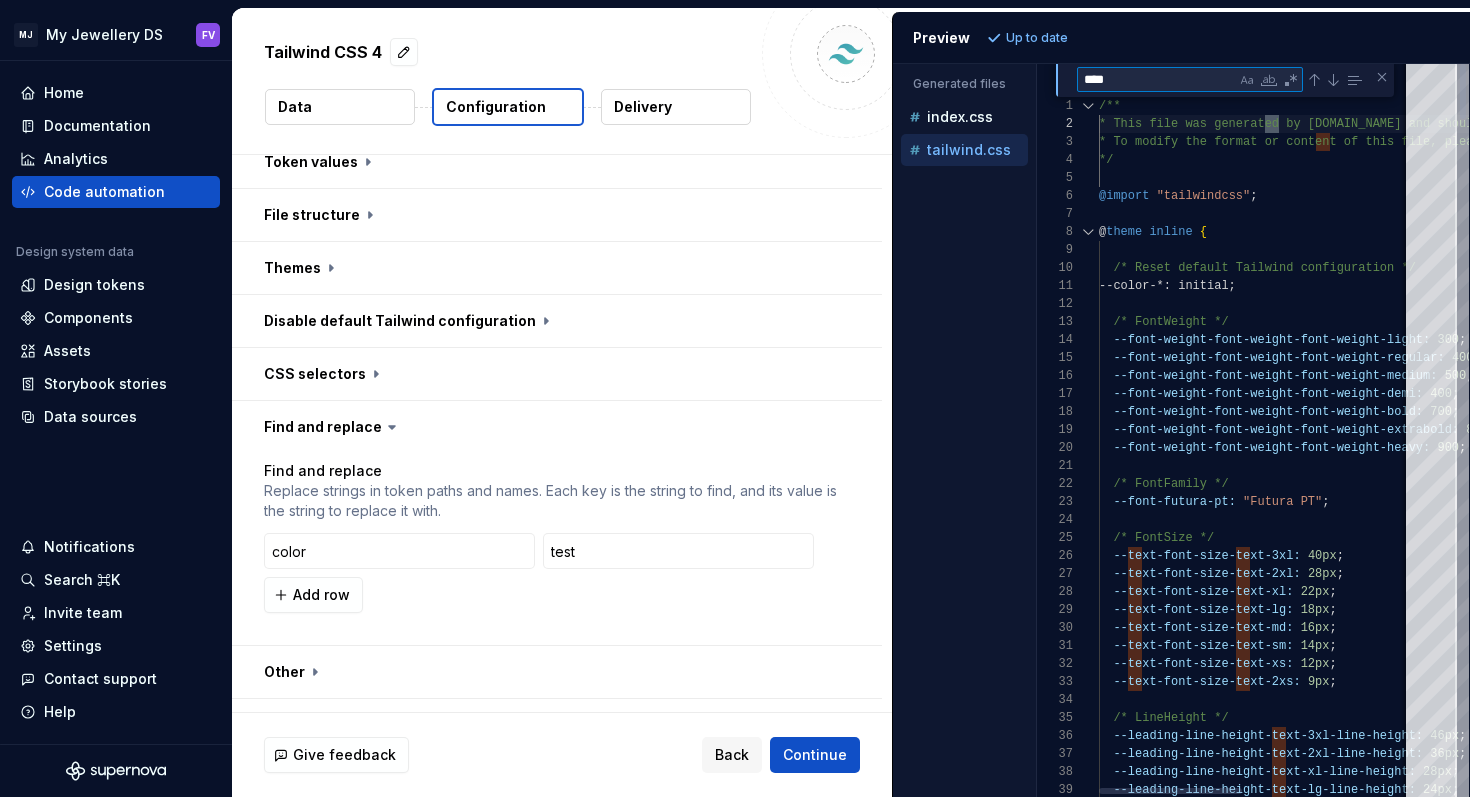 scroll, scrollTop: 180, scrollLeft: 210, axis: both 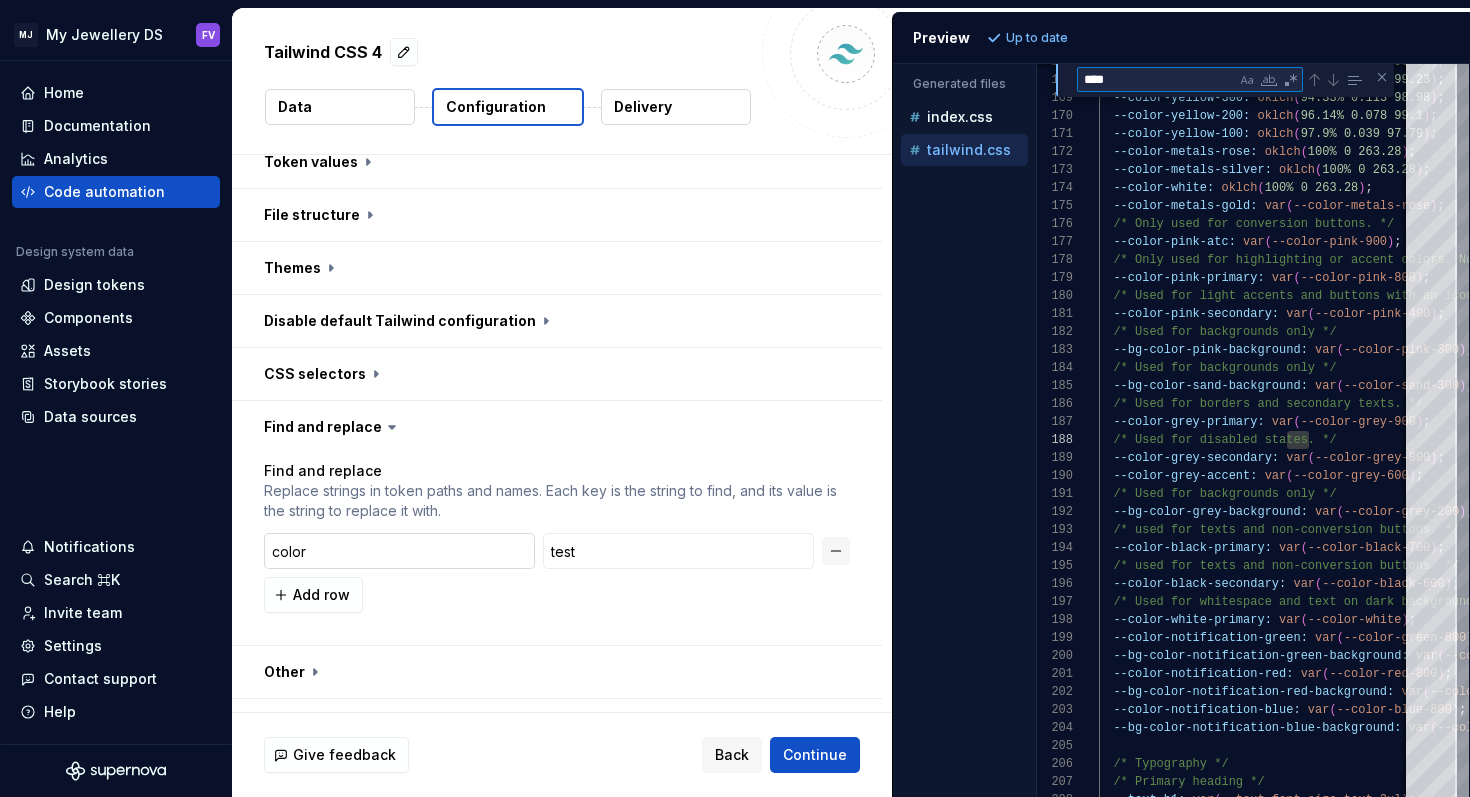 type on "****" 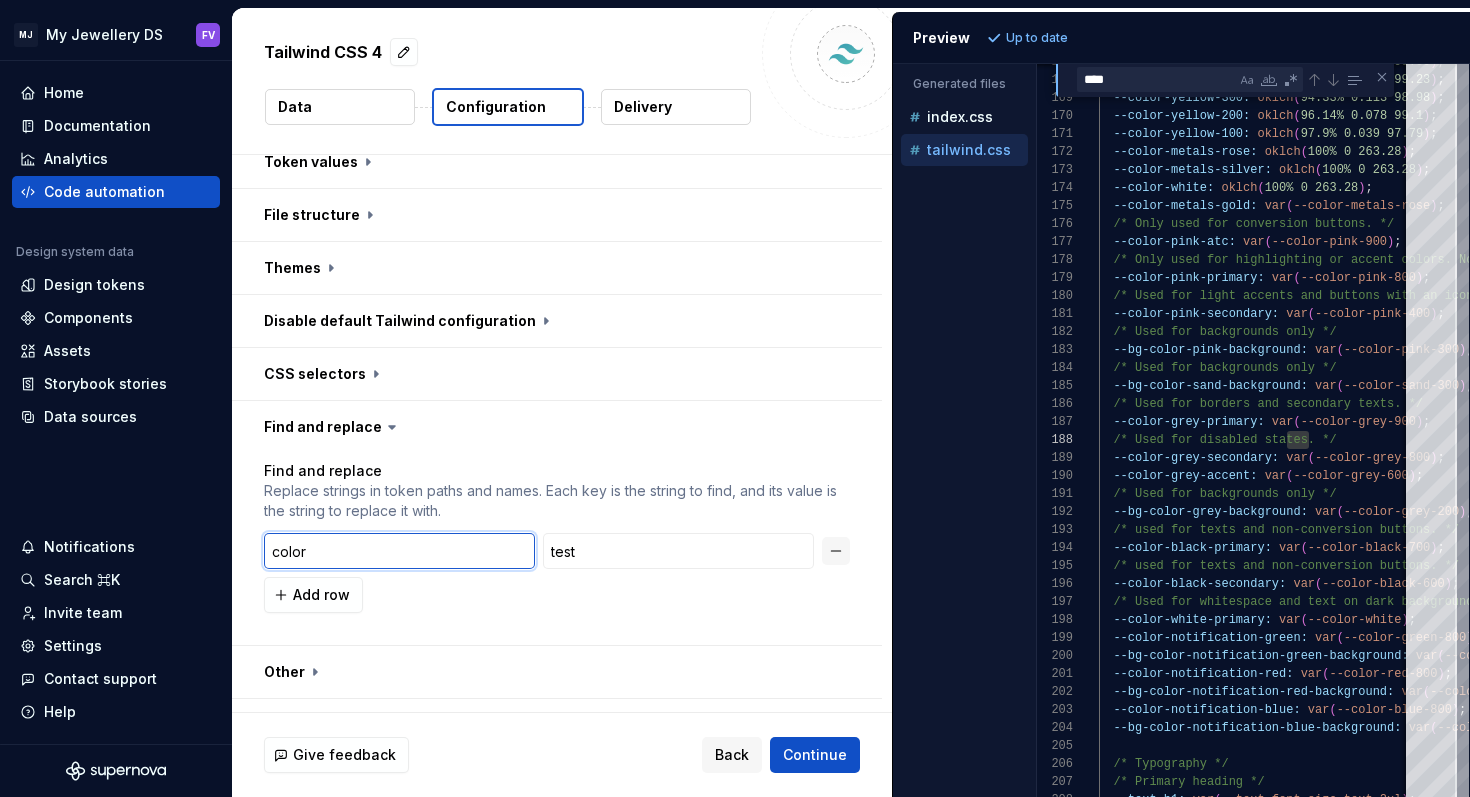 drag, startPoint x: 401, startPoint y: 506, endPoint x: 240, endPoint y: 505, distance: 161.00311 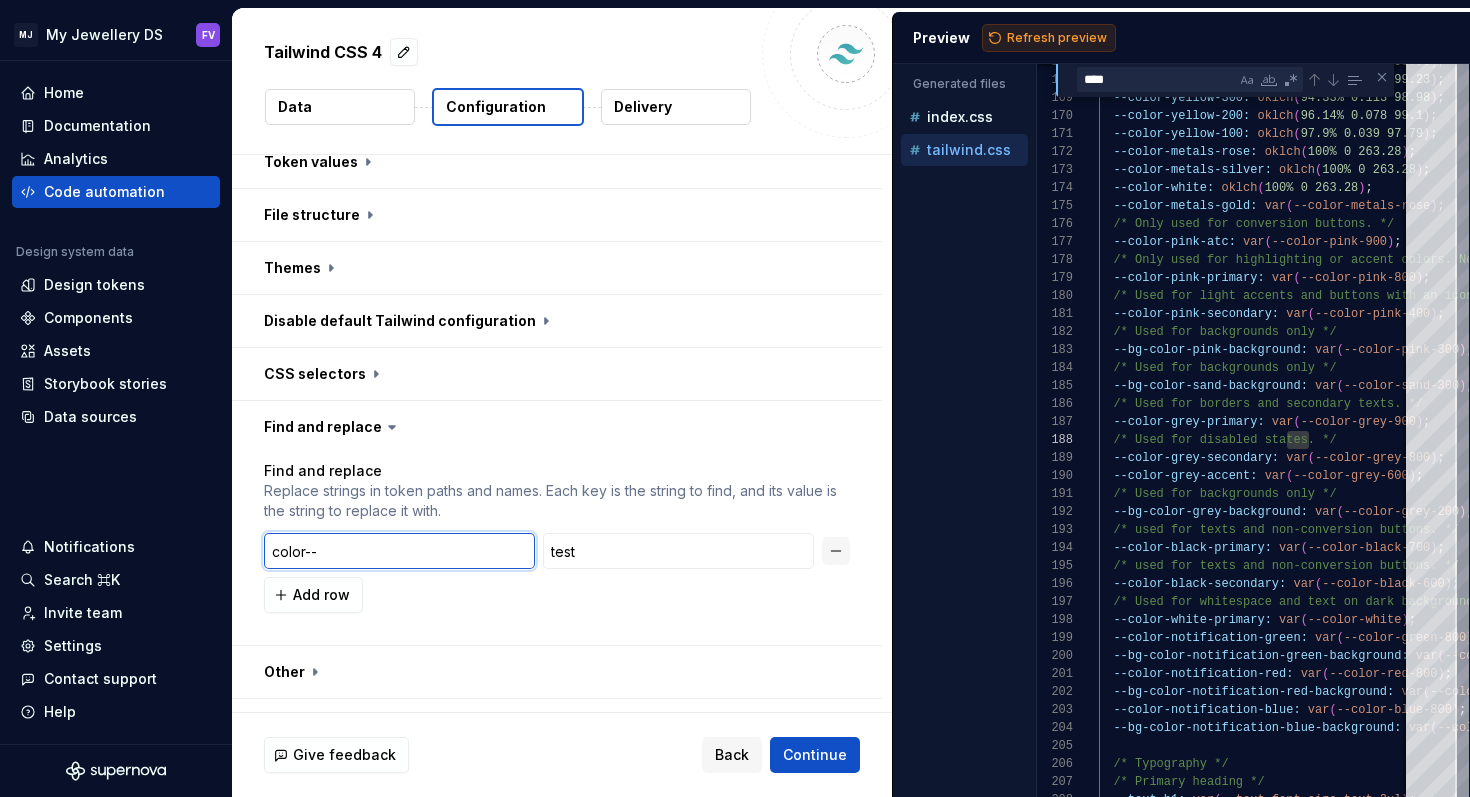 type on "color--" 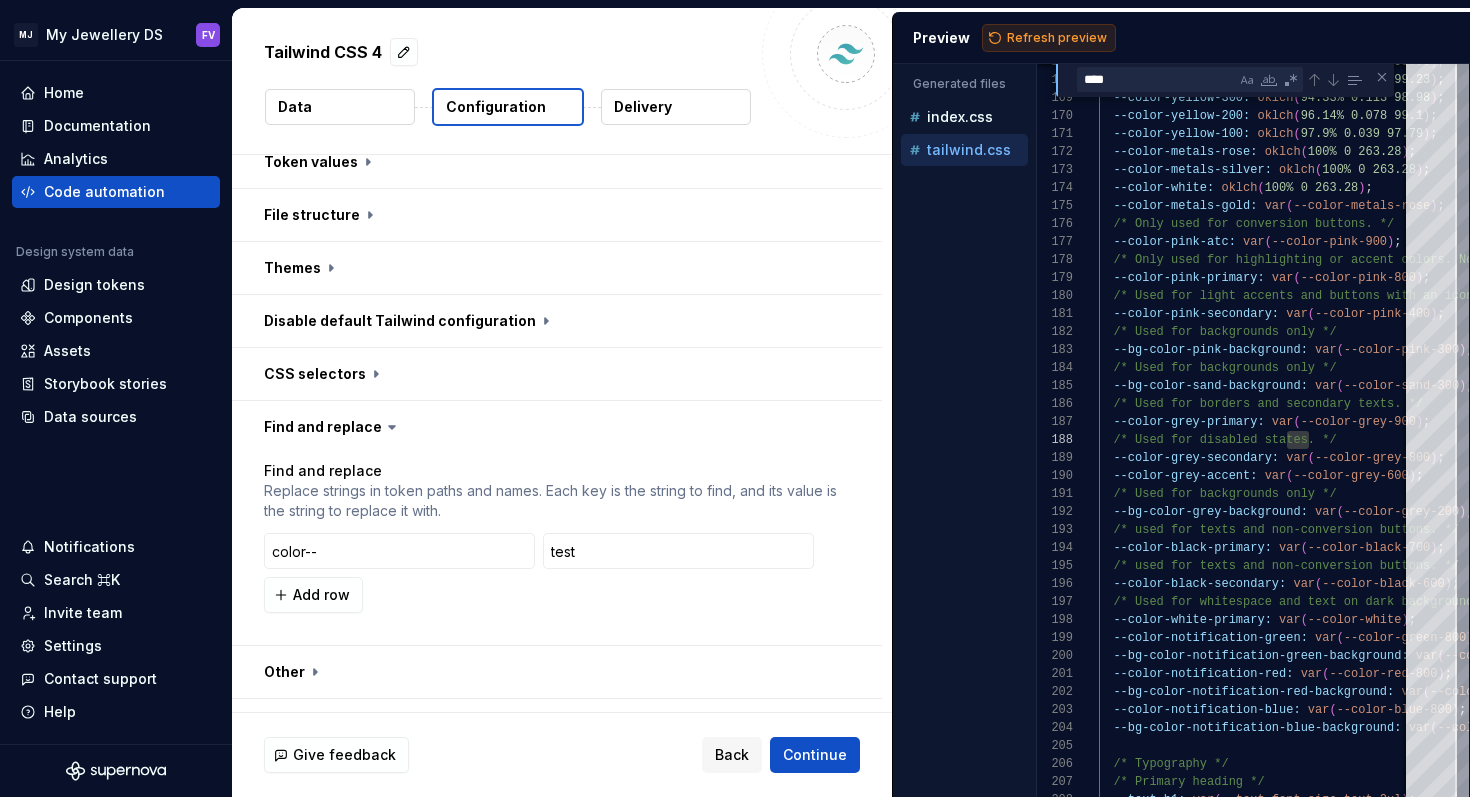 click on "Refresh preview" at bounding box center (1049, 38) 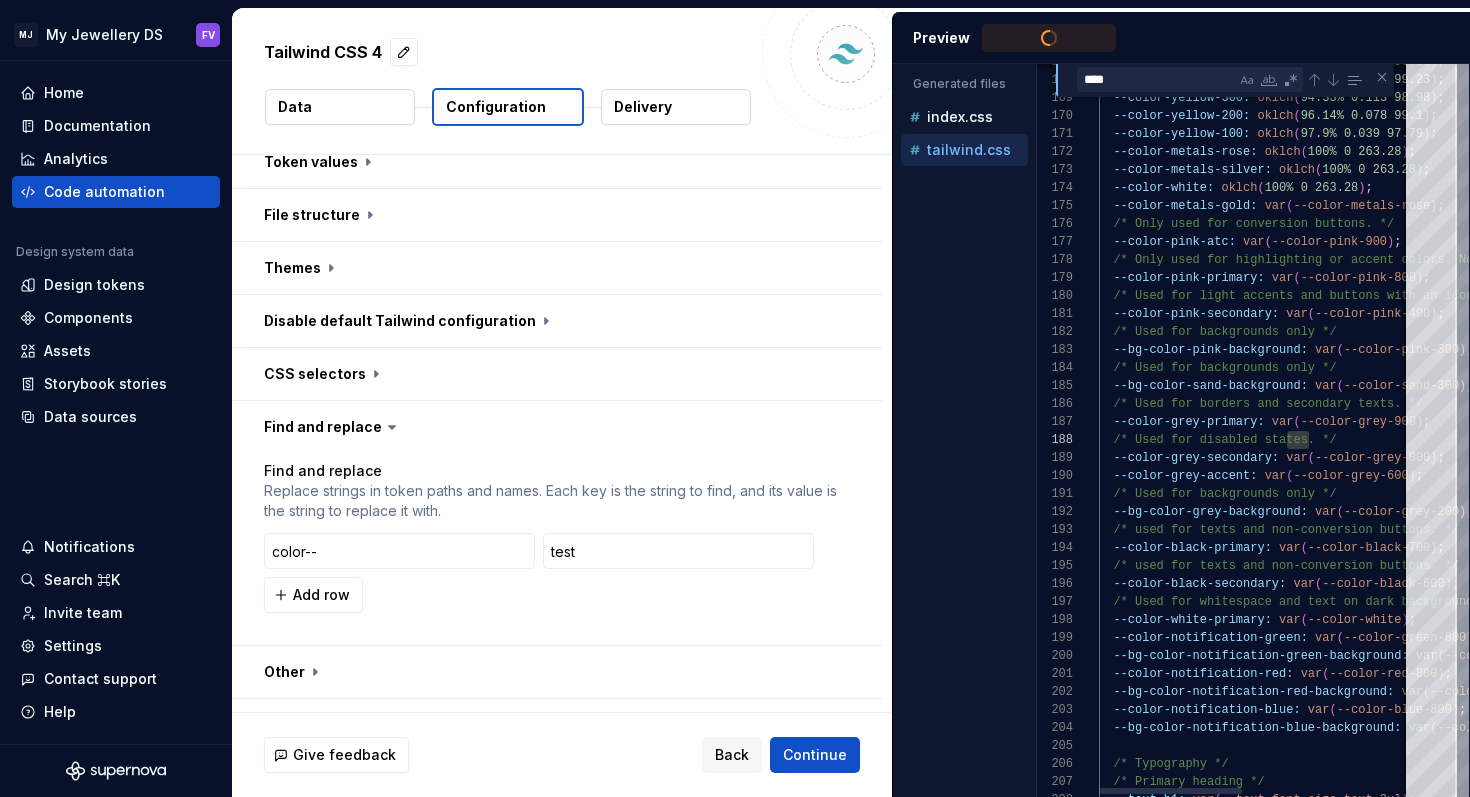 click on "****" at bounding box center (1157, 79) 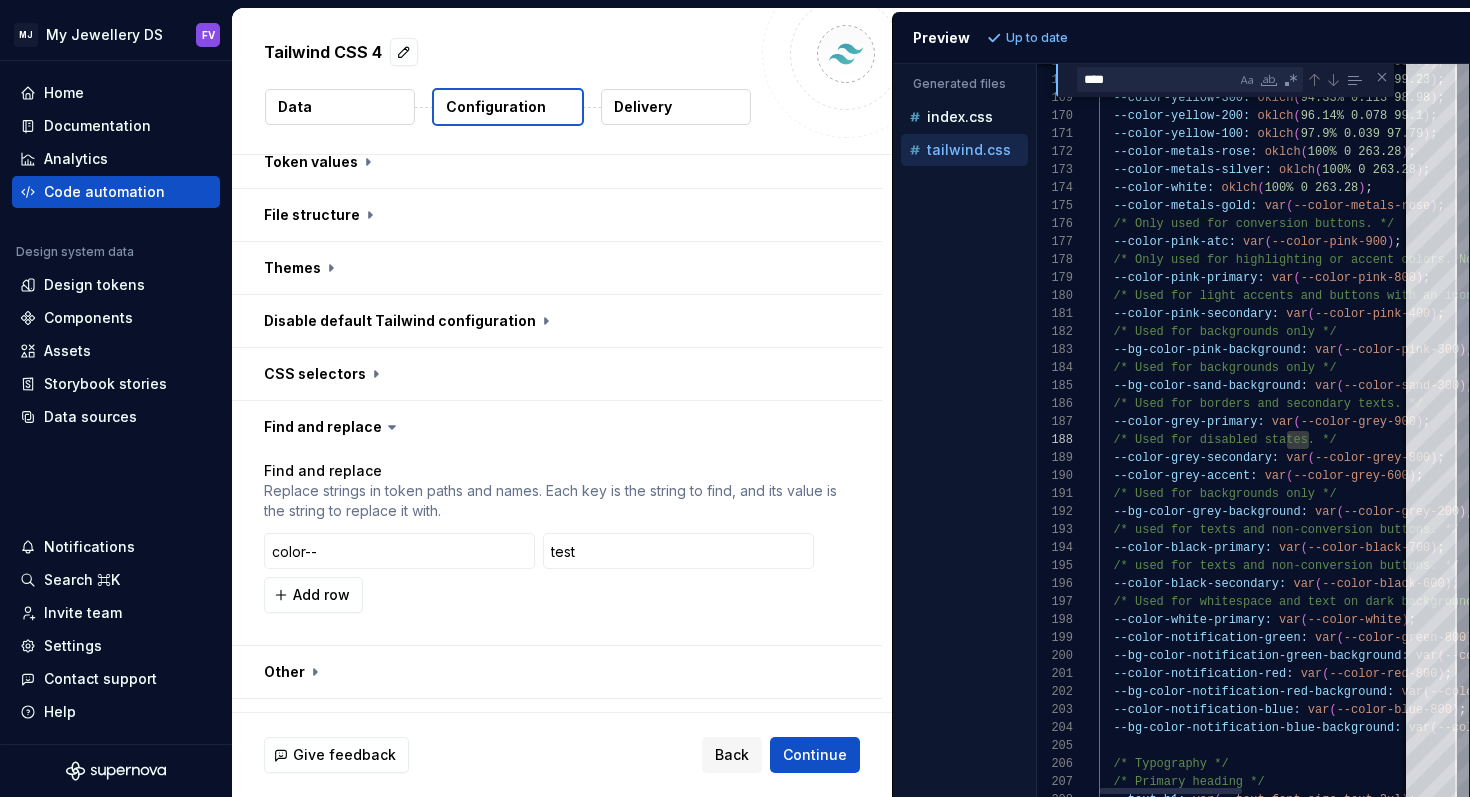 click at bounding box center [1333, 80] 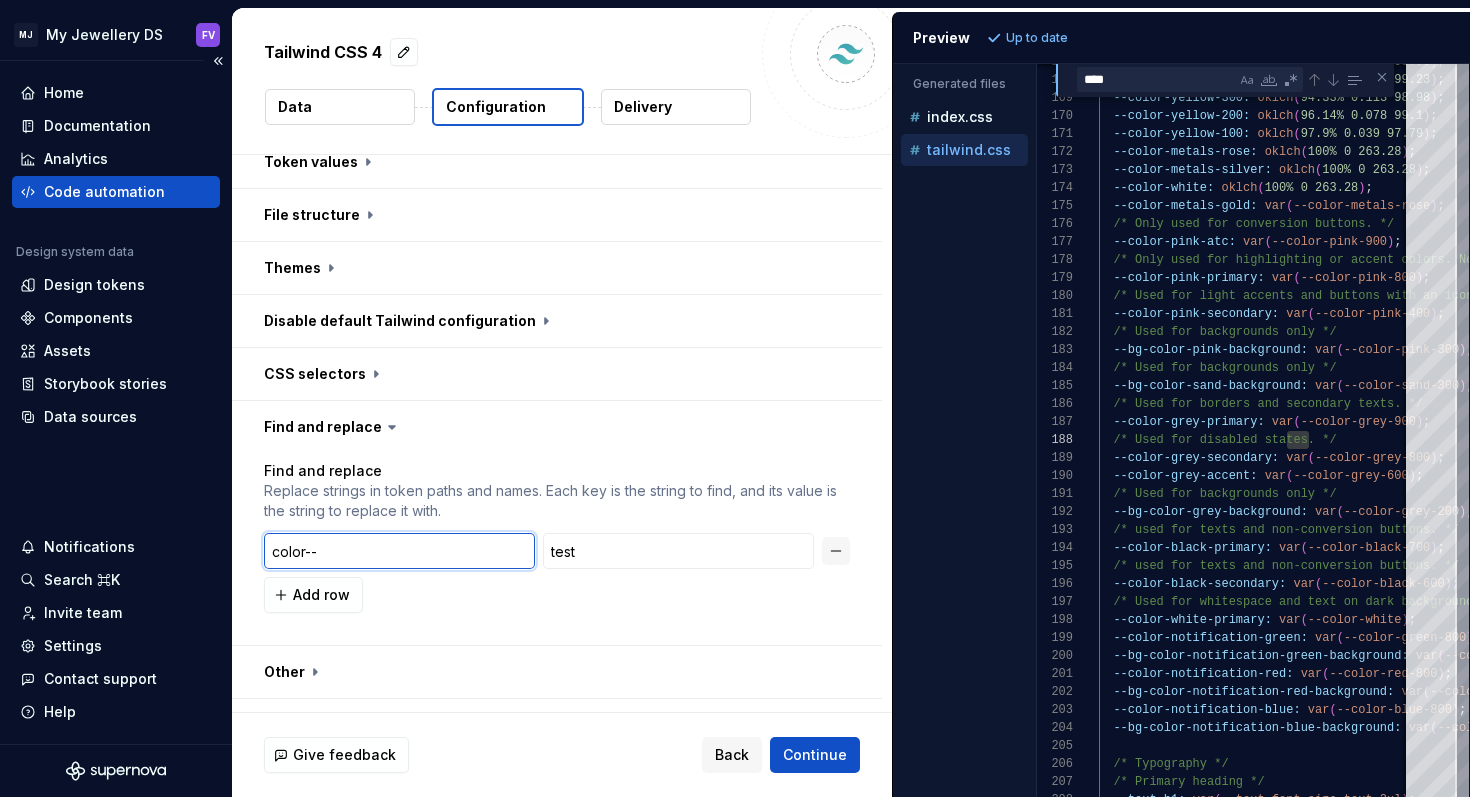 drag, startPoint x: 342, startPoint y: 504, endPoint x: 174, endPoint y: 504, distance: 168 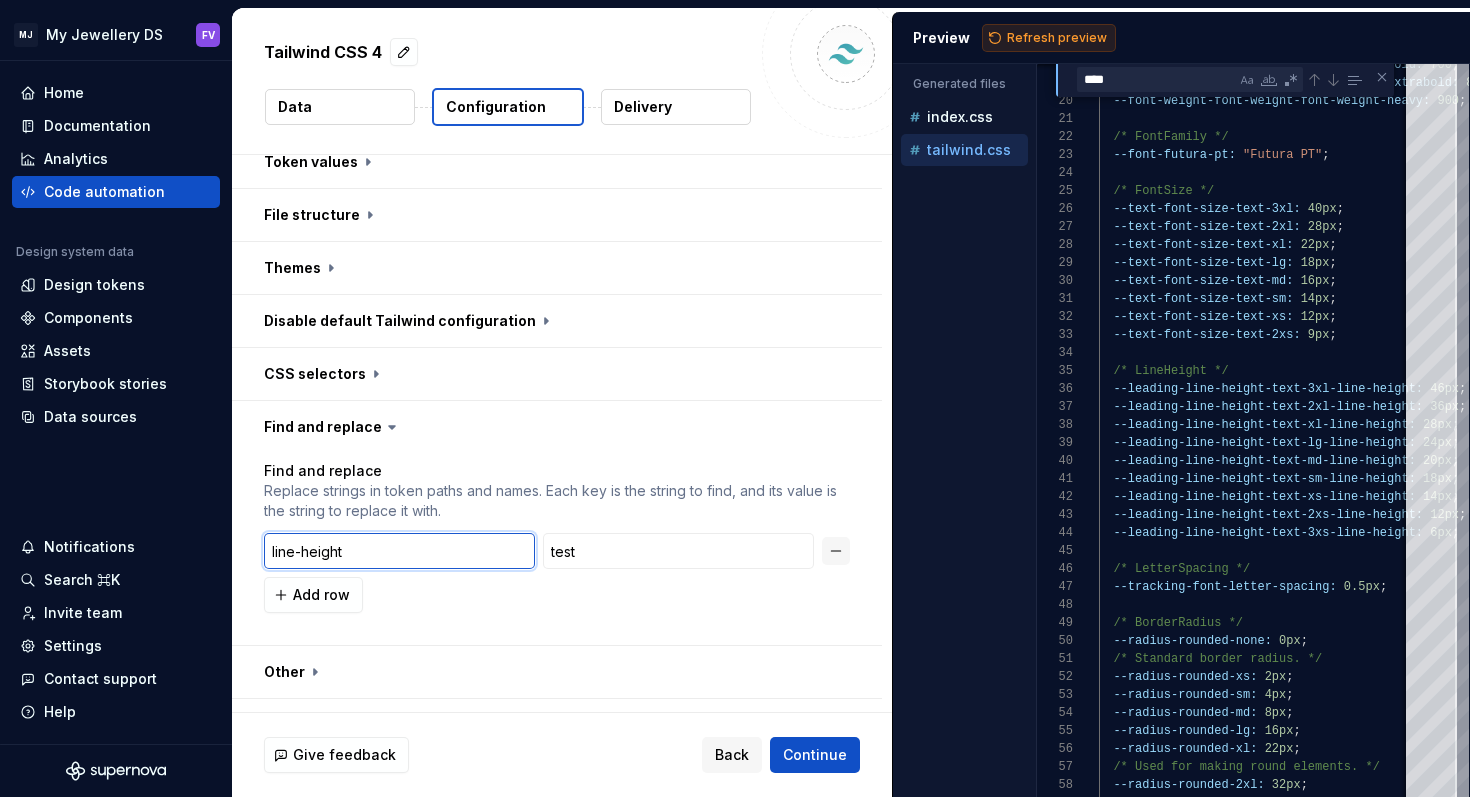 type on "line-height" 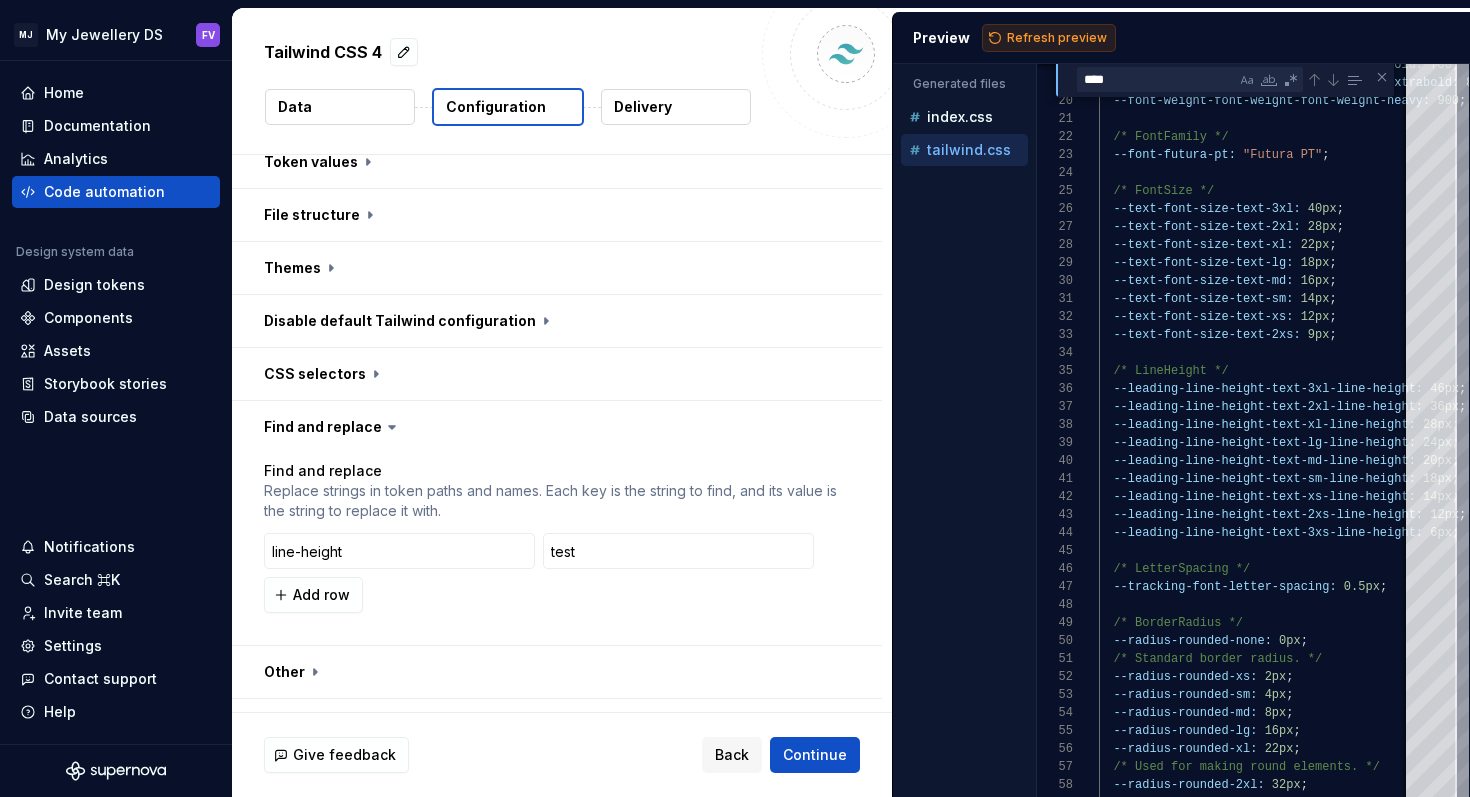 click on "Refresh preview" at bounding box center (1057, 38) 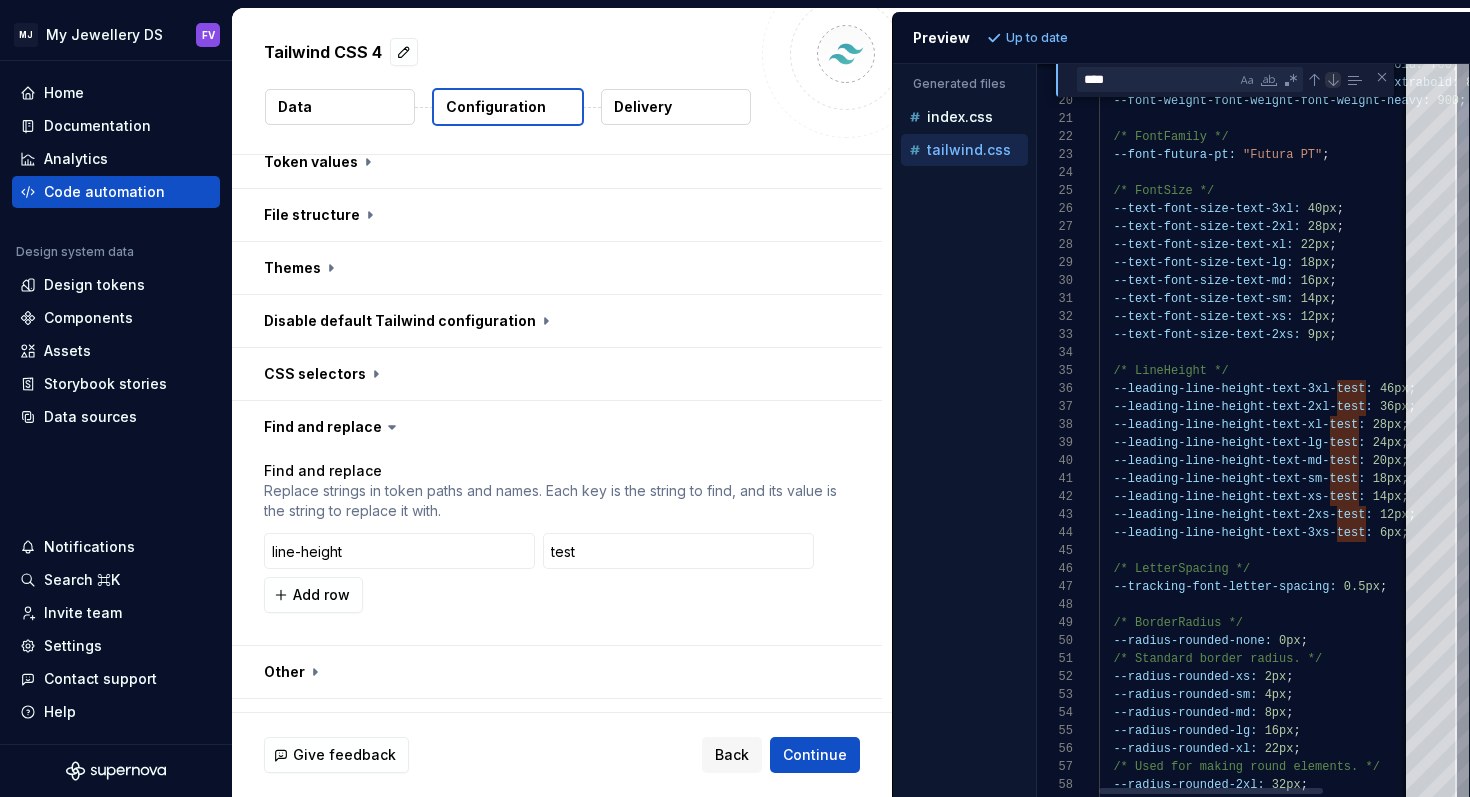 click at bounding box center [1333, 80] 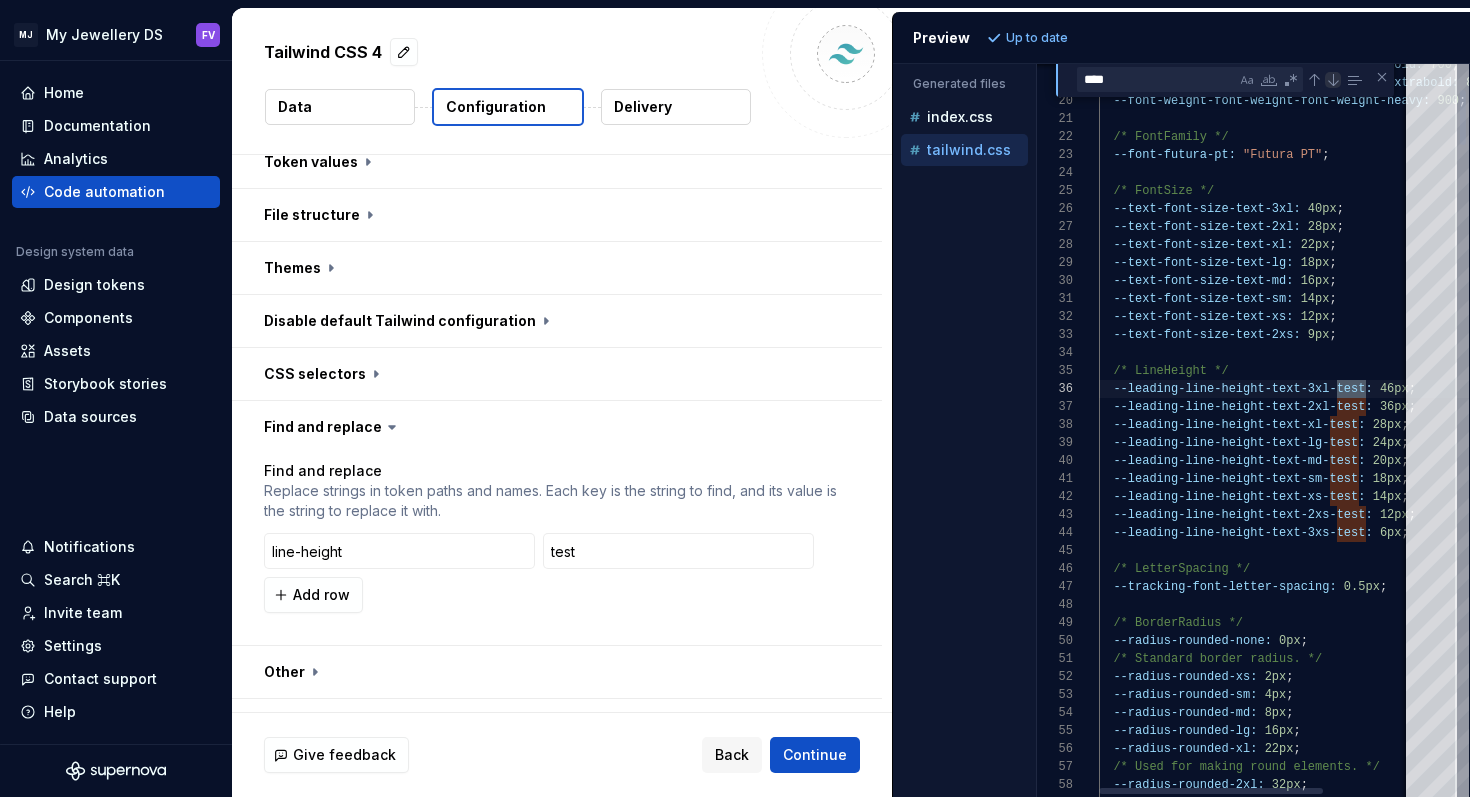 click at bounding box center [1333, 80] 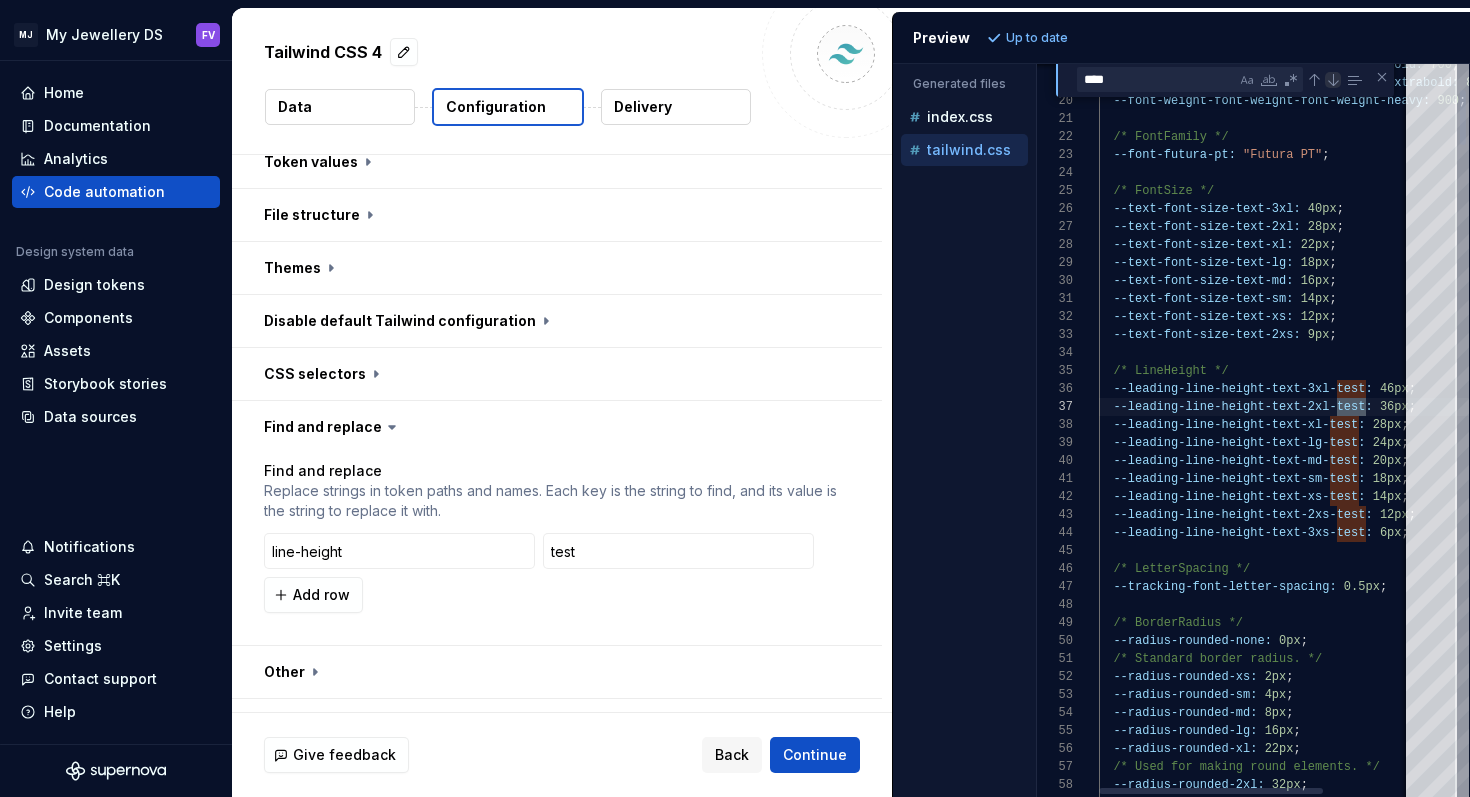 click at bounding box center (1333, 80) 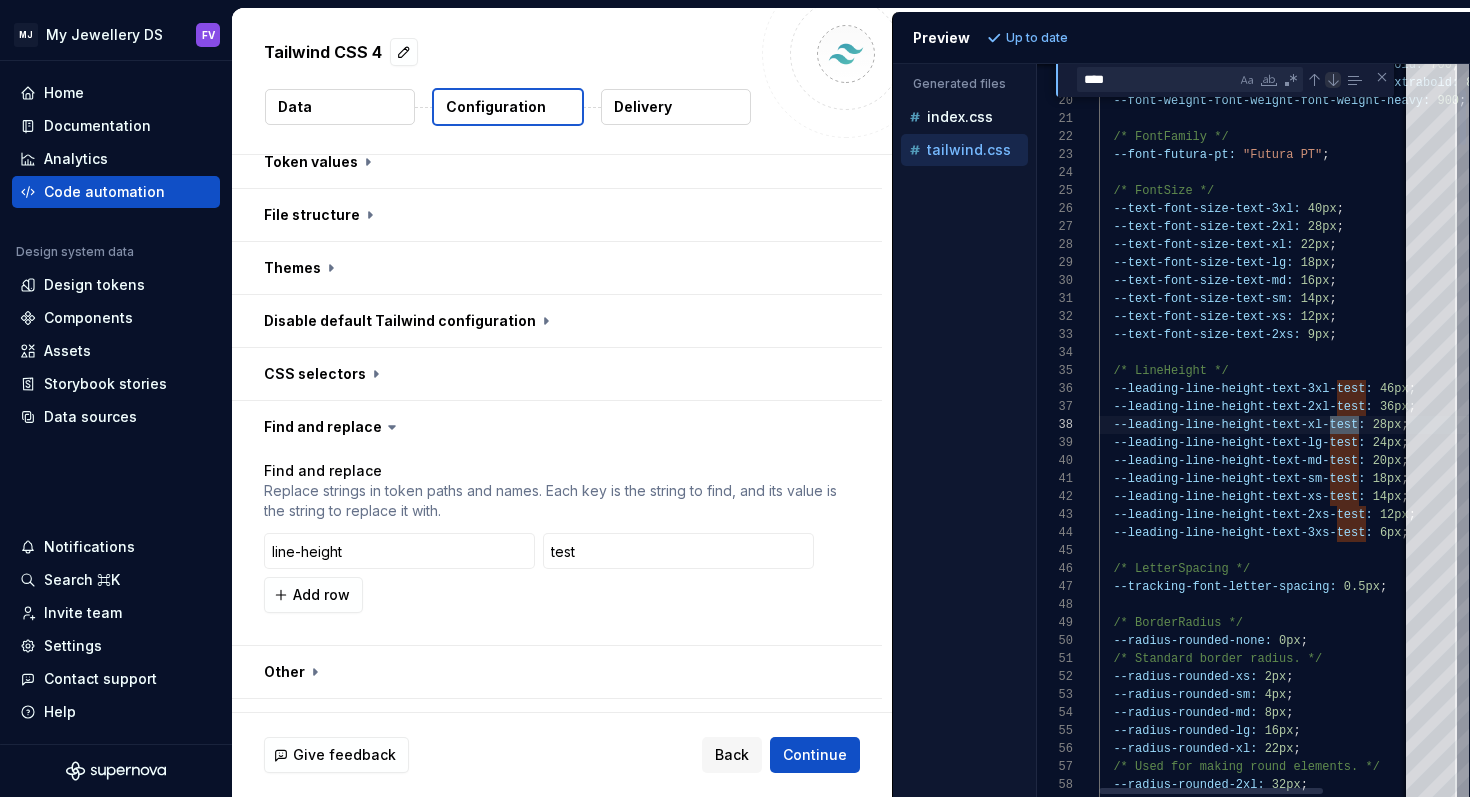 click at bounding box center [1333, 80] 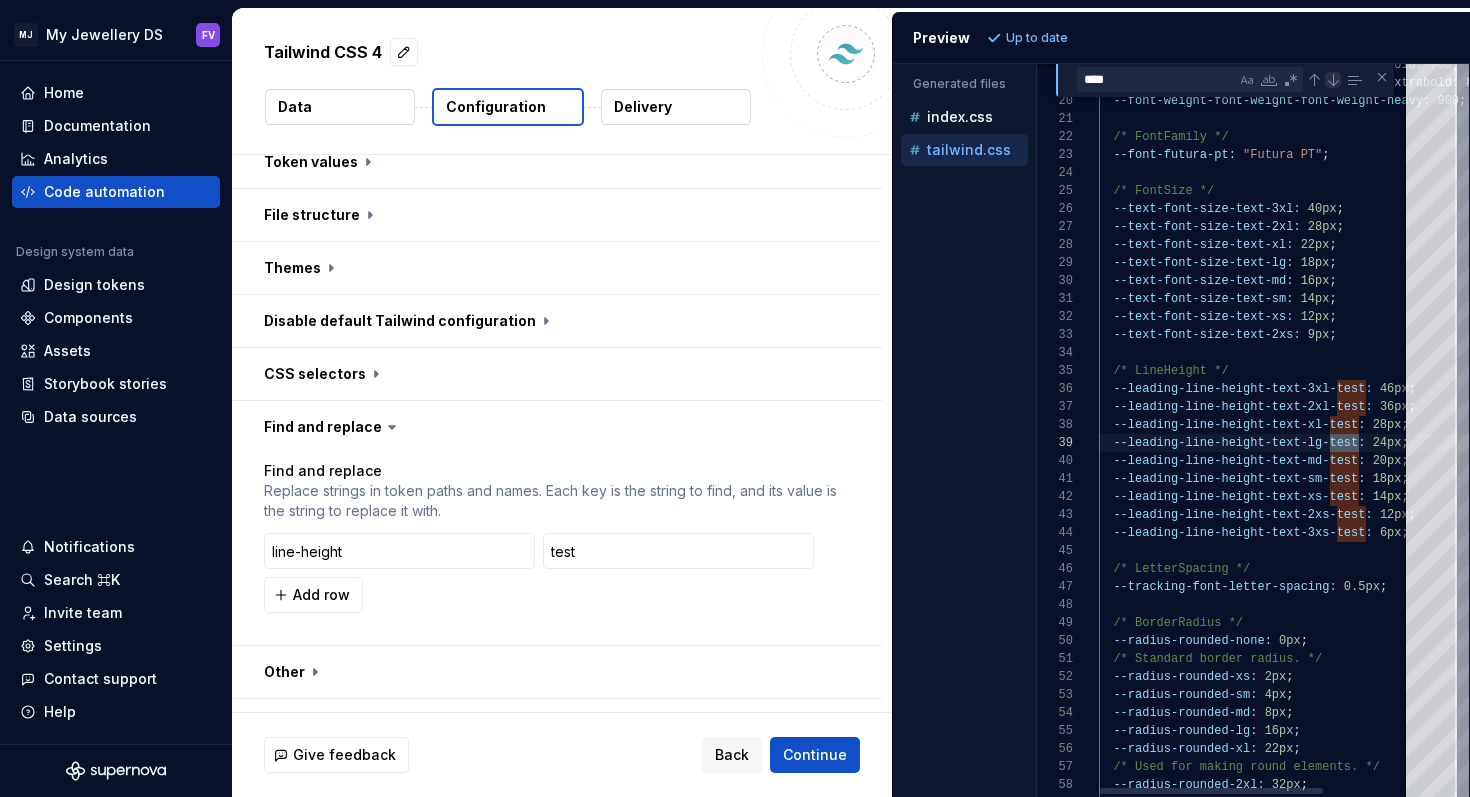 click at bounding box center (1333, 80) 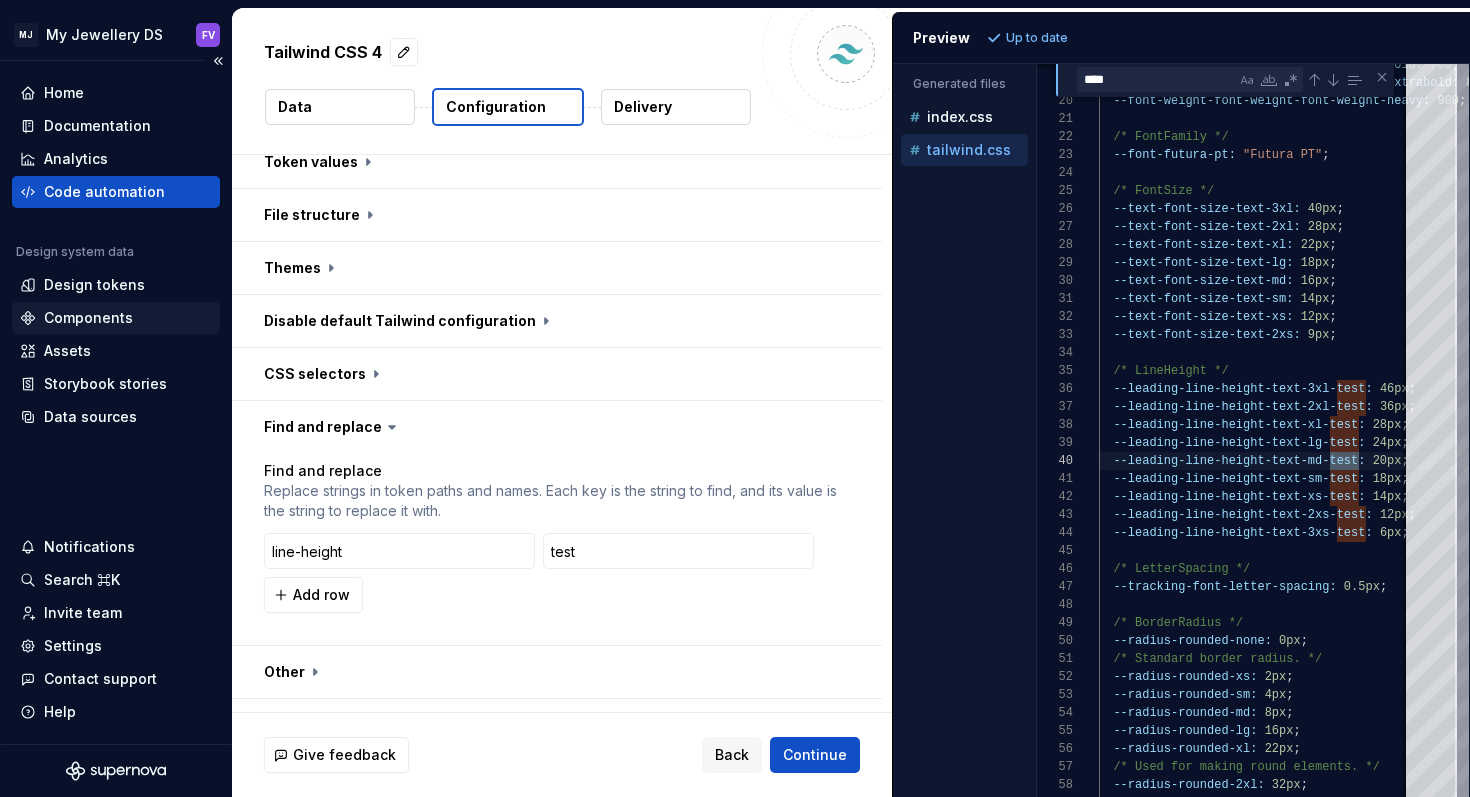 click on "Components" at bounding box center (116, 318) 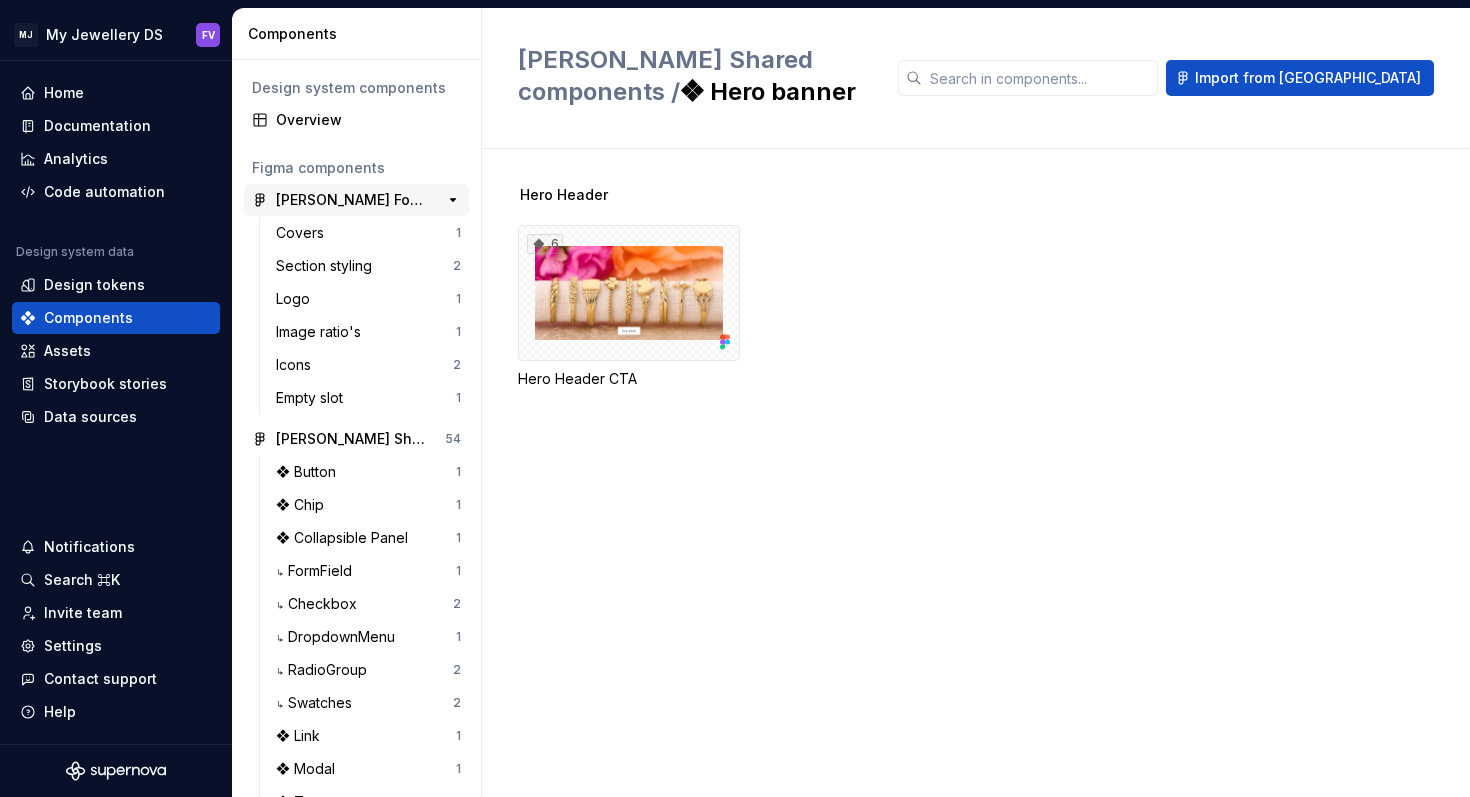 click on "[PERSON_NAME] Foundations" at bounding box center (350, 200) 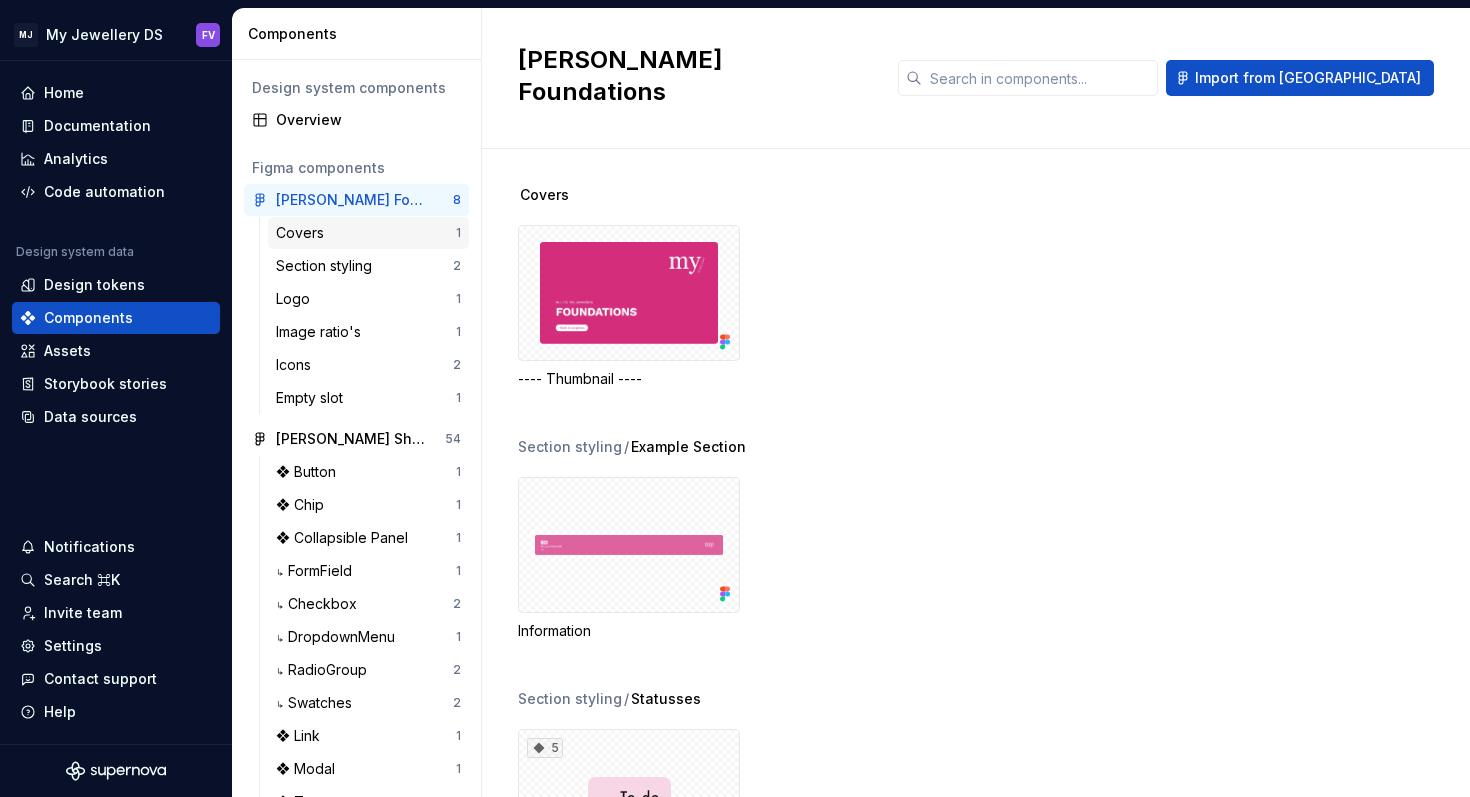 click on "Covers" at bounding box center (366, 233) 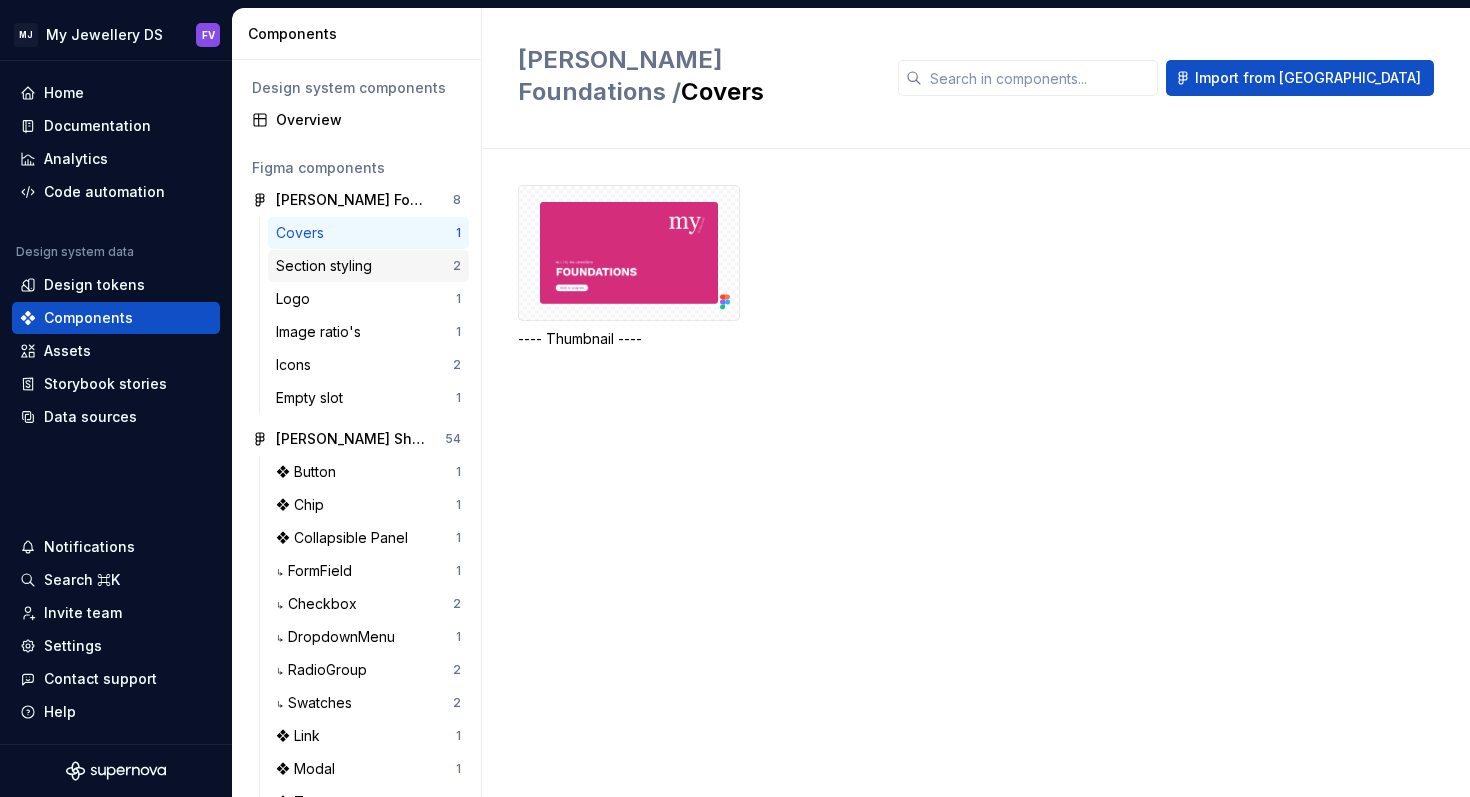 click on "Section styling" at bounding box center (364, 266) 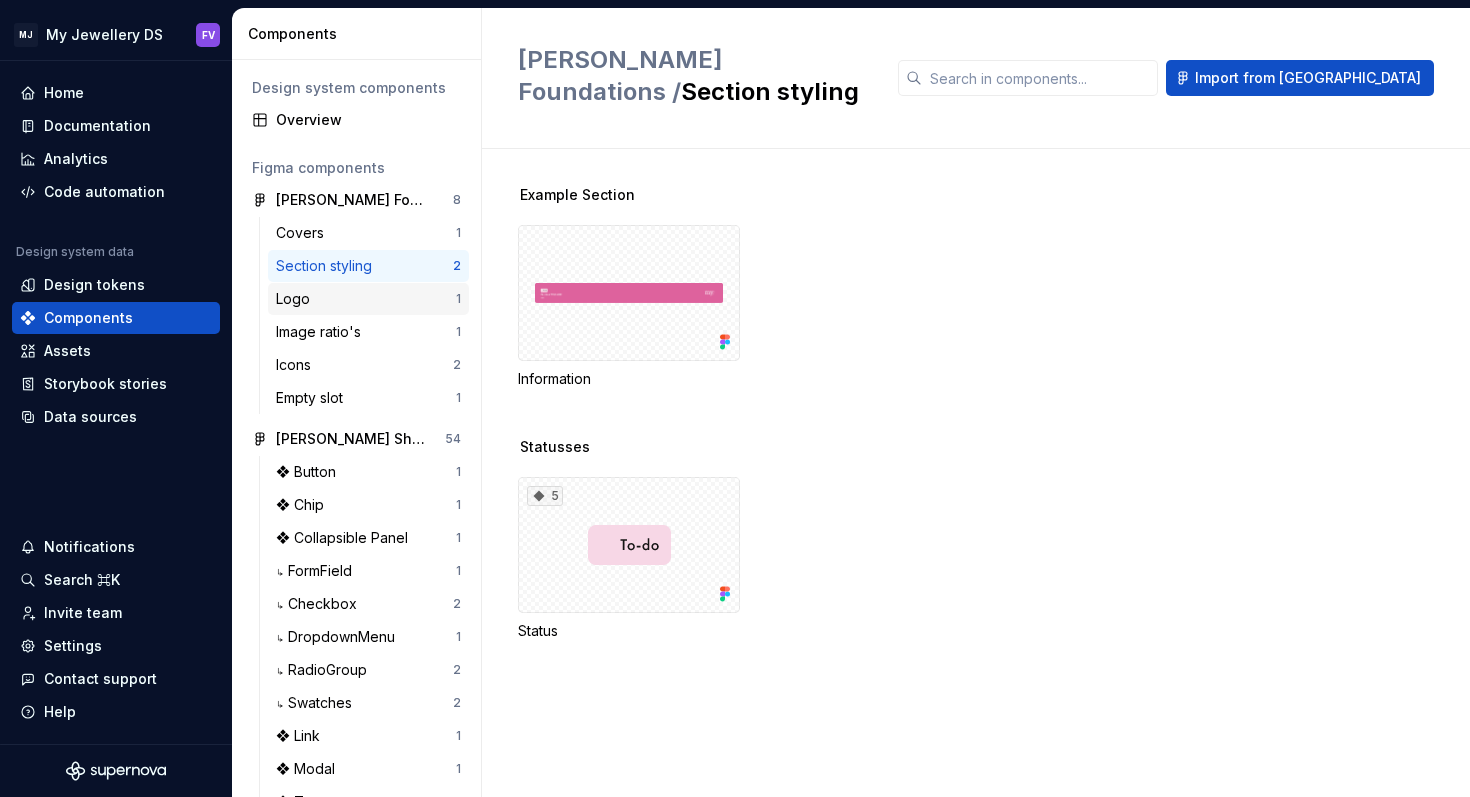 click on "Logo" at bounding box center (366, 299) 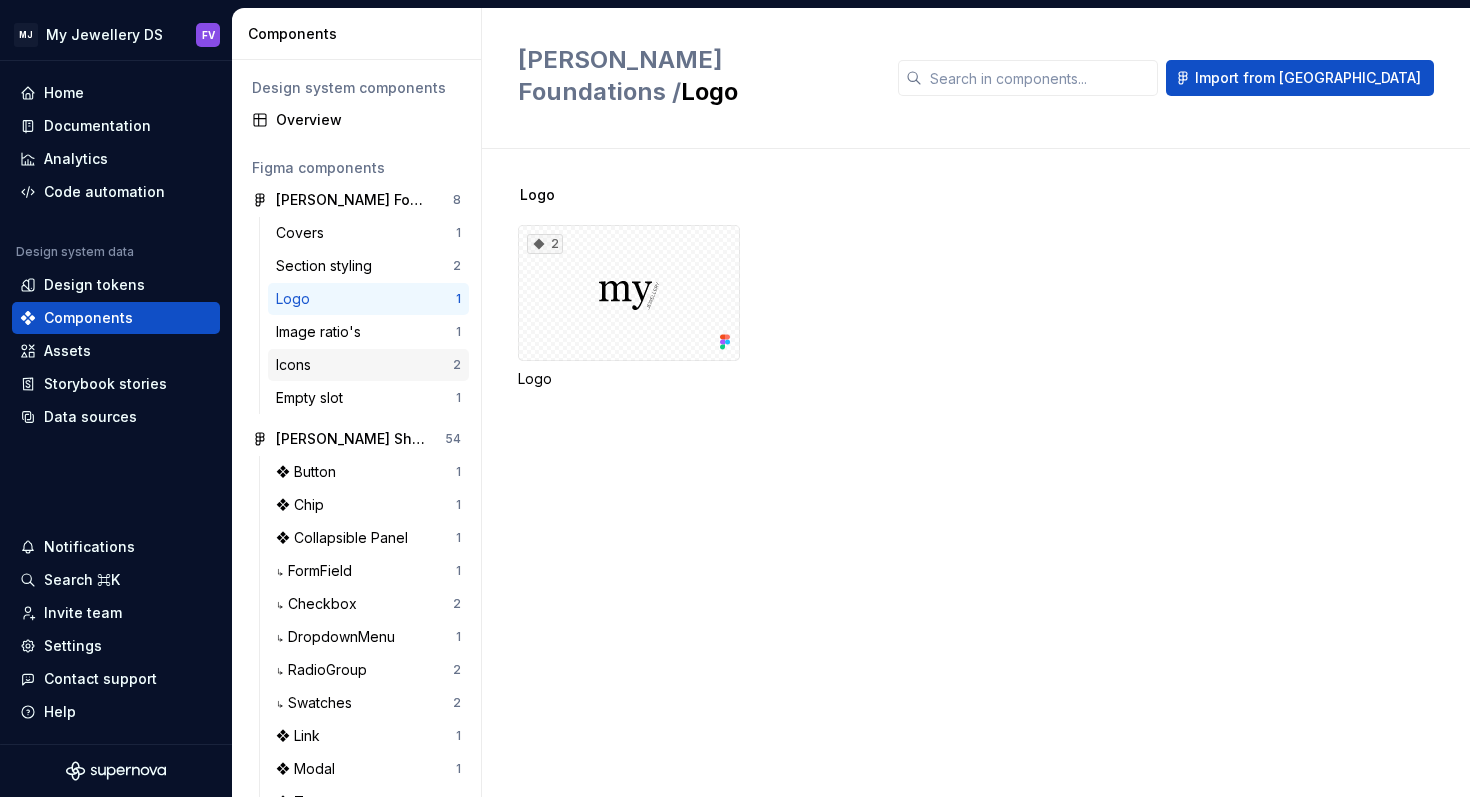 click on "Icons" at bounding box center (364, 365) 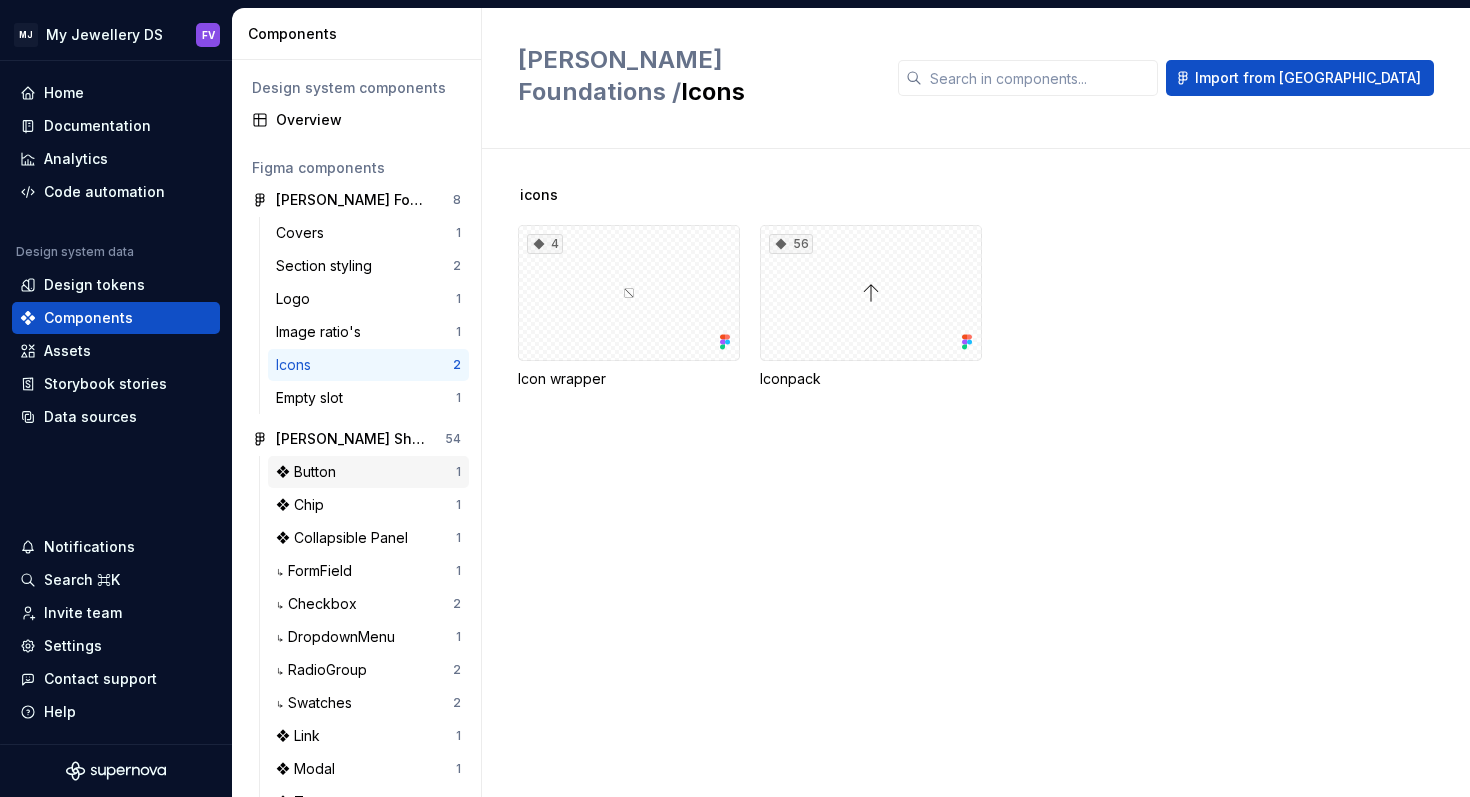 click on "❖ Button" at bounding box center (366, 472) 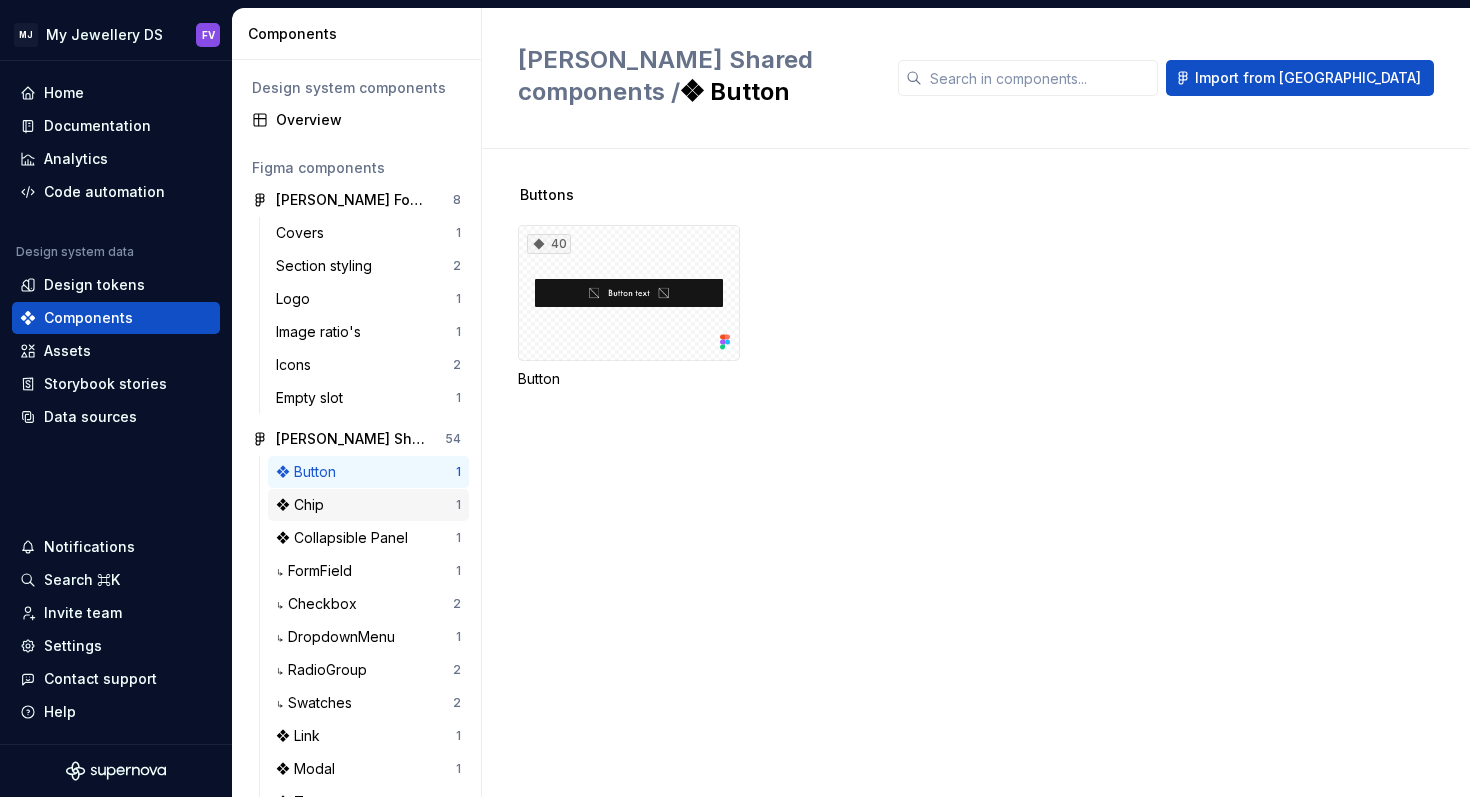 click on "❖ Chip" at bounding box center [366, 505] 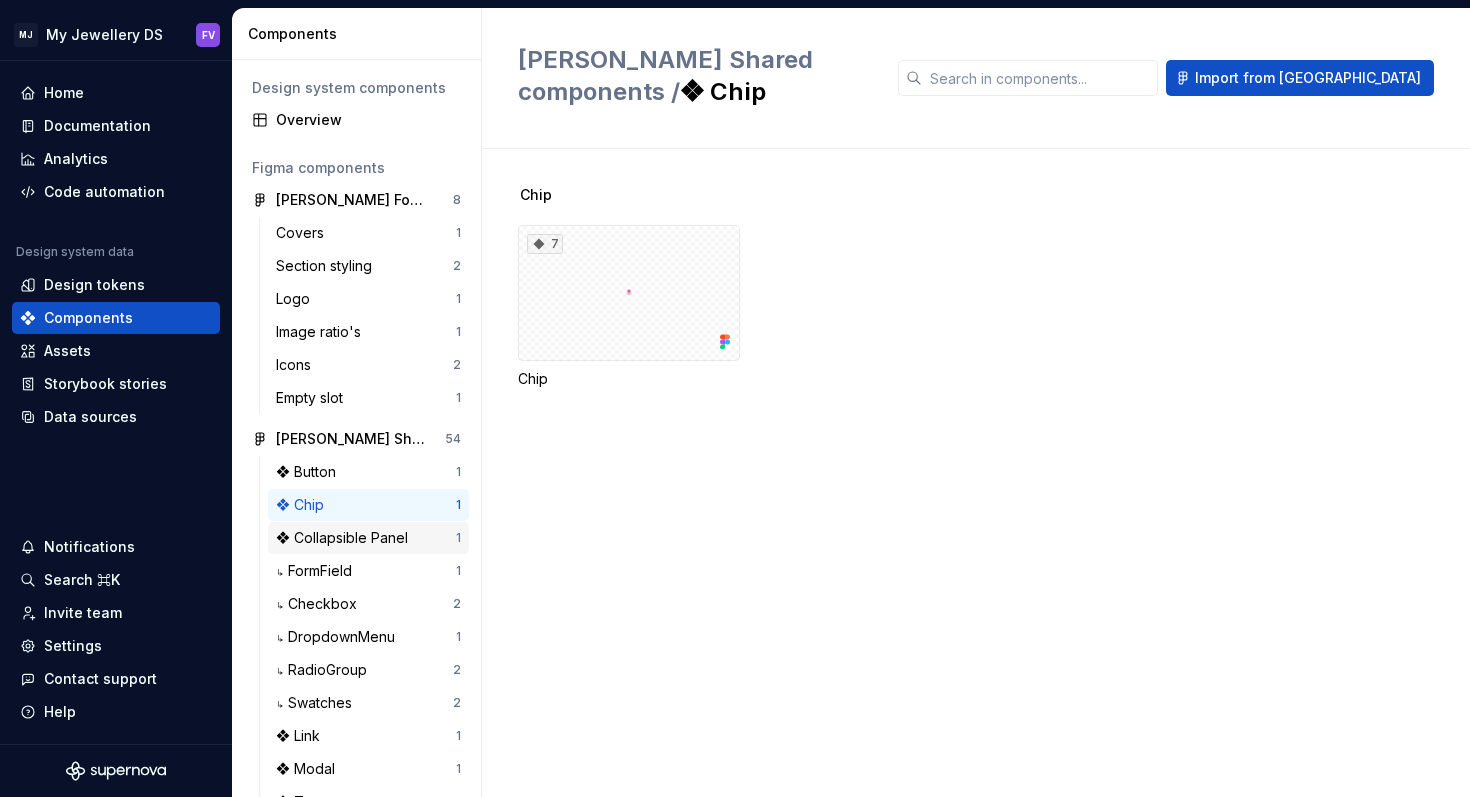 click on "❖ Collapsible Panel" at bounding box center (346, 538) 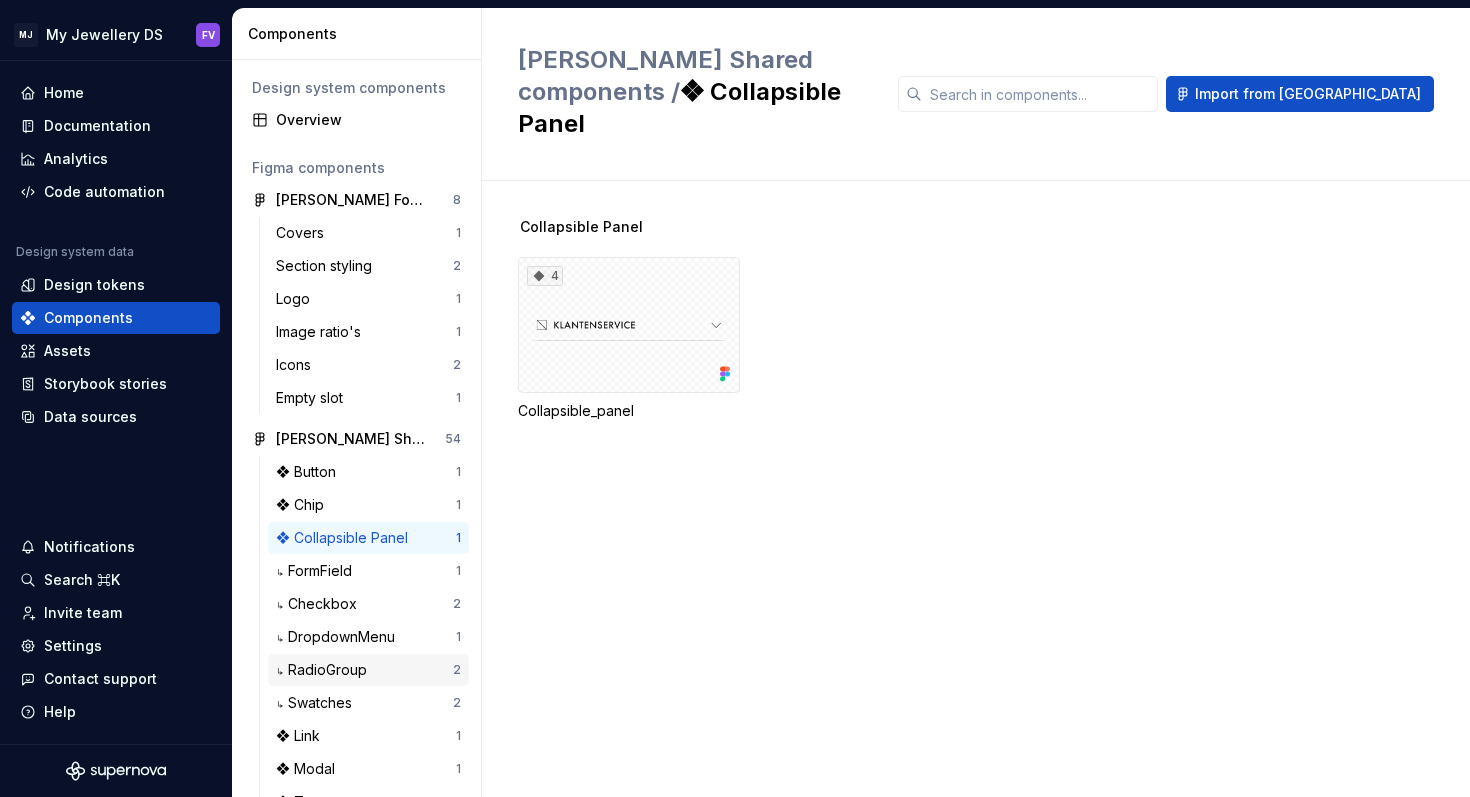 click on "↳ RadioGroup" at bounding box center (325, 670) 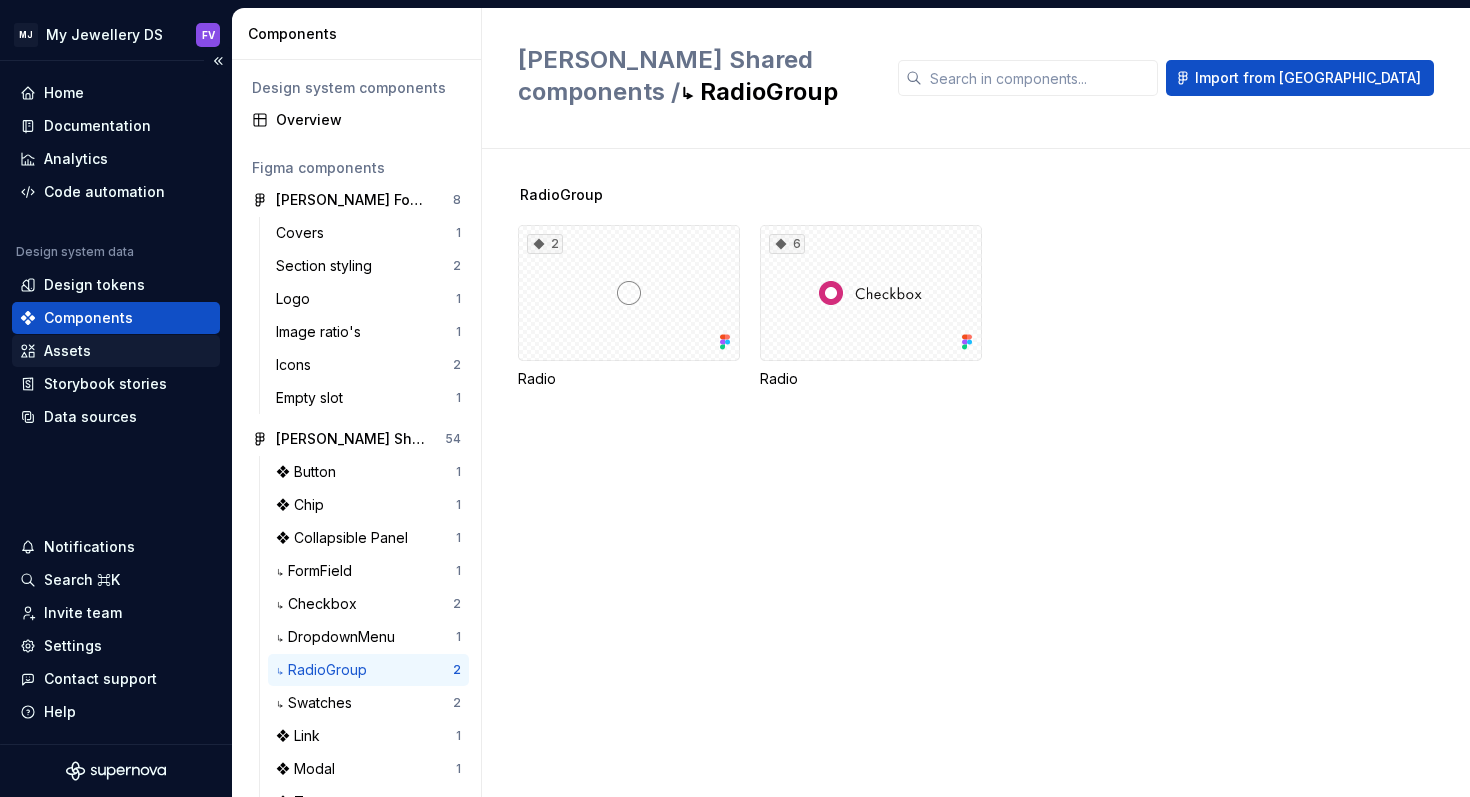 click on "Assets" at bounding box center [116, 351] 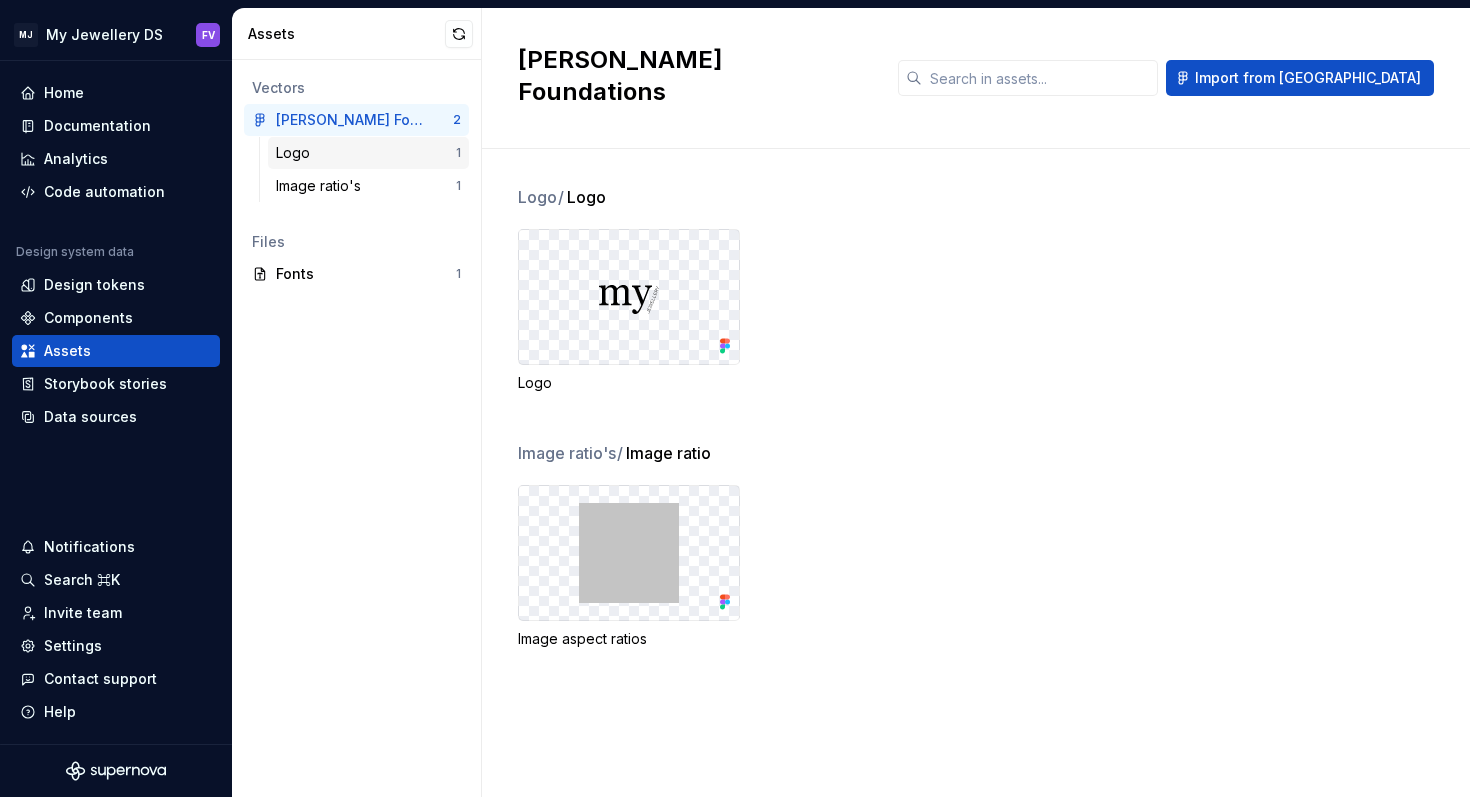 click on "Logo" at bounding box center (366, 153) 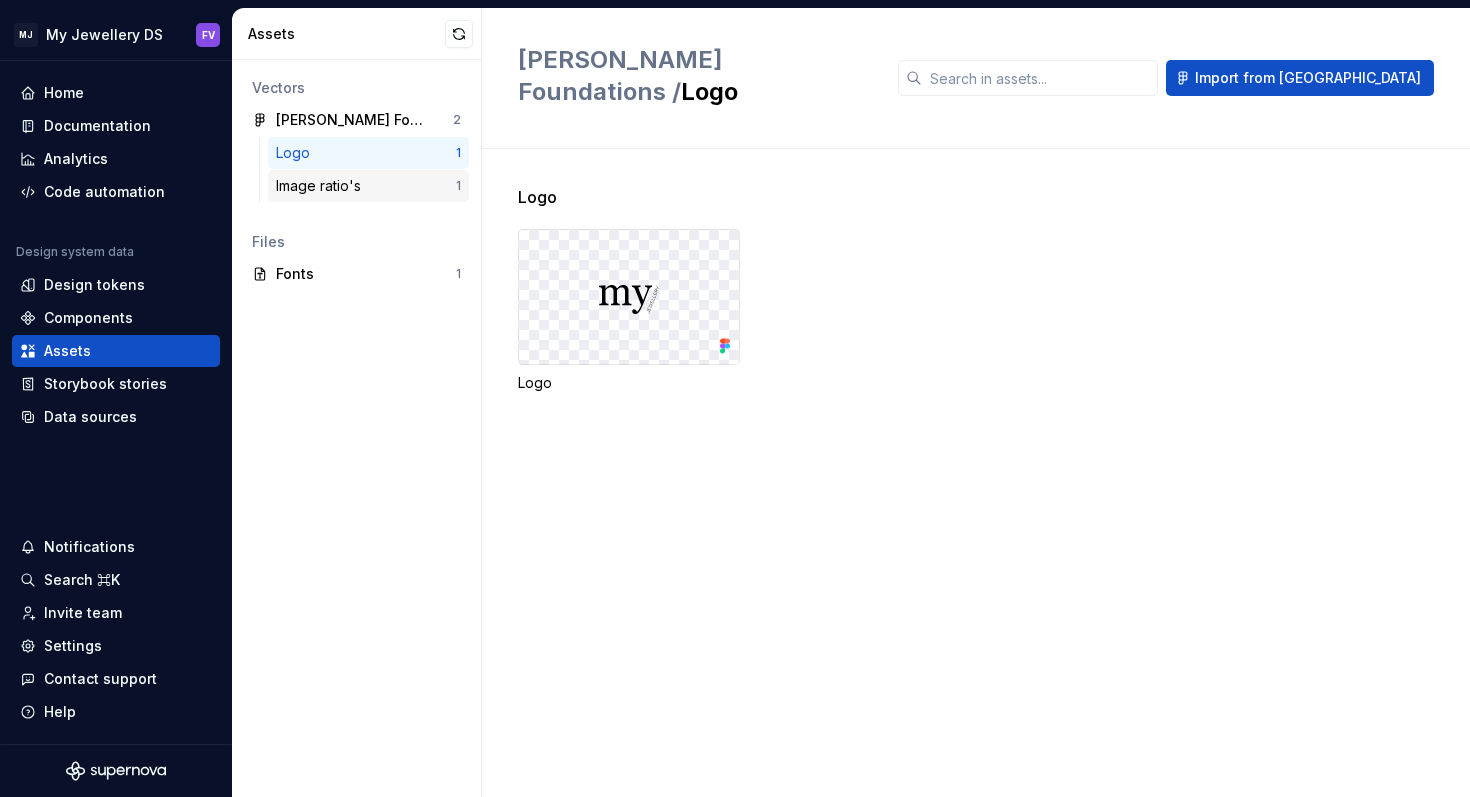 click on "Image ratio's" at bounding box center (322, 186) 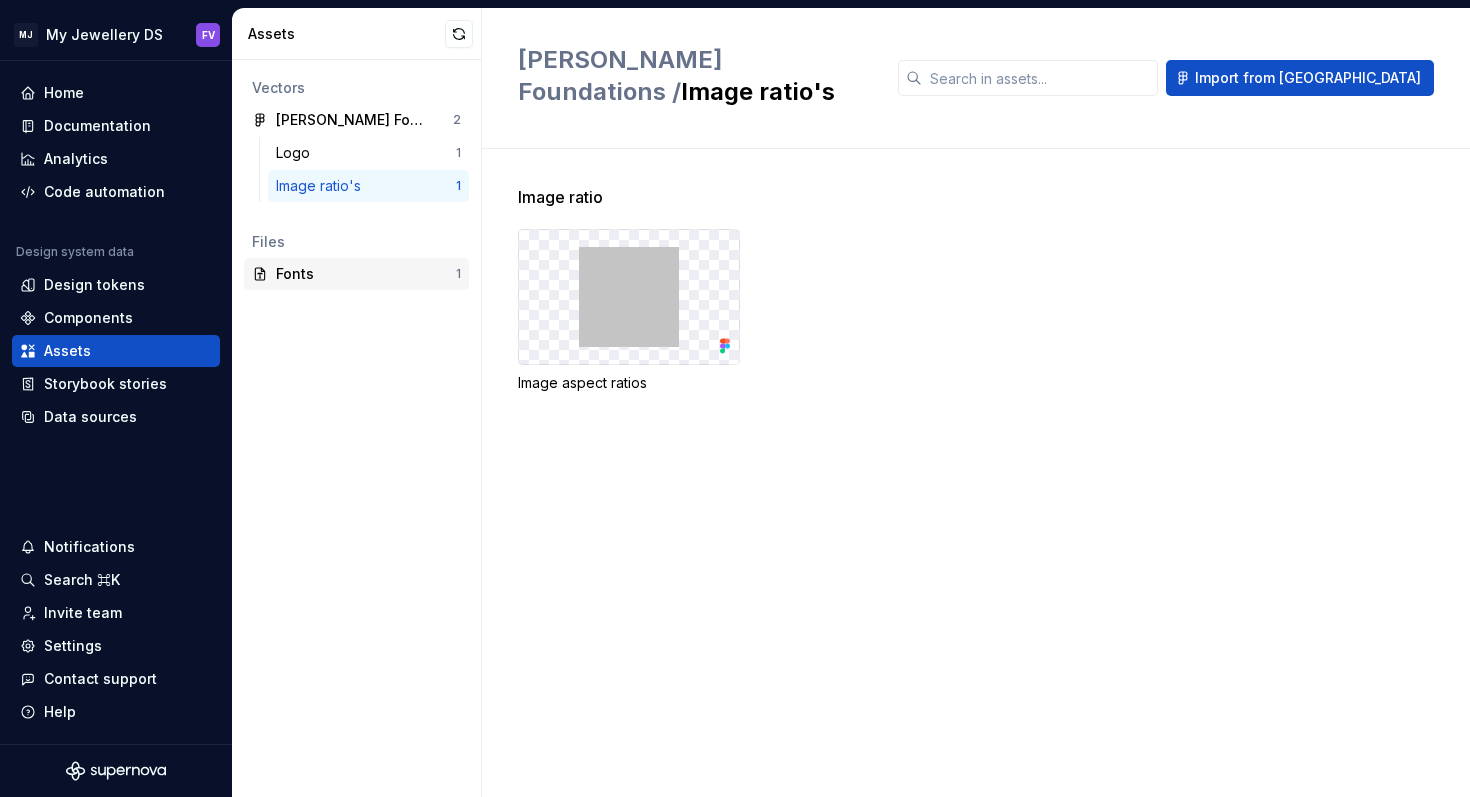 click on "Fonts" at bounding box center [366, 274] 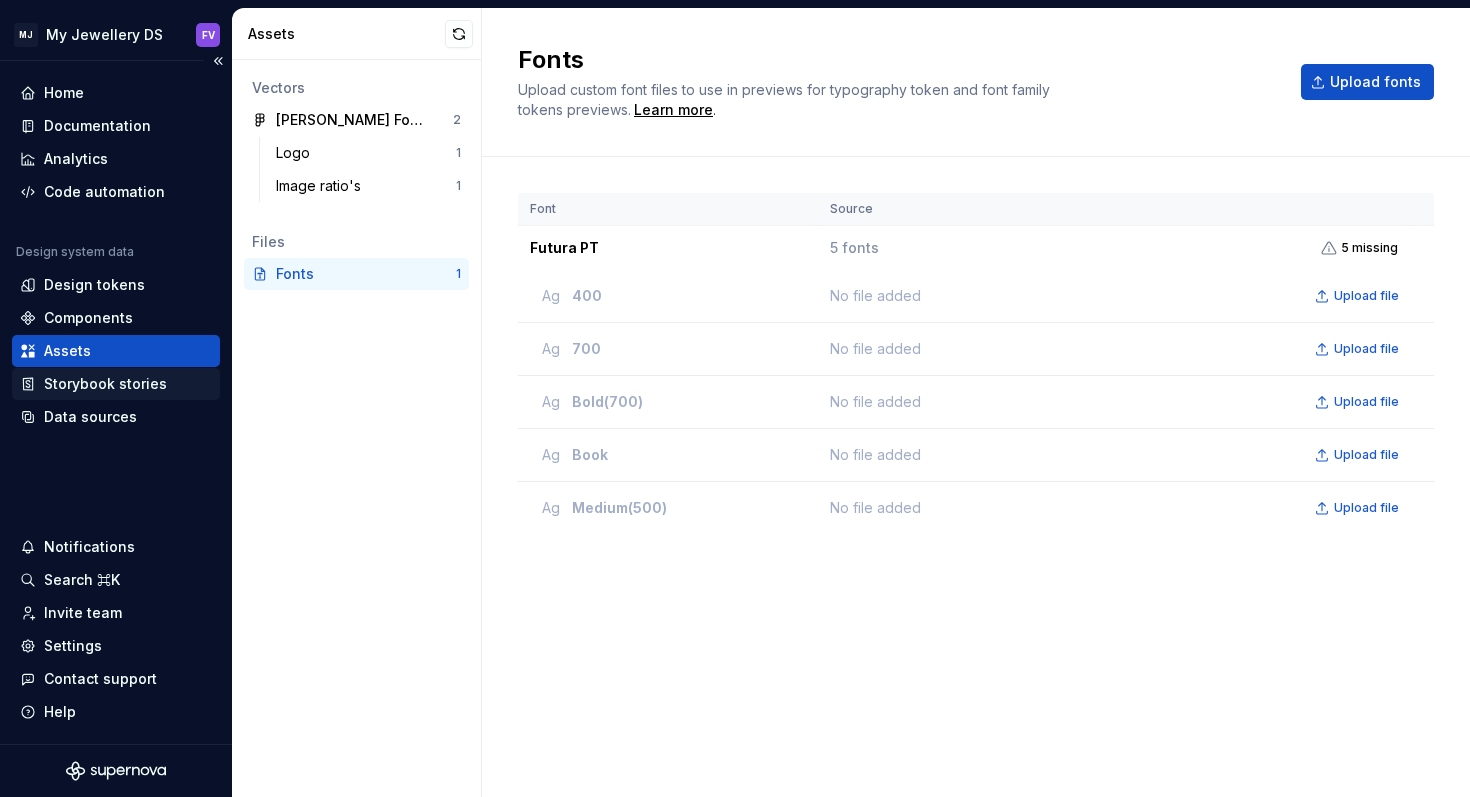 click on "Storybook stories" at bounding box center (116, 384) 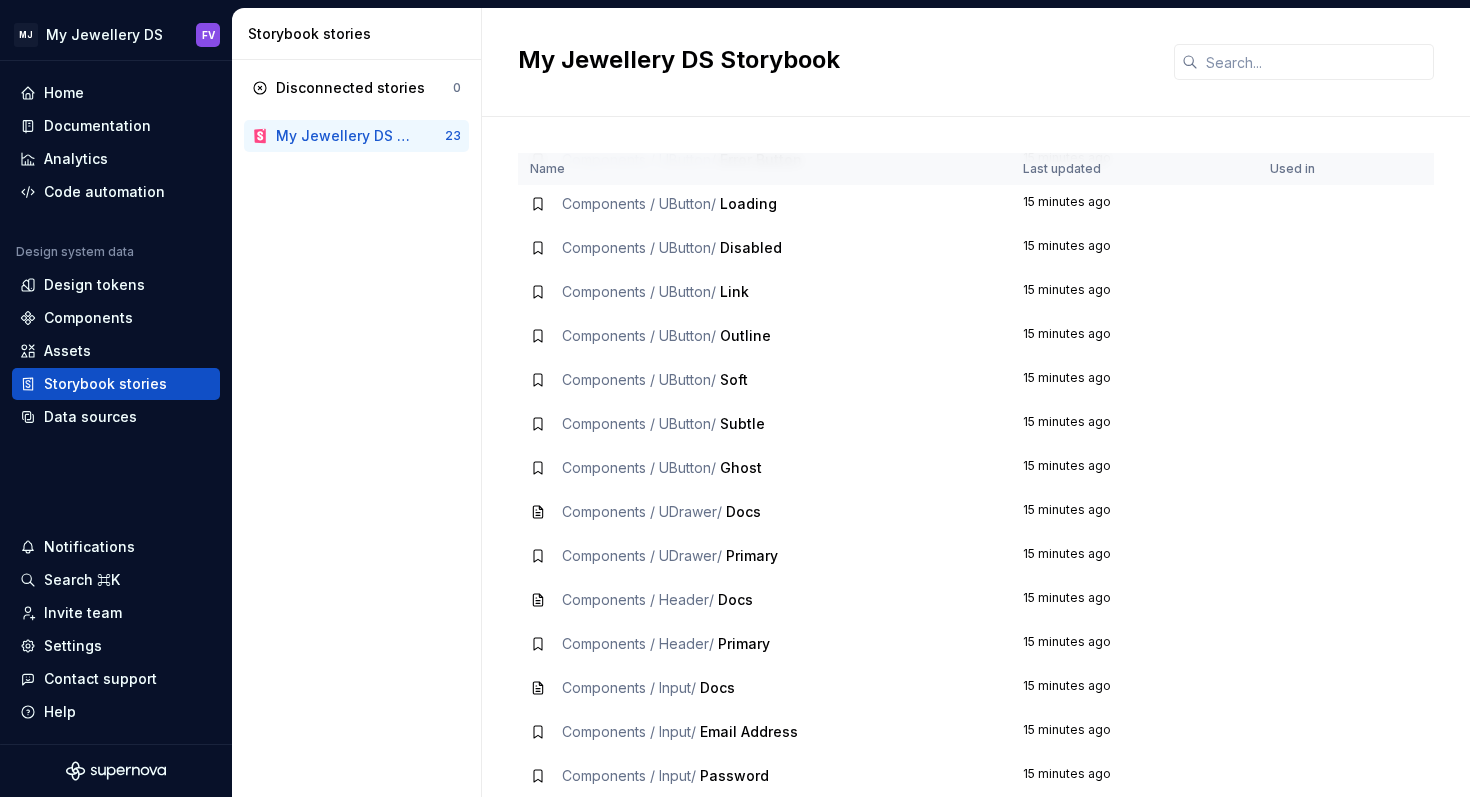 scroll, scrollTop: 0, scrollLeft: 0, axis: both 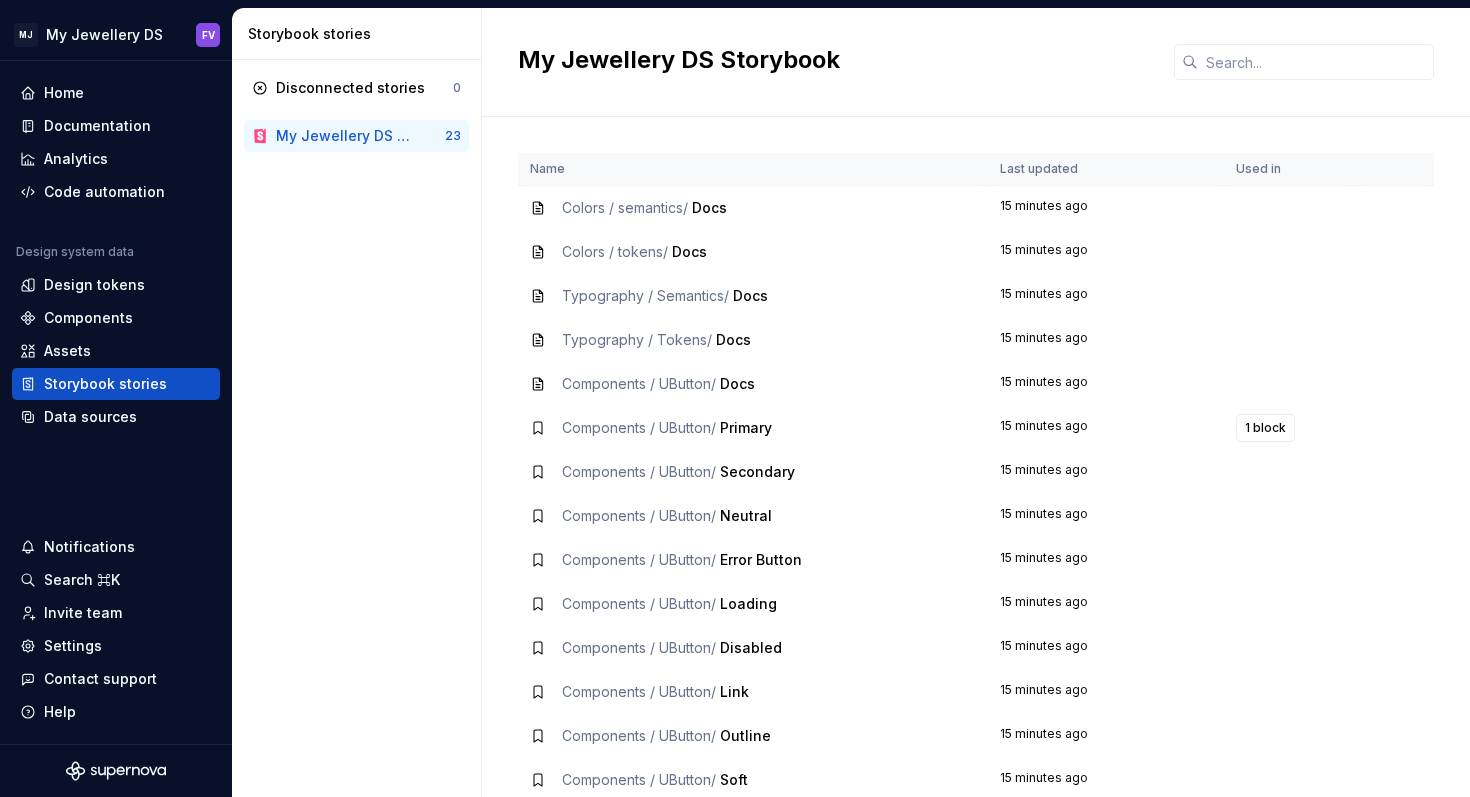 click on "Typography / Semantics  /   Docs" at bounding box center (665, 296) 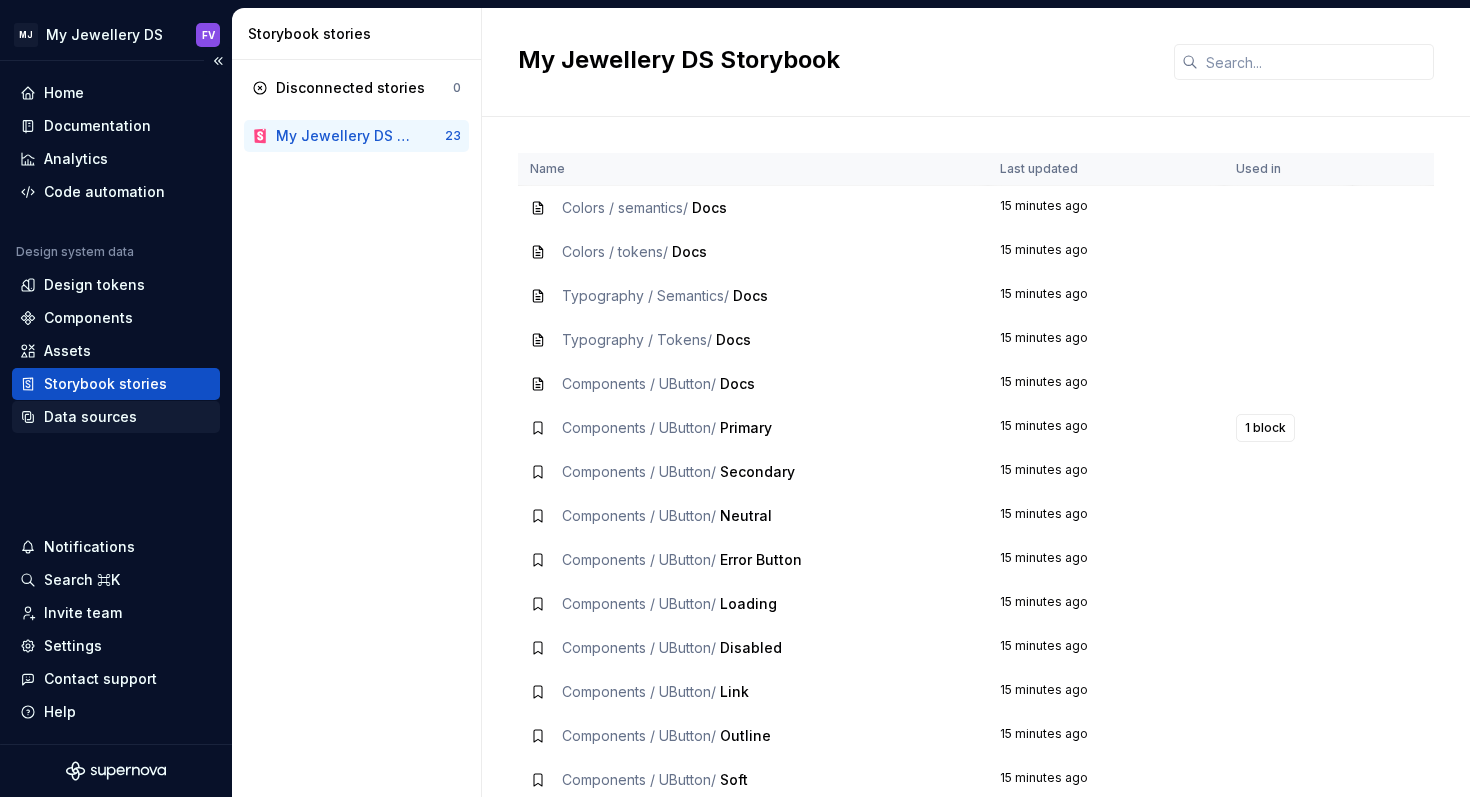 click on "Data sources" at bounding box center [90, 417] 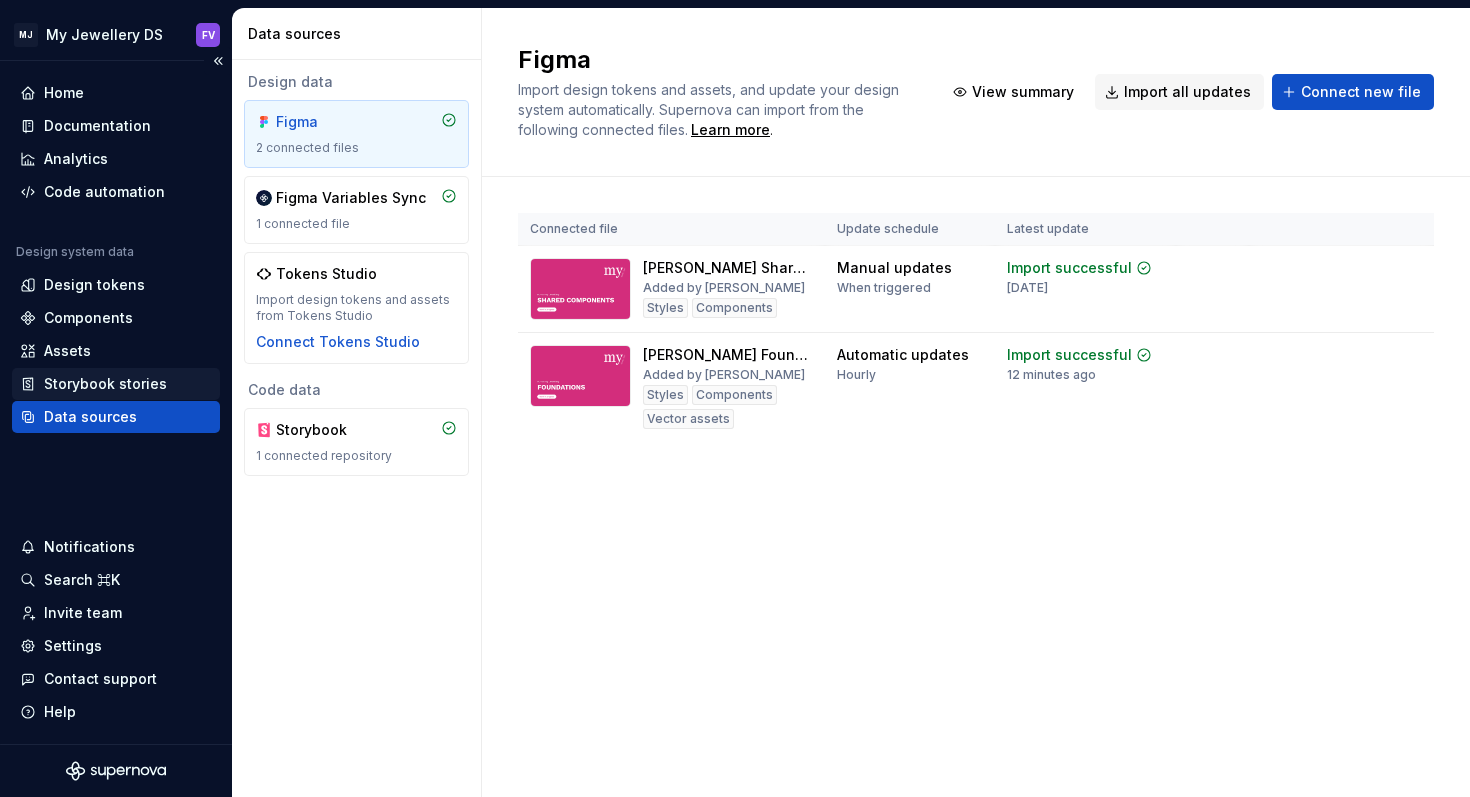 click on "Storybook stories" at bounding box center (105, 384) 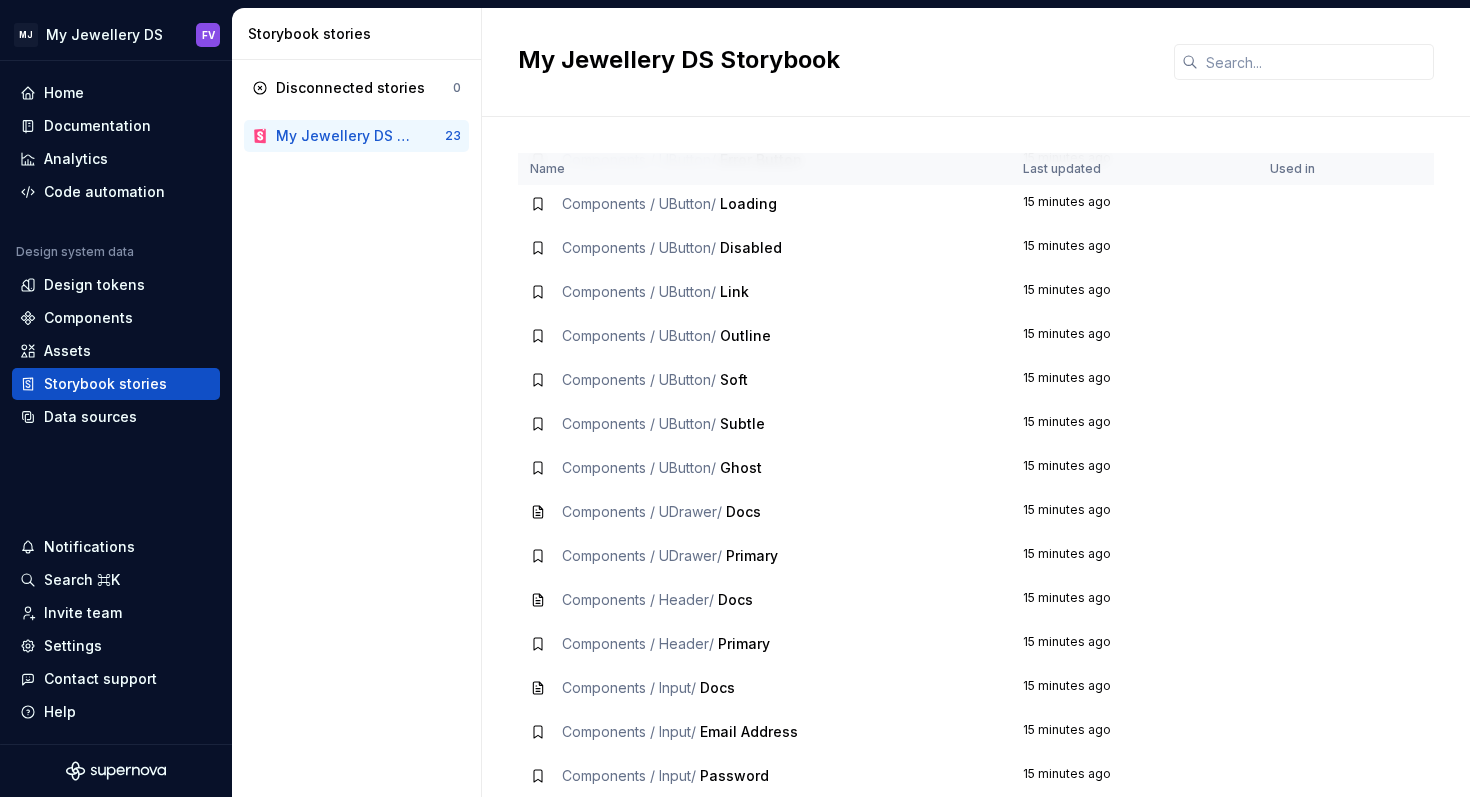 scroll, scrollTop: 0, scrollLeft: 0, axis: both 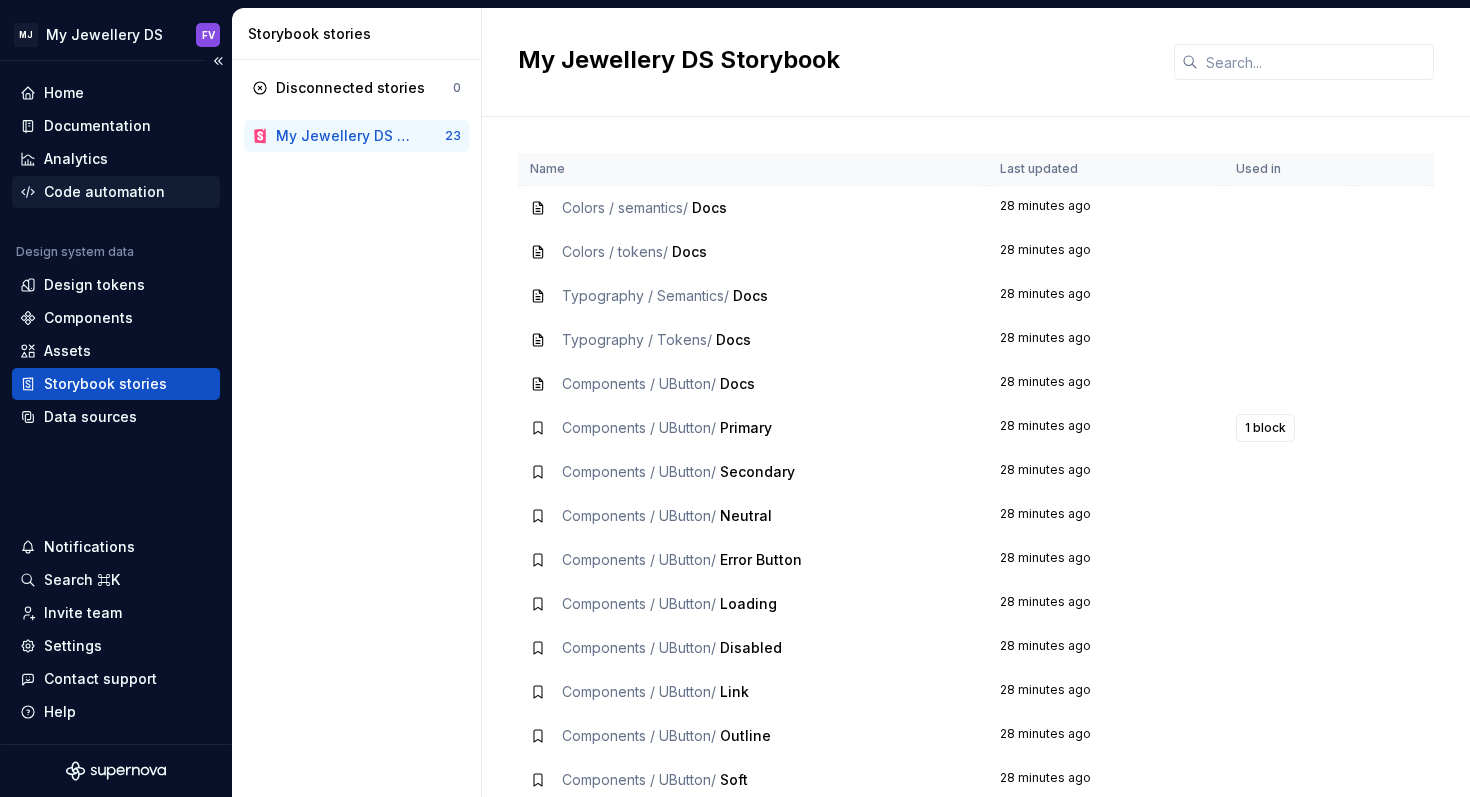 click on "Code automation" at bounding box center [116, 192] 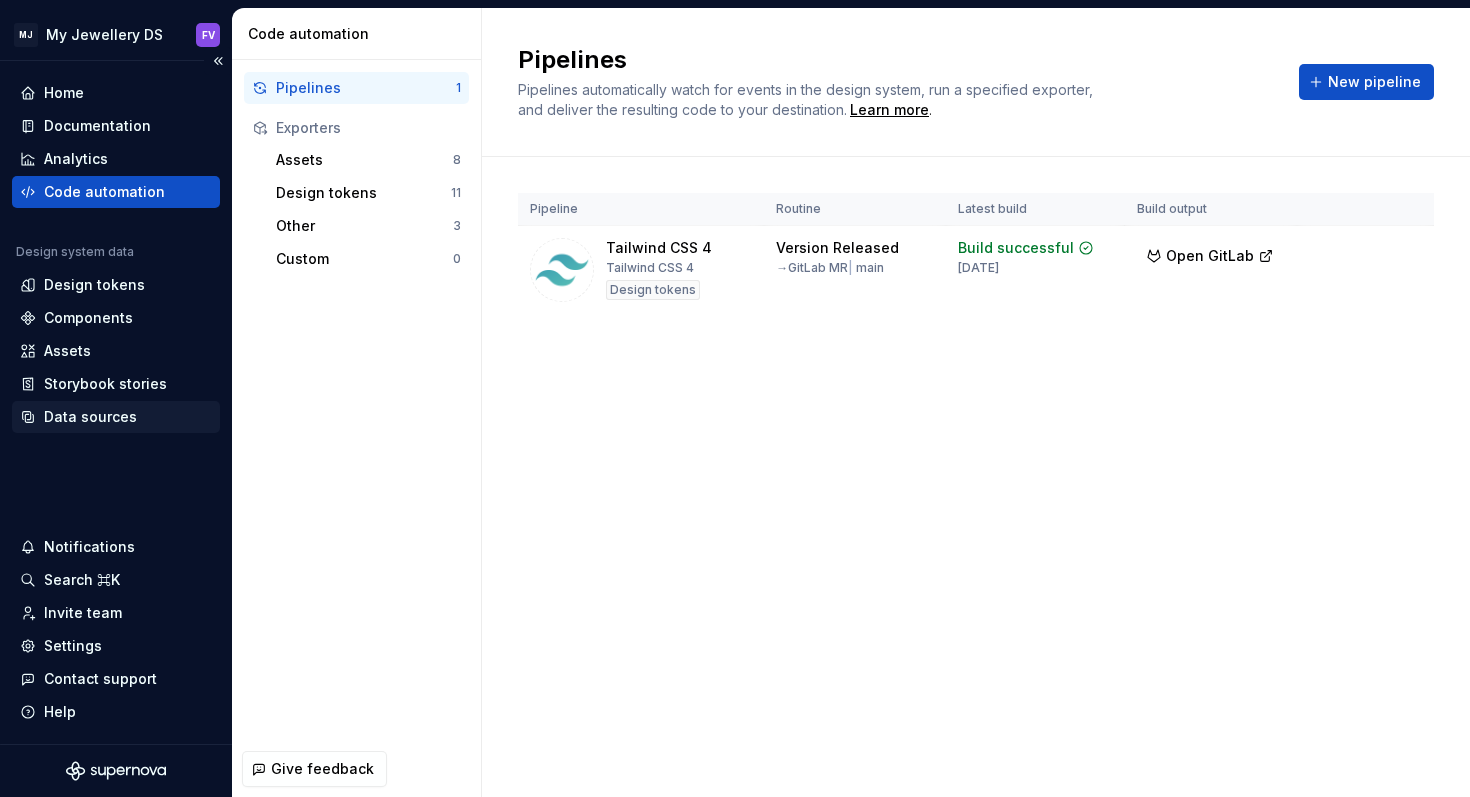 click on "Data sources" at bounding box center [90, 417] 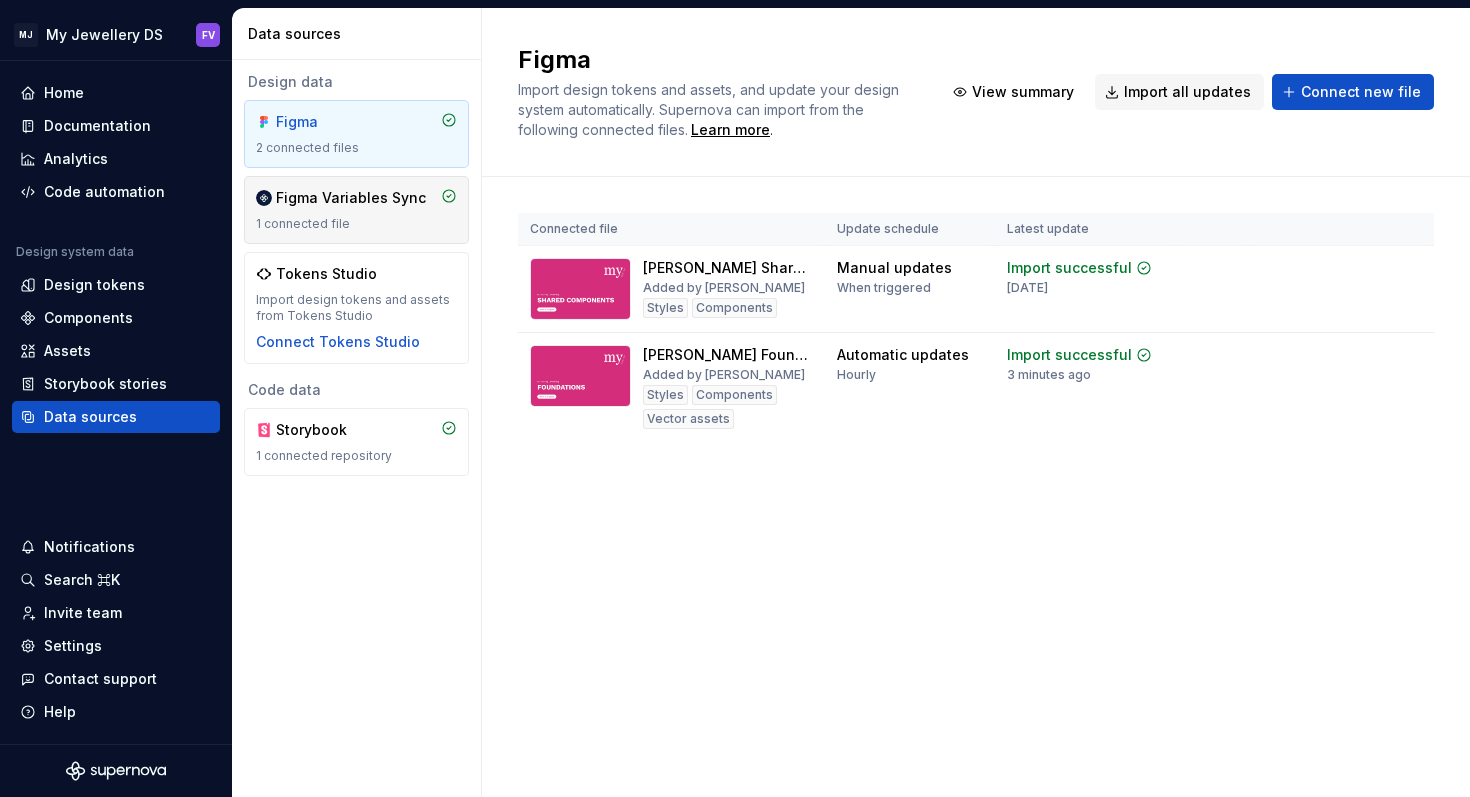 click on "Figma Variables Sync" at bounding box center [351, 198] 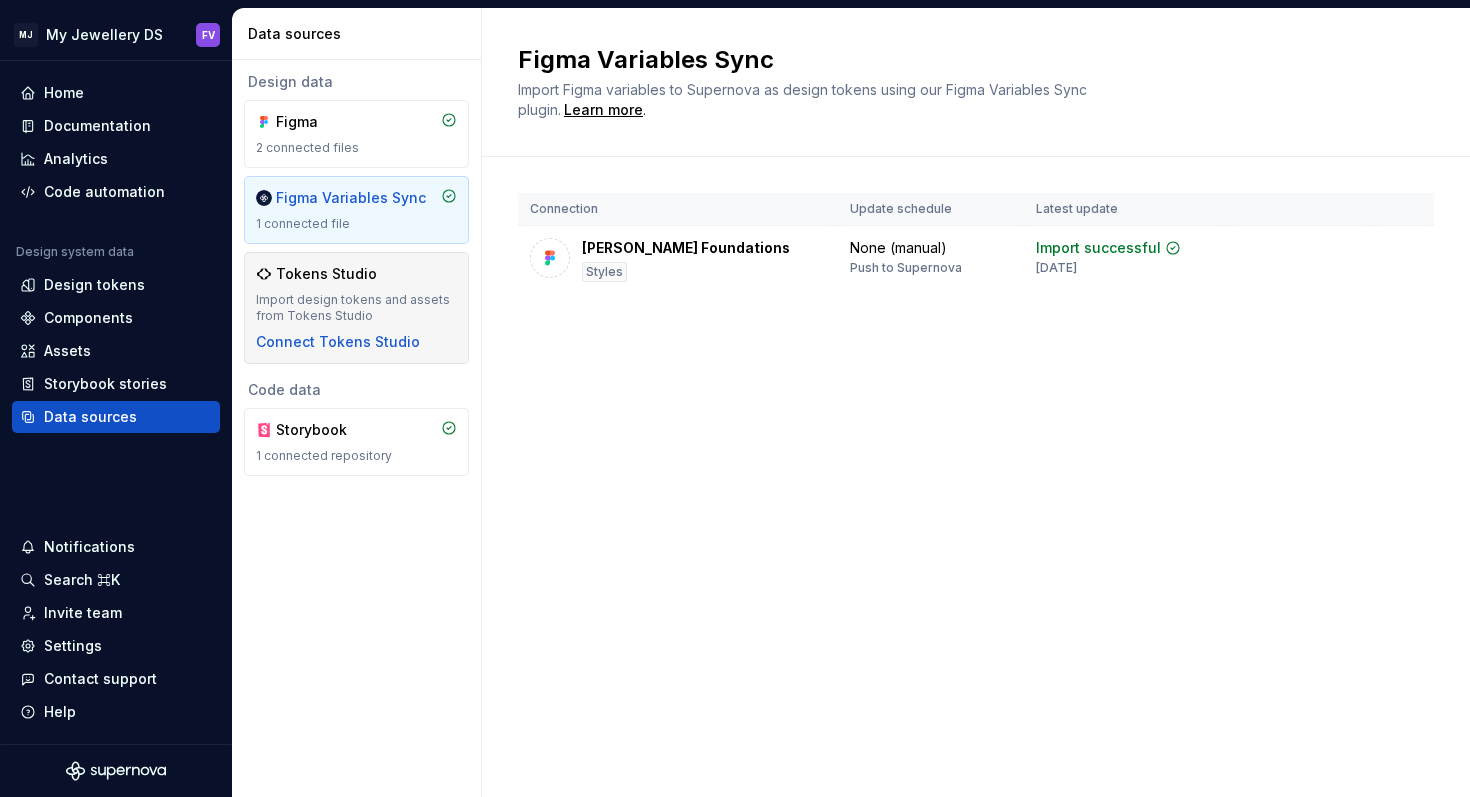 click on "Tokens Studio Import design tokens and assets from Tokens Studio Connect Tokens Studio" at bounding box center (356, 308) 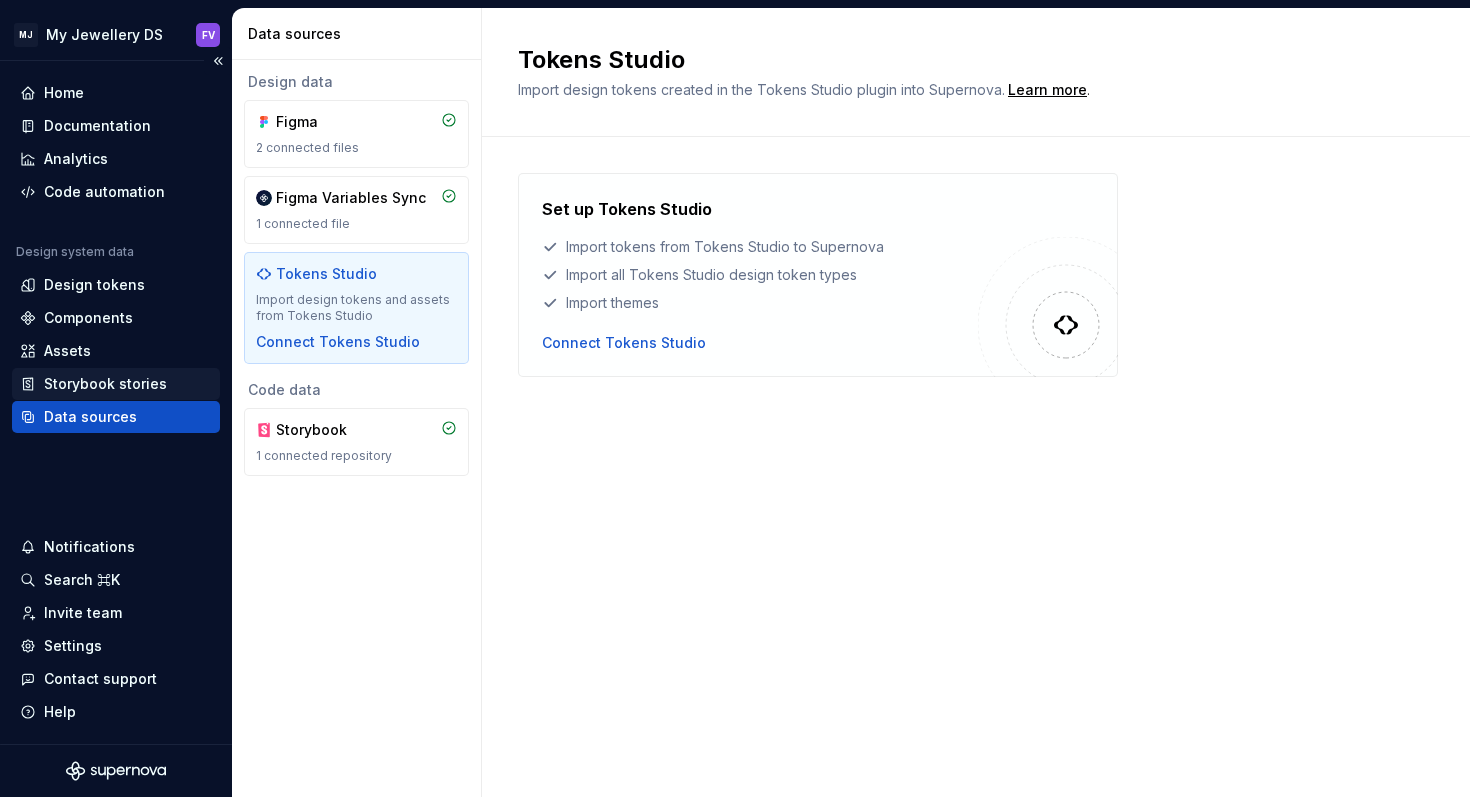 click on "Storybook stories" at bounding box center (105, 384) 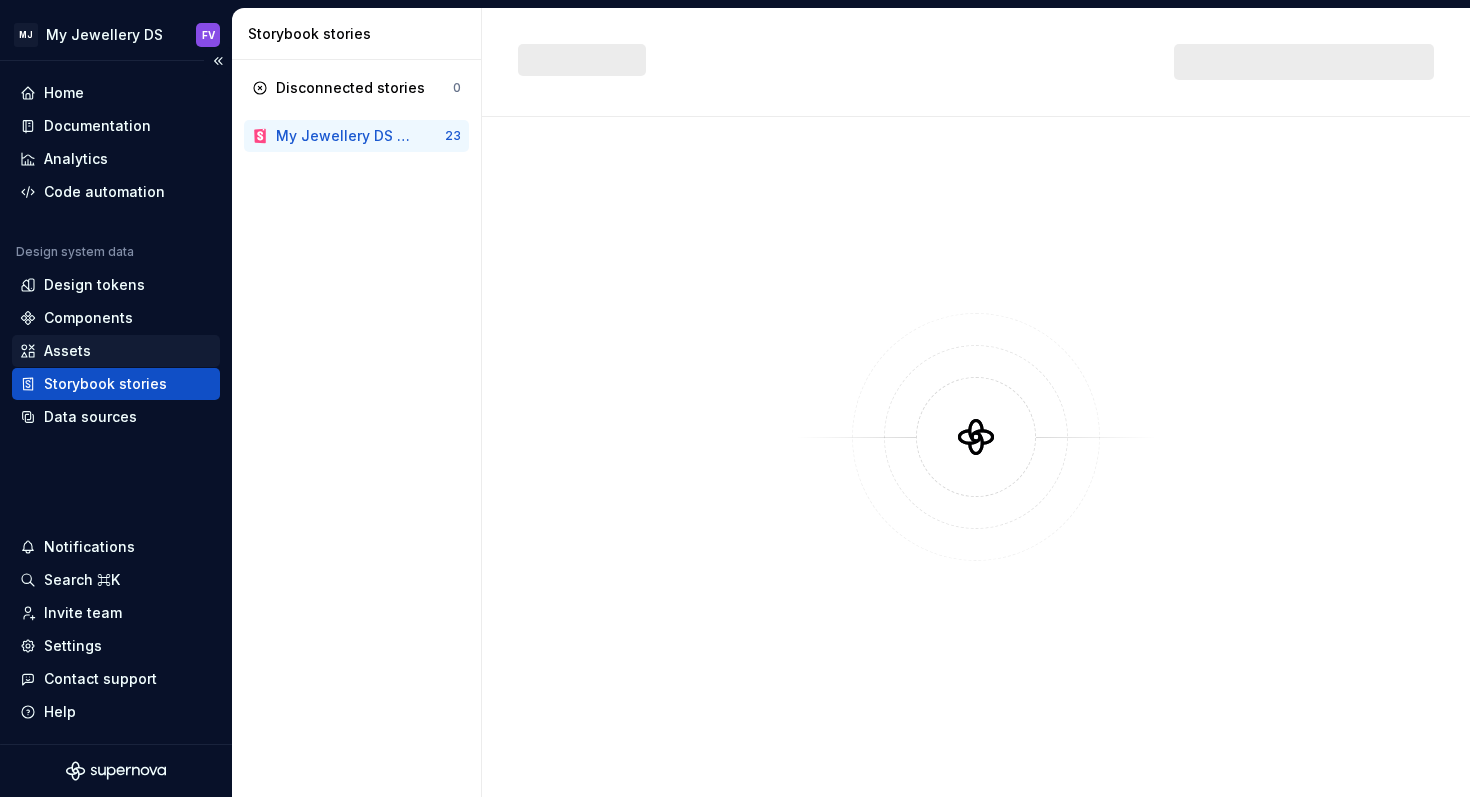 click on "Assets" at bounding box center [116, 351] 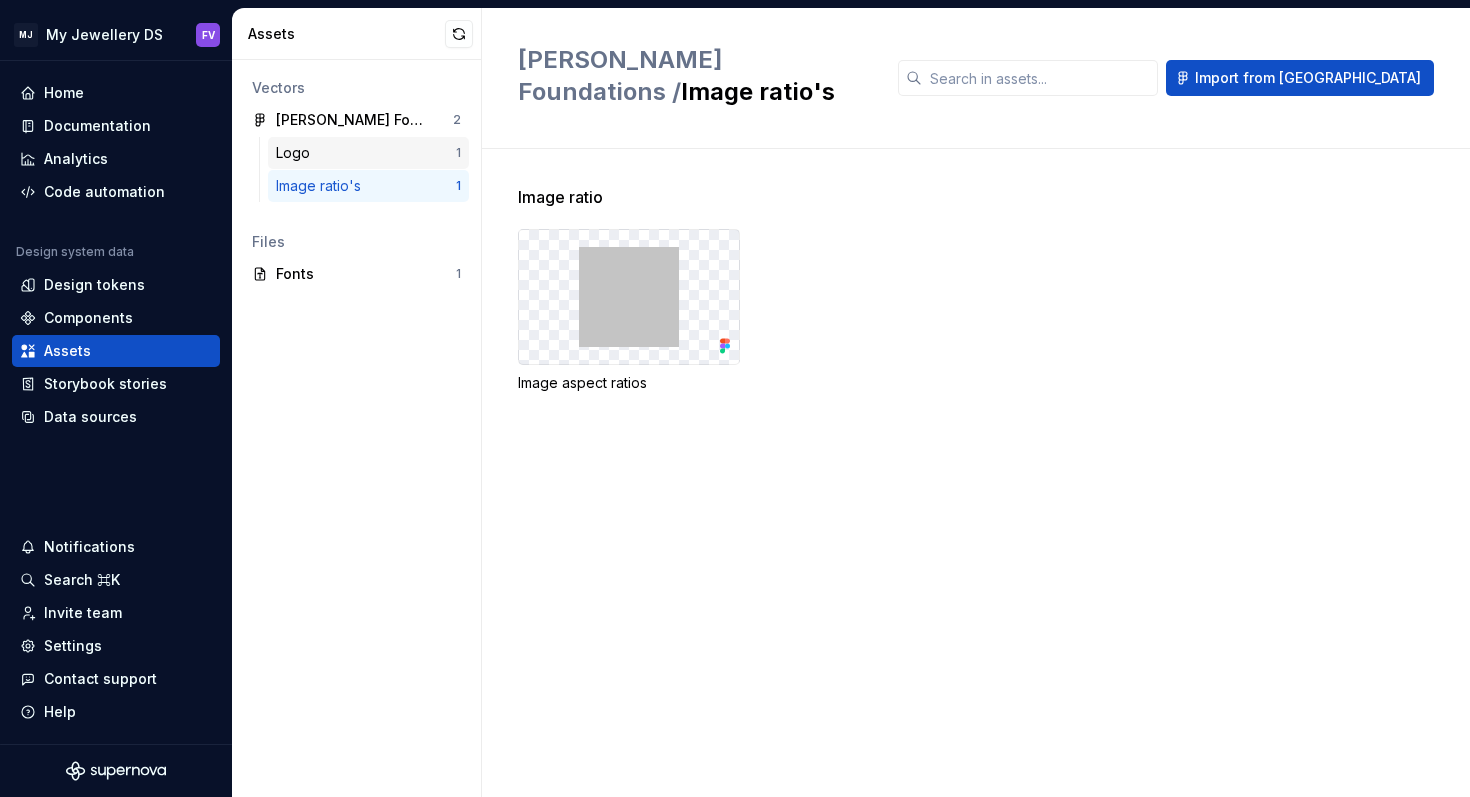 click on "Logo" at bounding box center [366, 153] 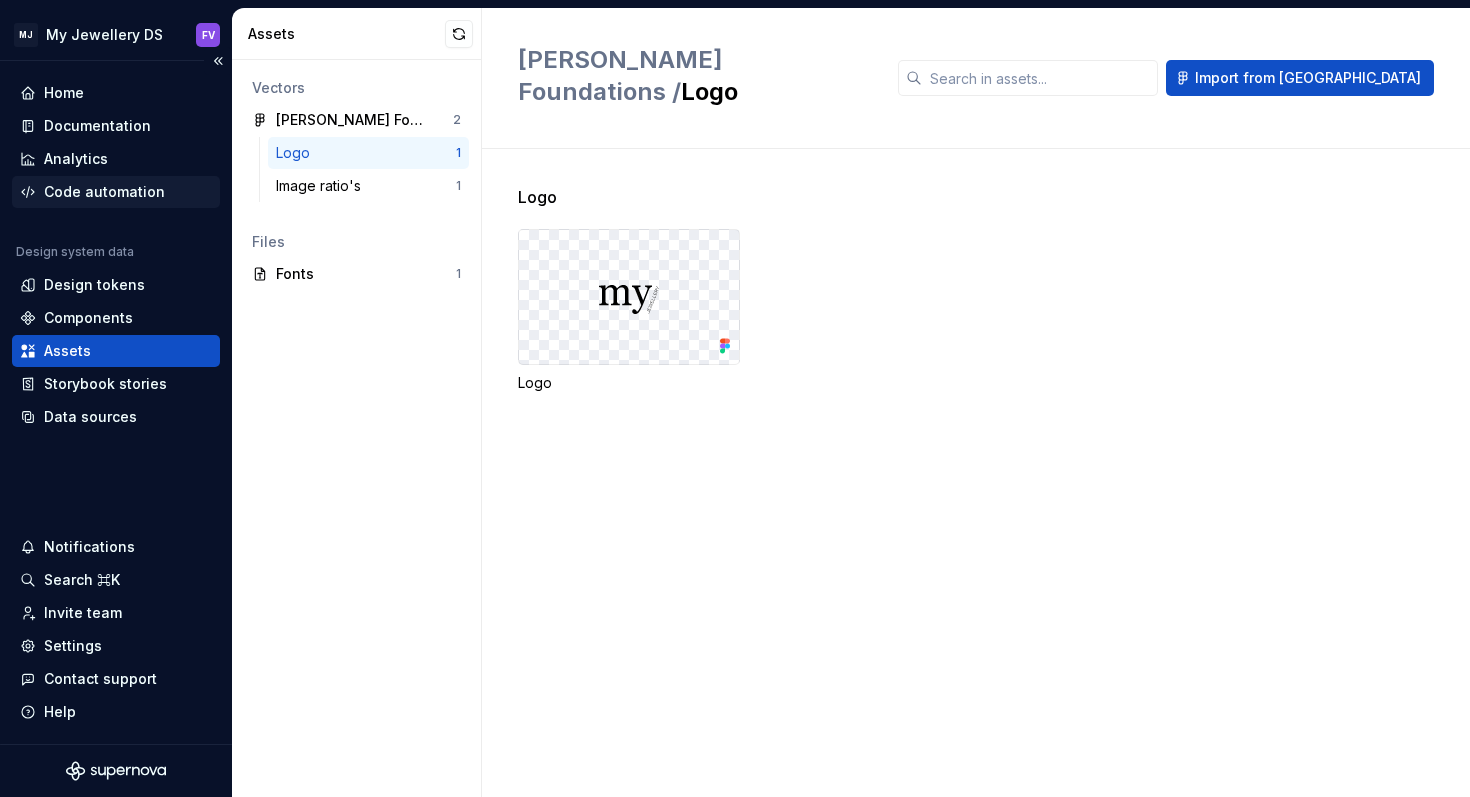 click on "Code automation" at bounding box center [104, 192] 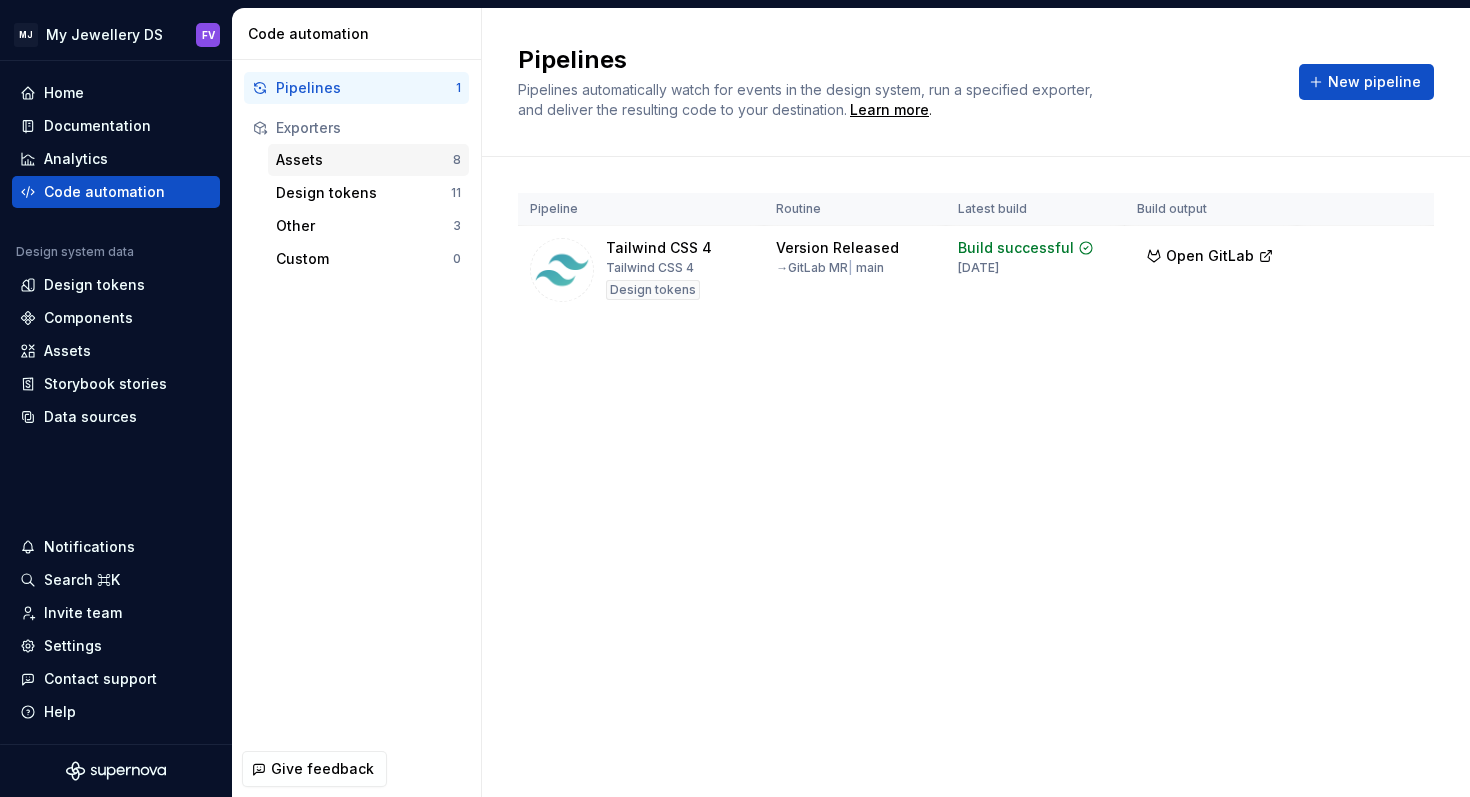 click on "Assets" at bounding box center [364, 160] 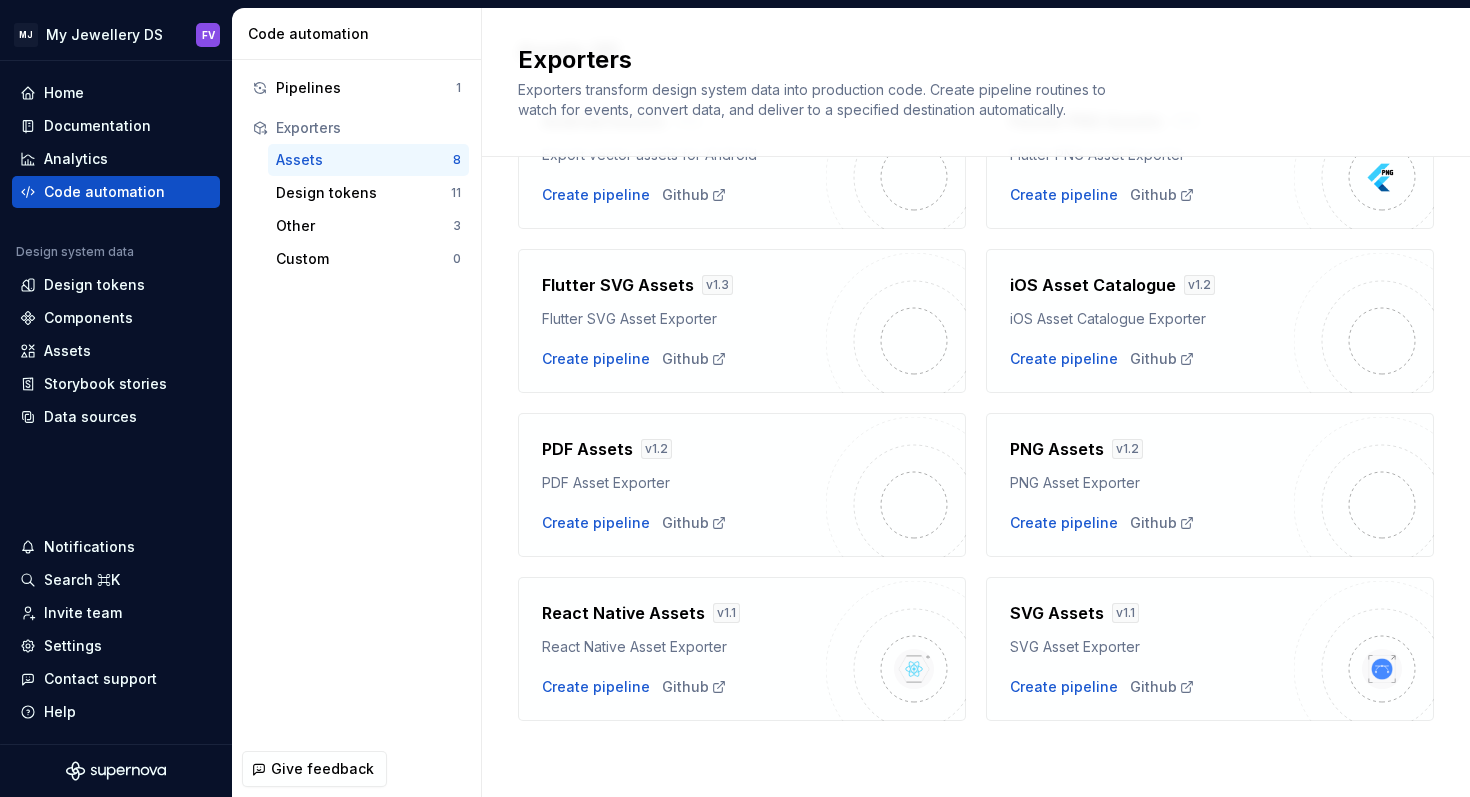 scroll, scrollTop: 0, scrollLeft: 0, axis: both 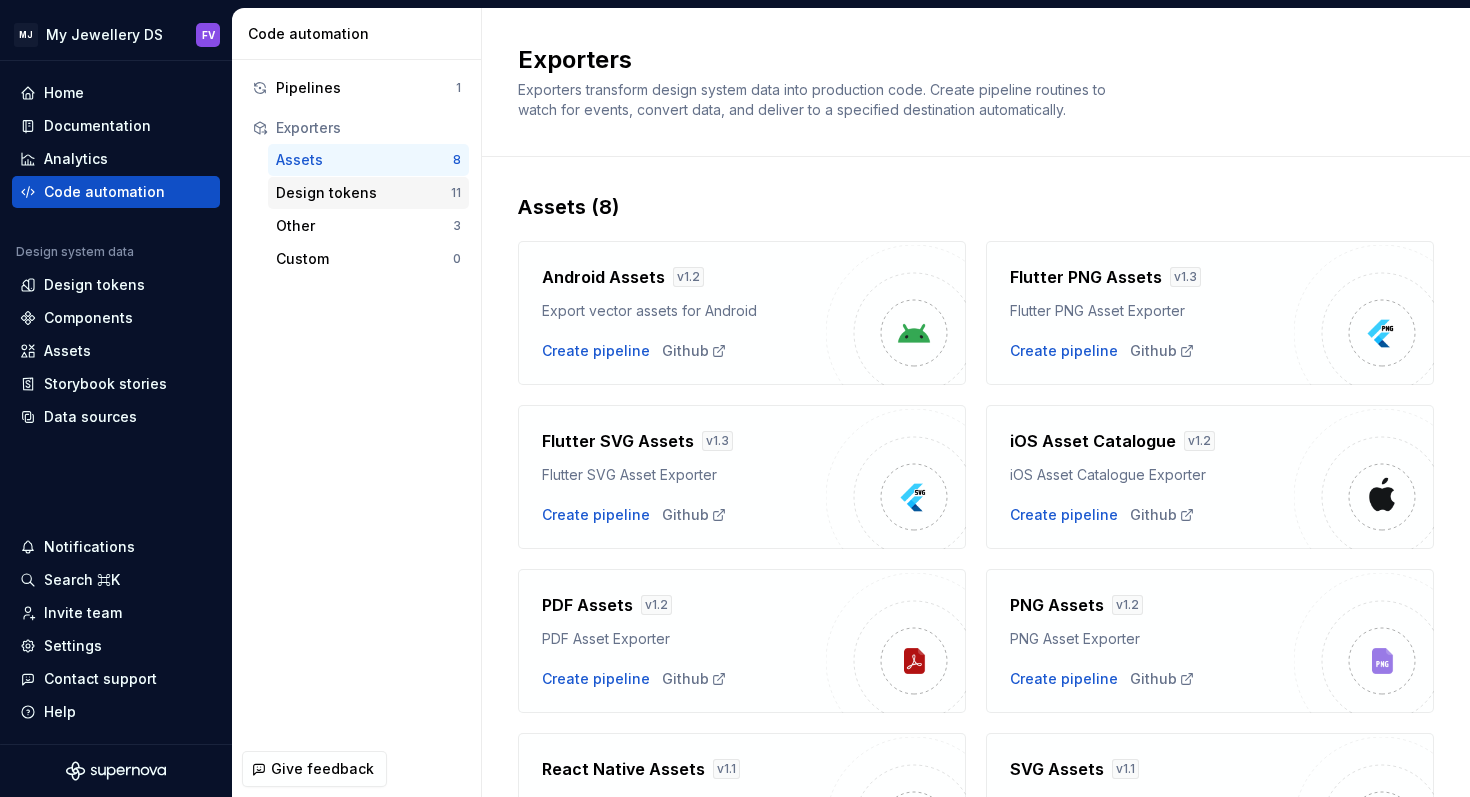 click on "Design tokens" at bounding box center (363, 193) 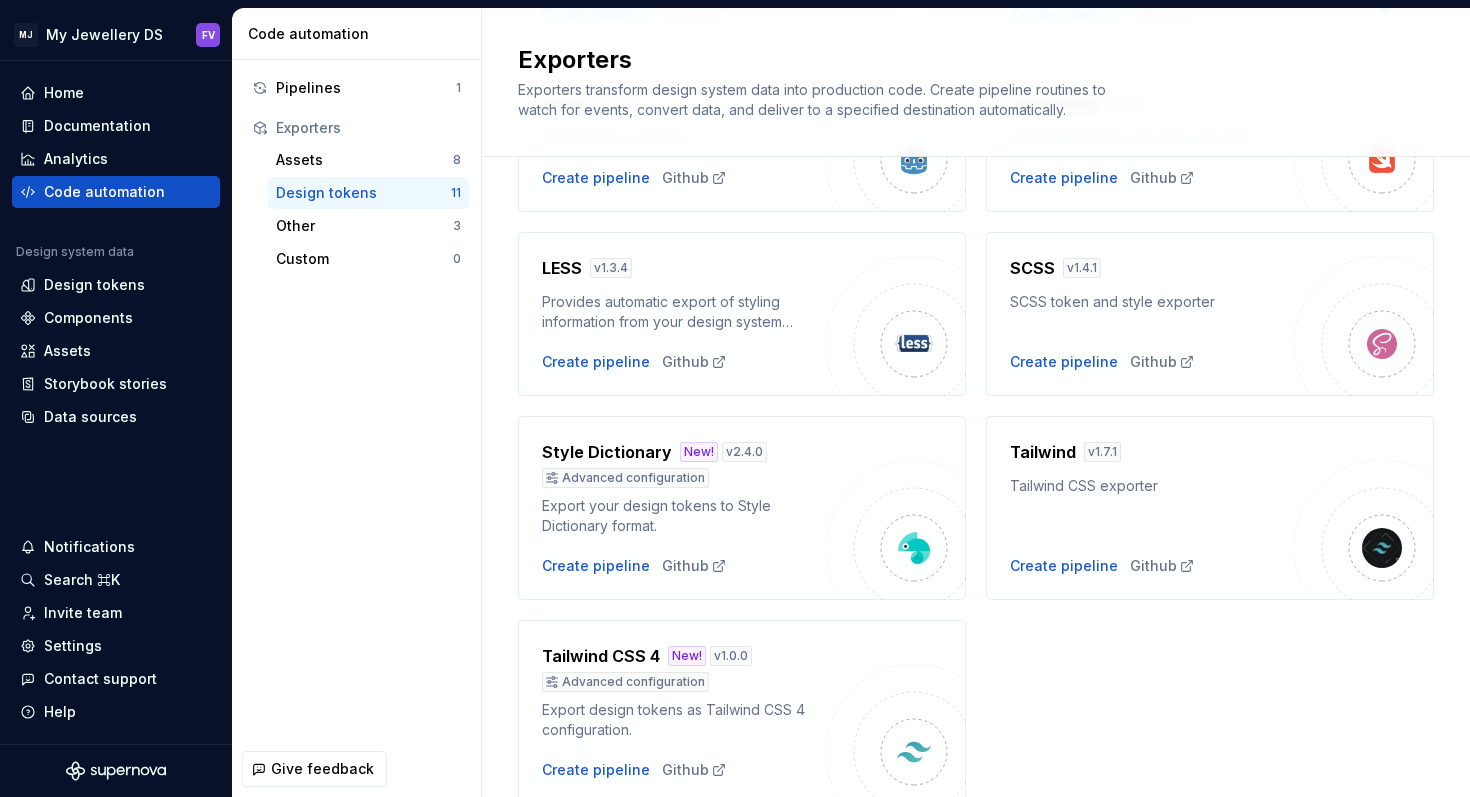 scroll, scrollTop: 664, scrollLeft: 0, axis: vertical 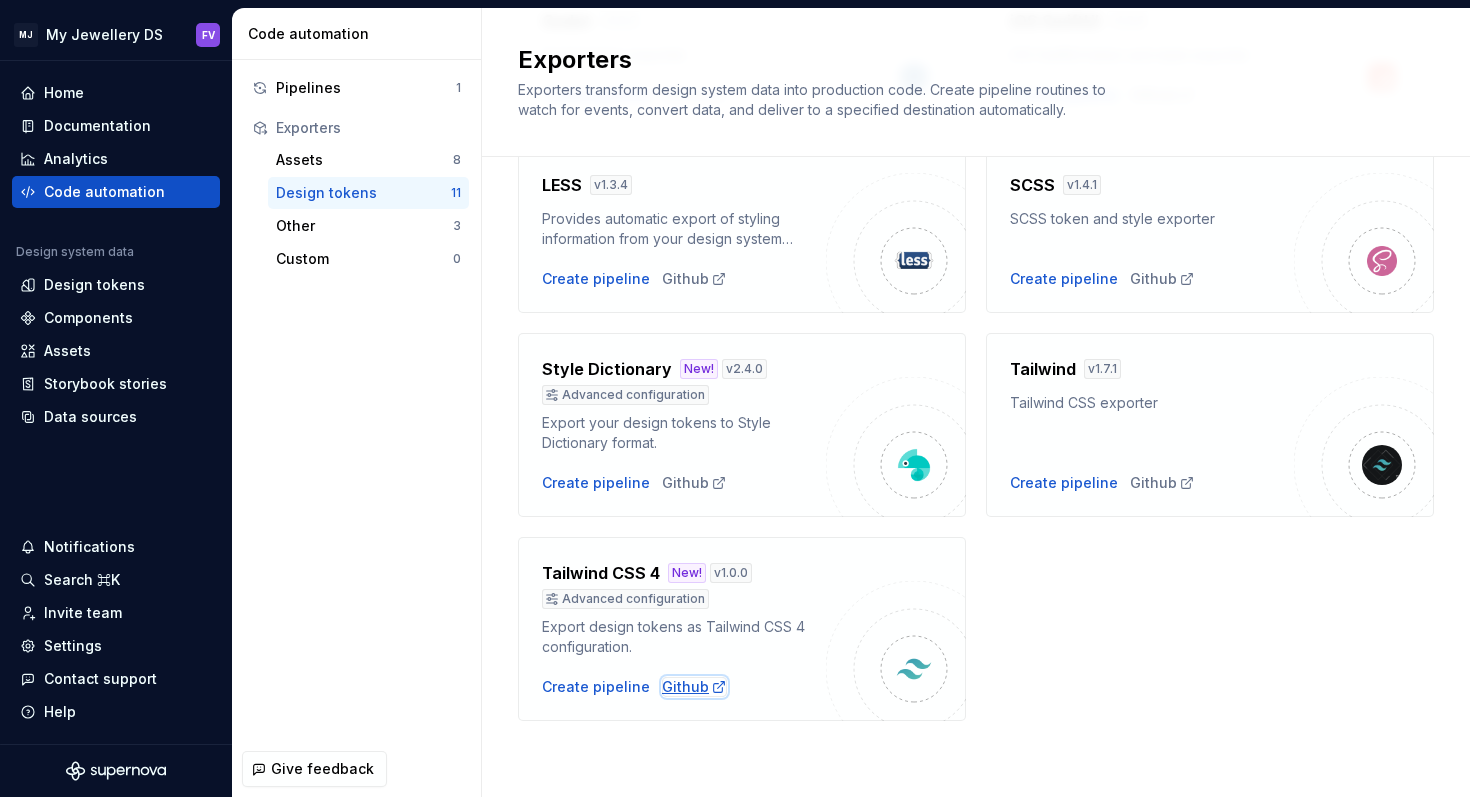 click on "Github" at bounding box center [694, 687] 